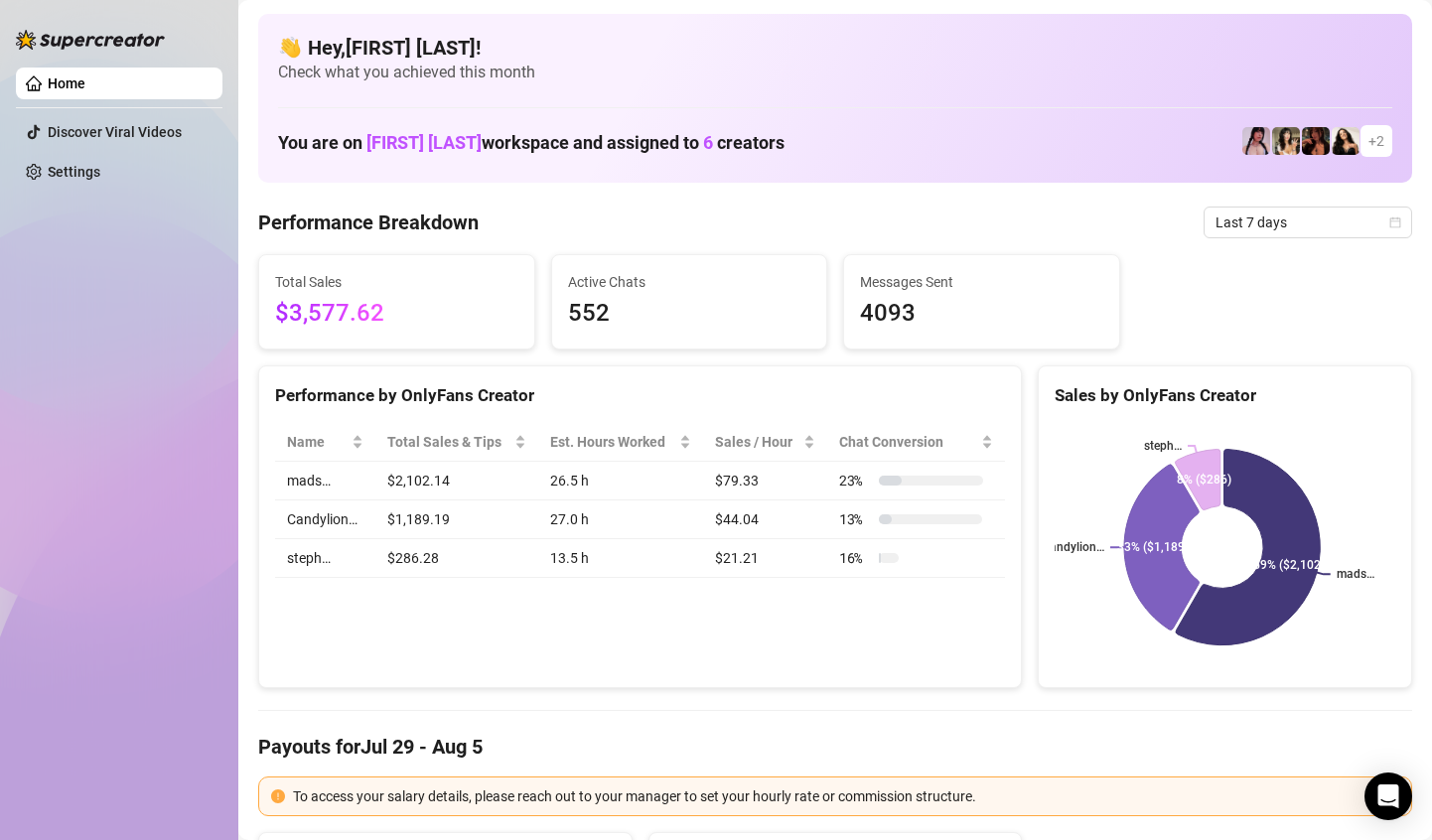 scroll, scrollTop: 0, scrollLeft: 0, axis: both 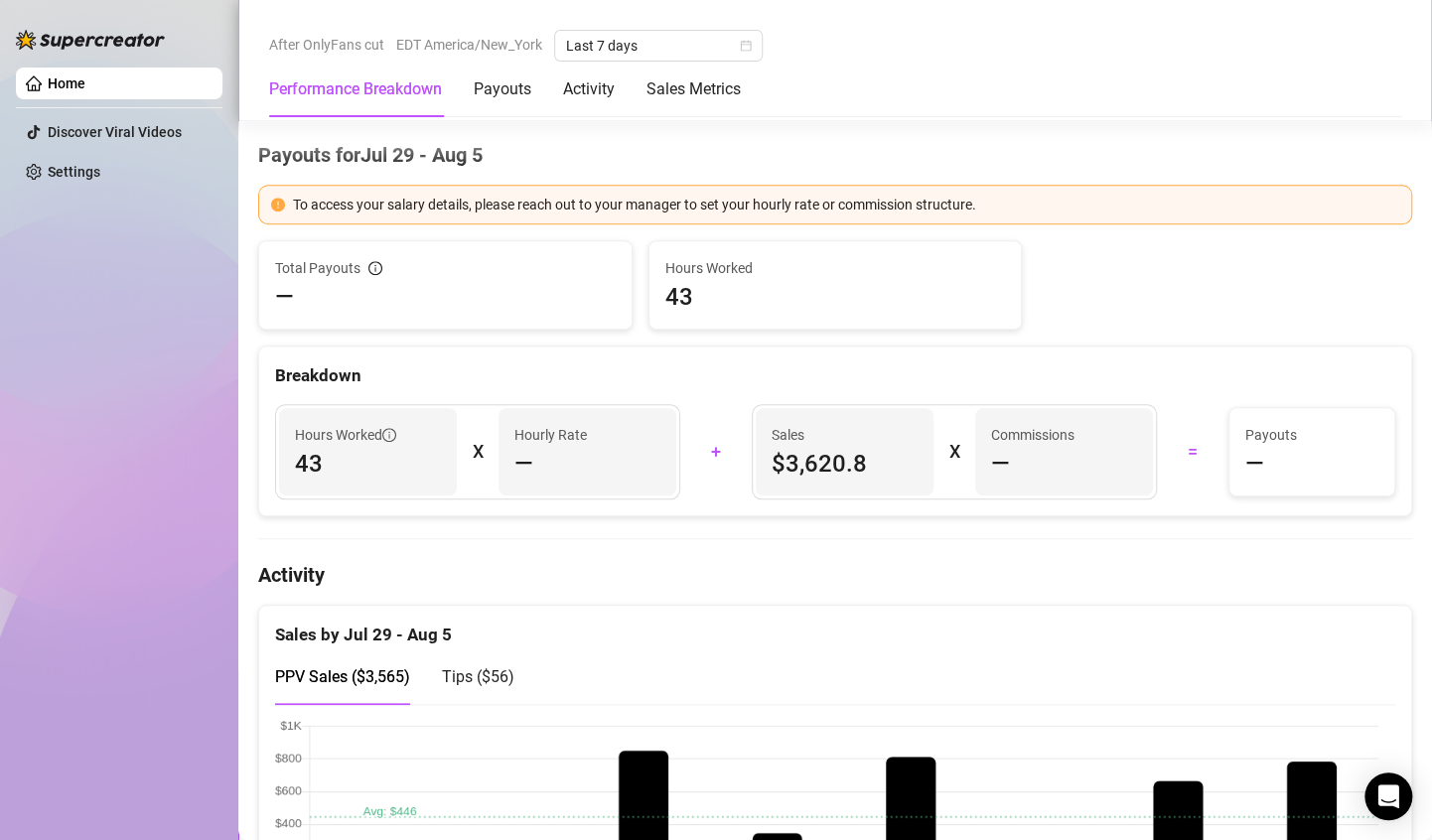 click on "Sales $3,620.8" at bounding box center [844, 452] 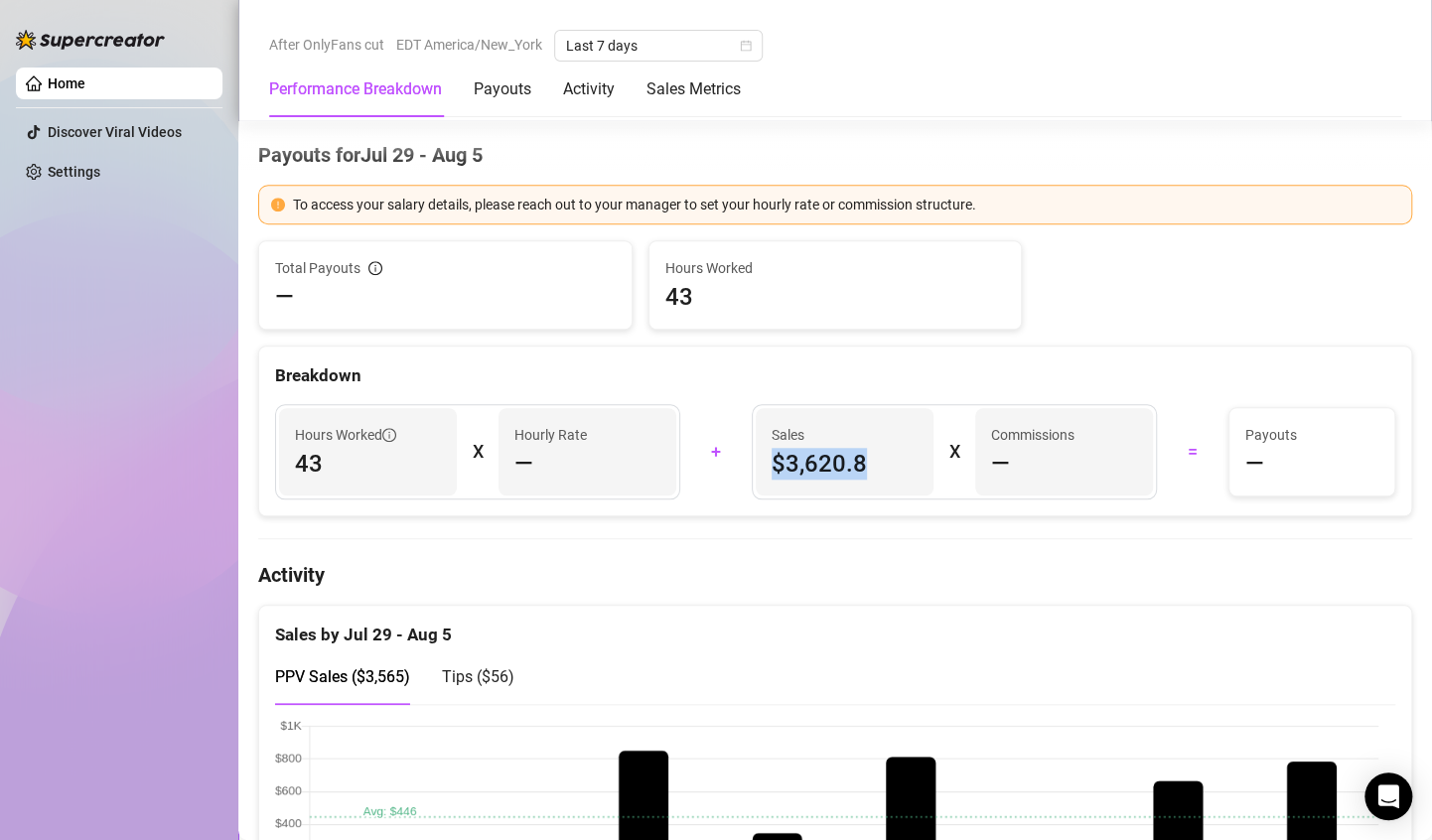 drag, startPoint x: 751, startPoint y: 465, endPoint x: 821, endPoint y: 469, distance: 70.11419 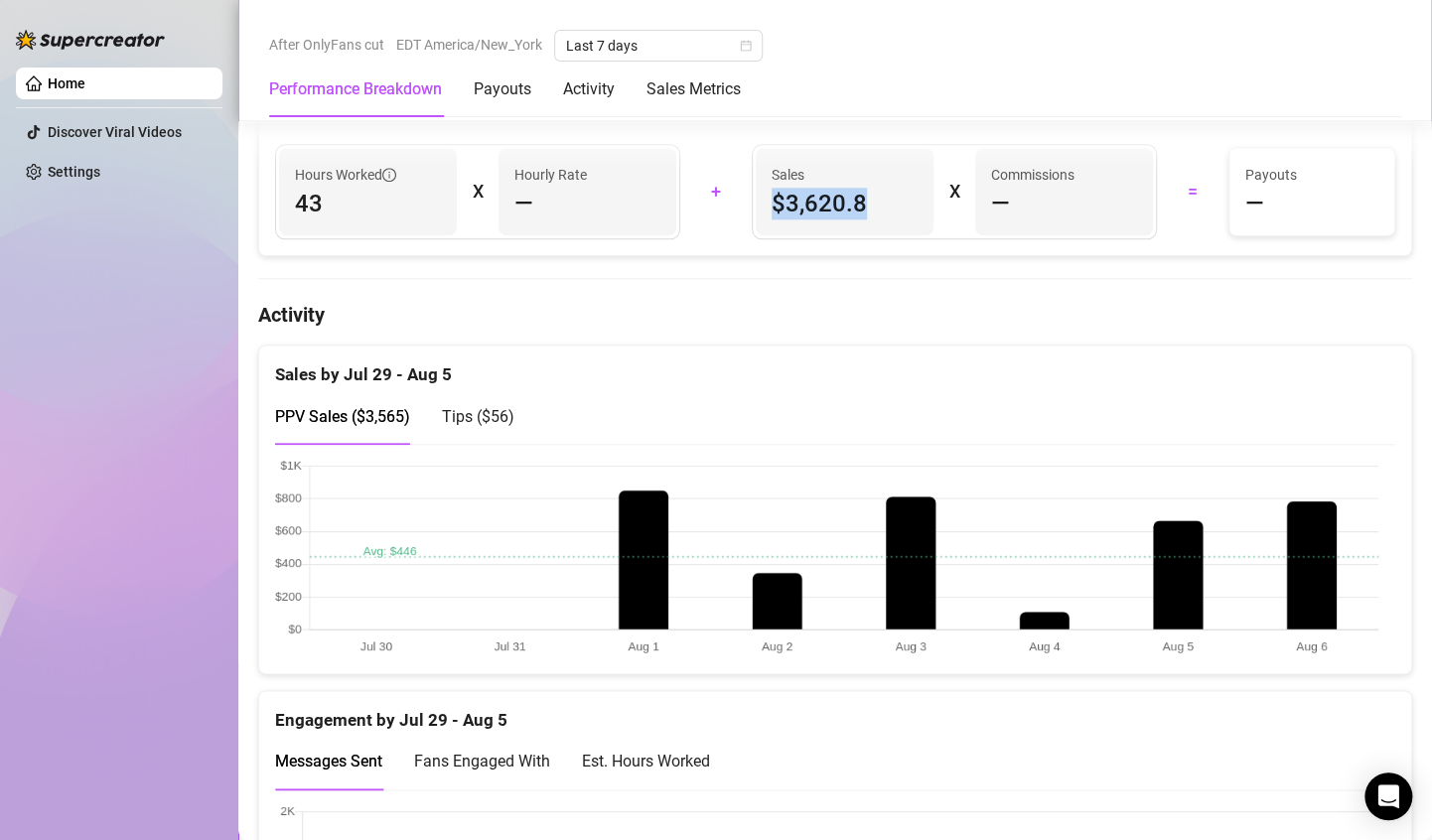 scroll, scrollTop: 908, scrollLeft: 0, axis: vertical 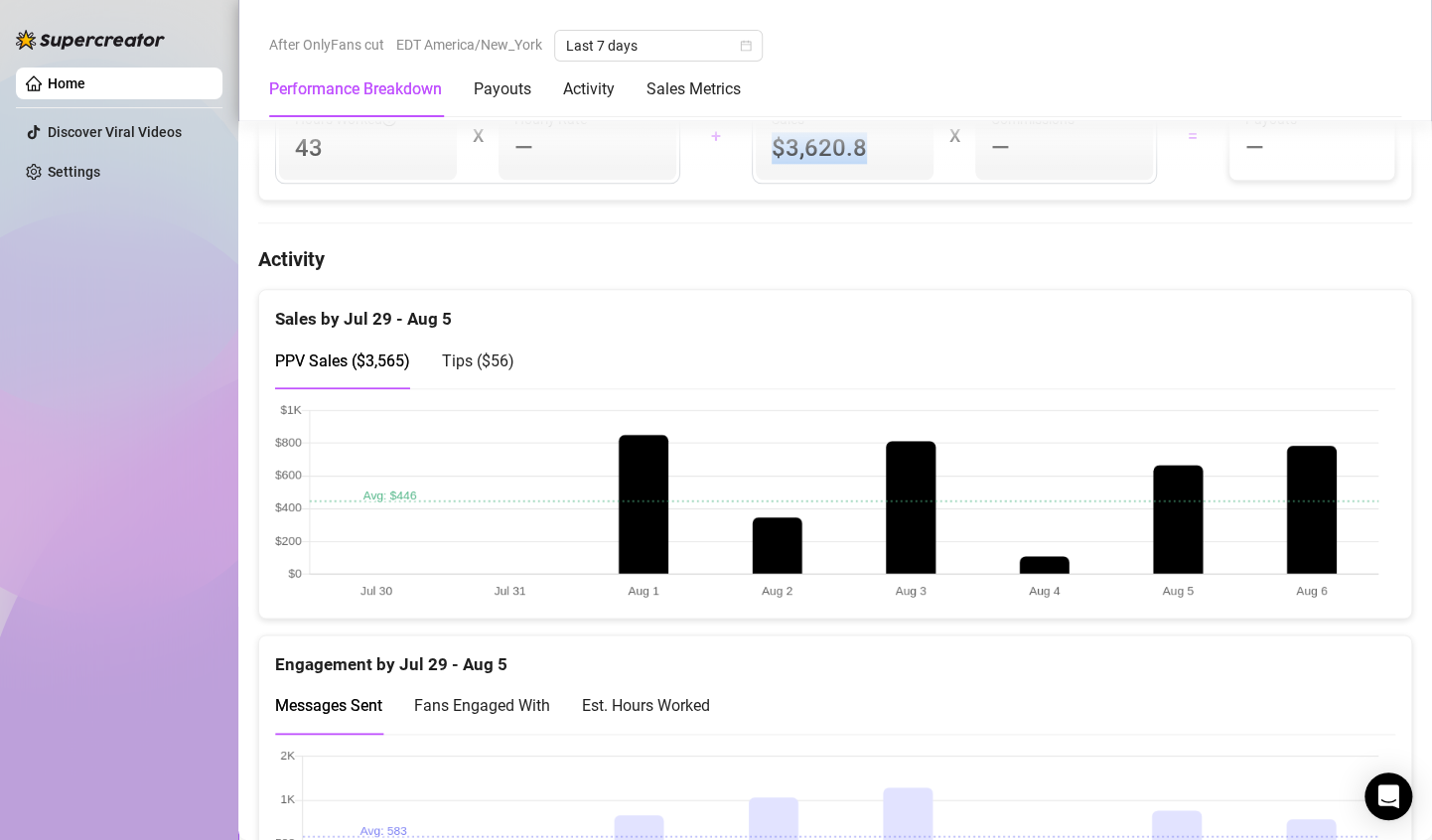 drag, startPoint x: 1290, startPoint y: 496, endPoint x: 1373, endPoint y: 540, distance: 93.94147 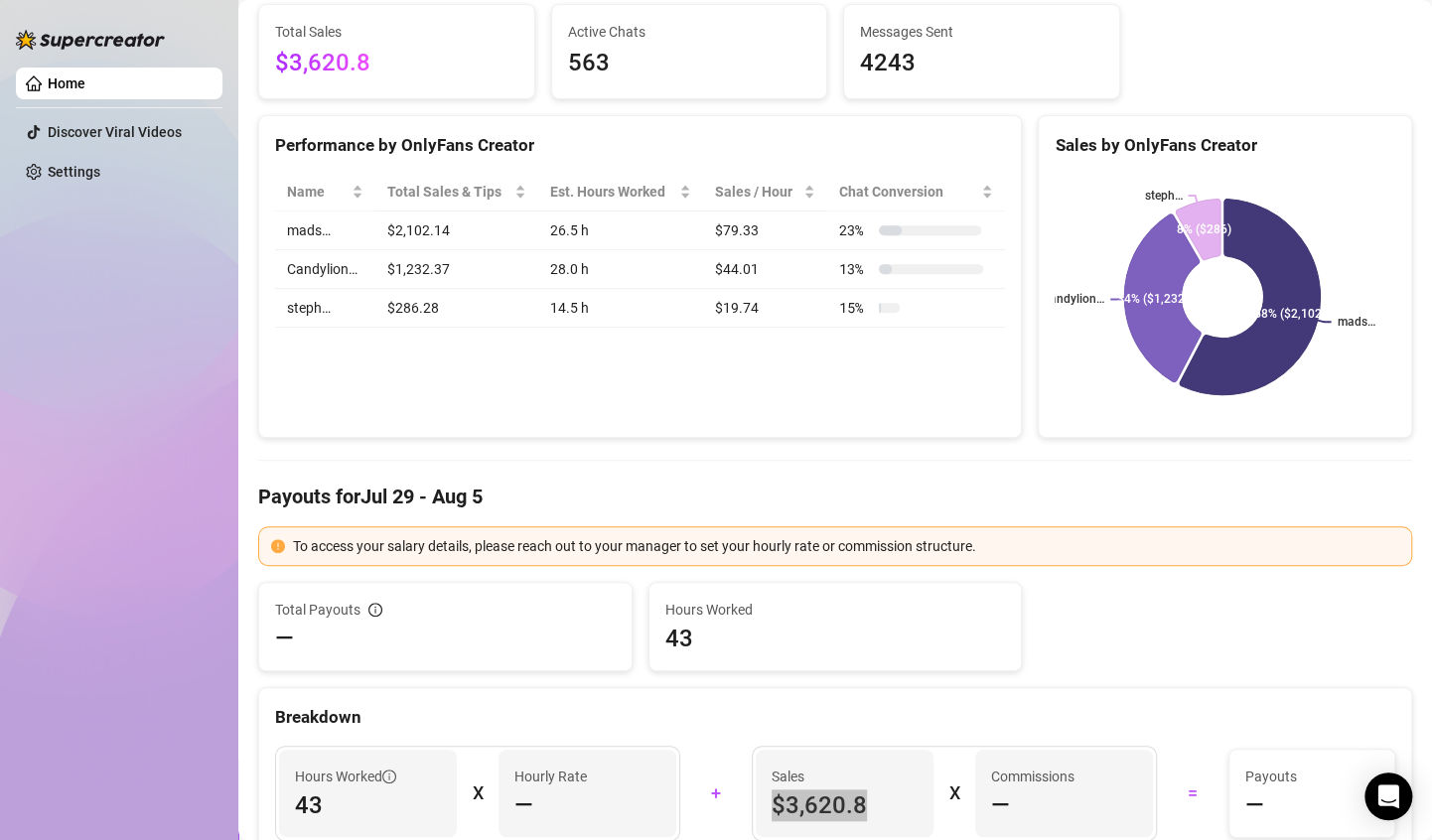scroll, scrollTop: 0, scrollLeft: 0, axis: both 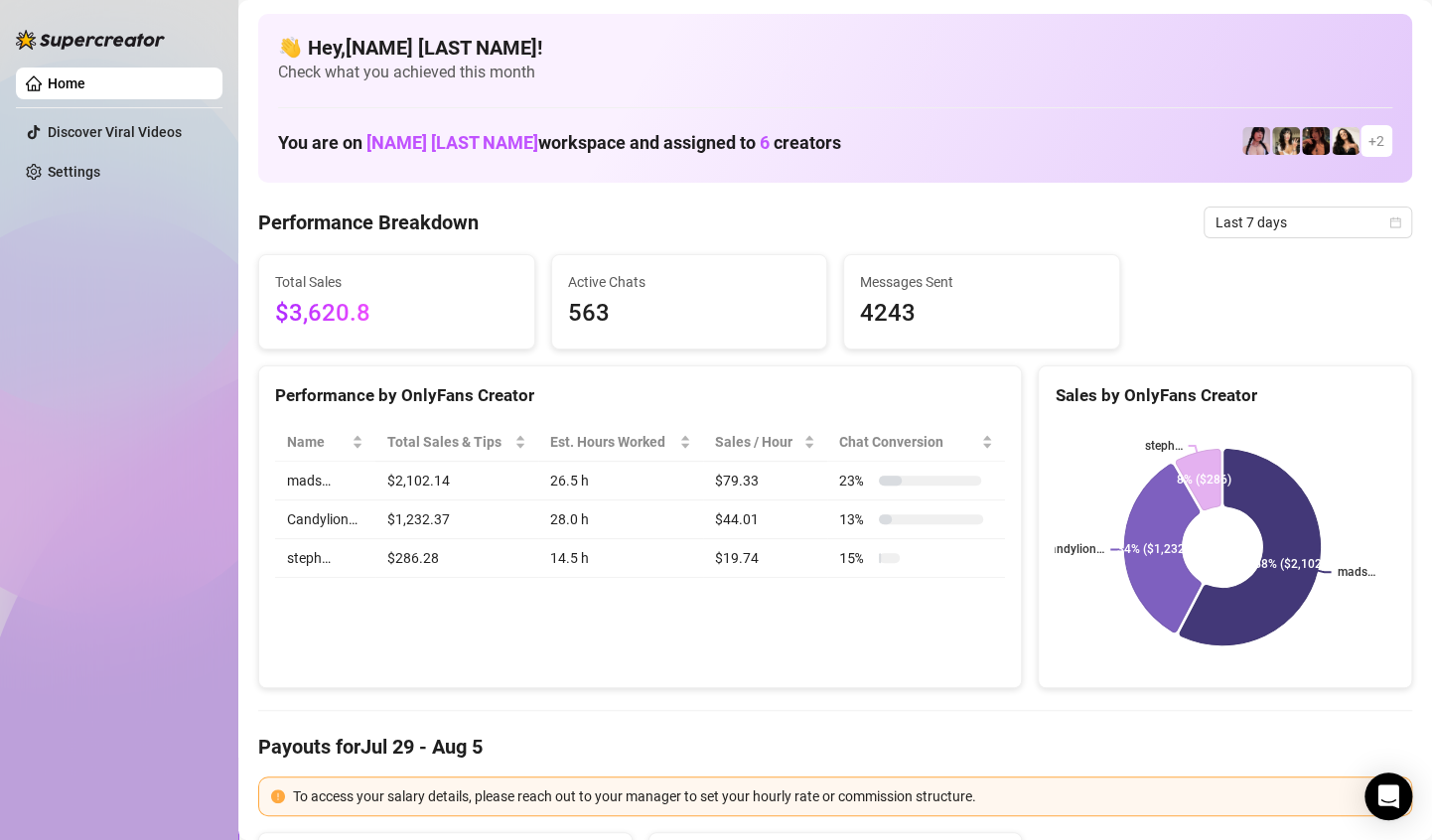 click on "Performance Breakdown Last 7 days Total Sales $3,620.8 Active Chats 563 Messages Sent 4243 Performance by OnlyFans Creator Name Total Sales & Tips Est. Hours Worked Sales / Hour Chat Conversion mads… $2,102.14 26.5 h $79.33 23 % Candylion… $1,232.37 28.0 h $44.01 13 % steph… $286.28 14.5 h $19.74 15 % Sales by OnlyFans Creator mads… Candylion… steph… 58% ($2,102) 34% ($1,232) 8% ($286) Payouts for  Jul 29 - Aug 5 To access your salary details, please reach out to your manager to set your hourly rate or commission structure. Total Payouts — Hours Worked 43 Breakdown Hours Worked 43 X Hourly Rate — + Sales $3,620.8 X Commissions — = Payouts — Activity Sales by Jul 29 - Aug 5 PPV Sales ( $3,565 ) Tips ( $56 ) Engagement by Jul 29 - Aug 5 Messages Sent Fans Engaged With Est. Hours Worked Messages Breakdown Last 24 hours Messages PPVs Account Message Media Price When Sent When Purchased Candylion nooo, I think guys might be scared of busting too early in front of me to do that bwahaha Free —" at bounding box center (835, 2093) 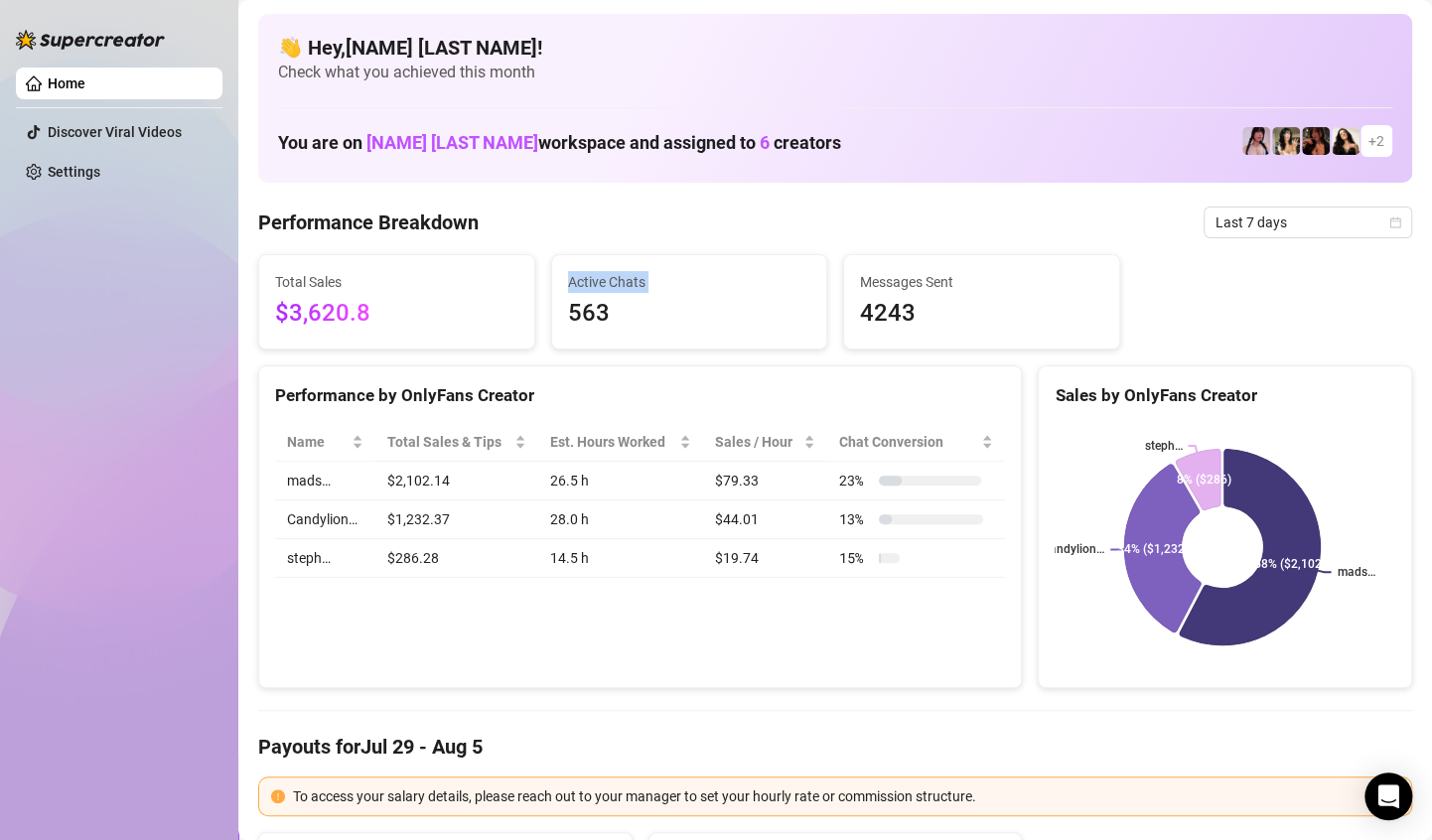 drag, startPoint x: 774, startPoint y: 249, endPoint x: 571, endPoint y: 262, distance: 203.4158 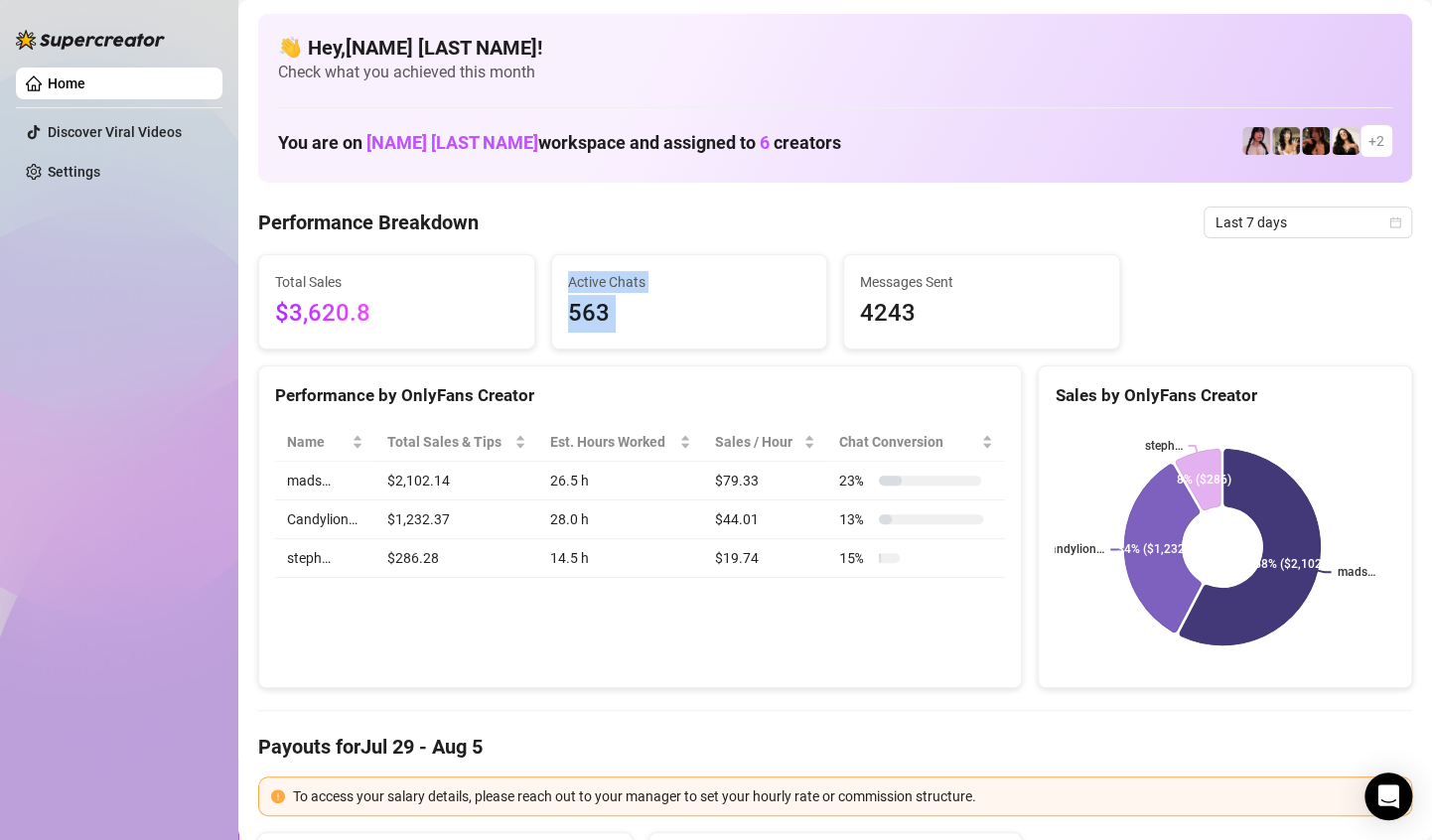 drag, startPoint x: 571, startPoint y: 262, endPoint x: 603, endPoint y: 333, distance: 77.87811 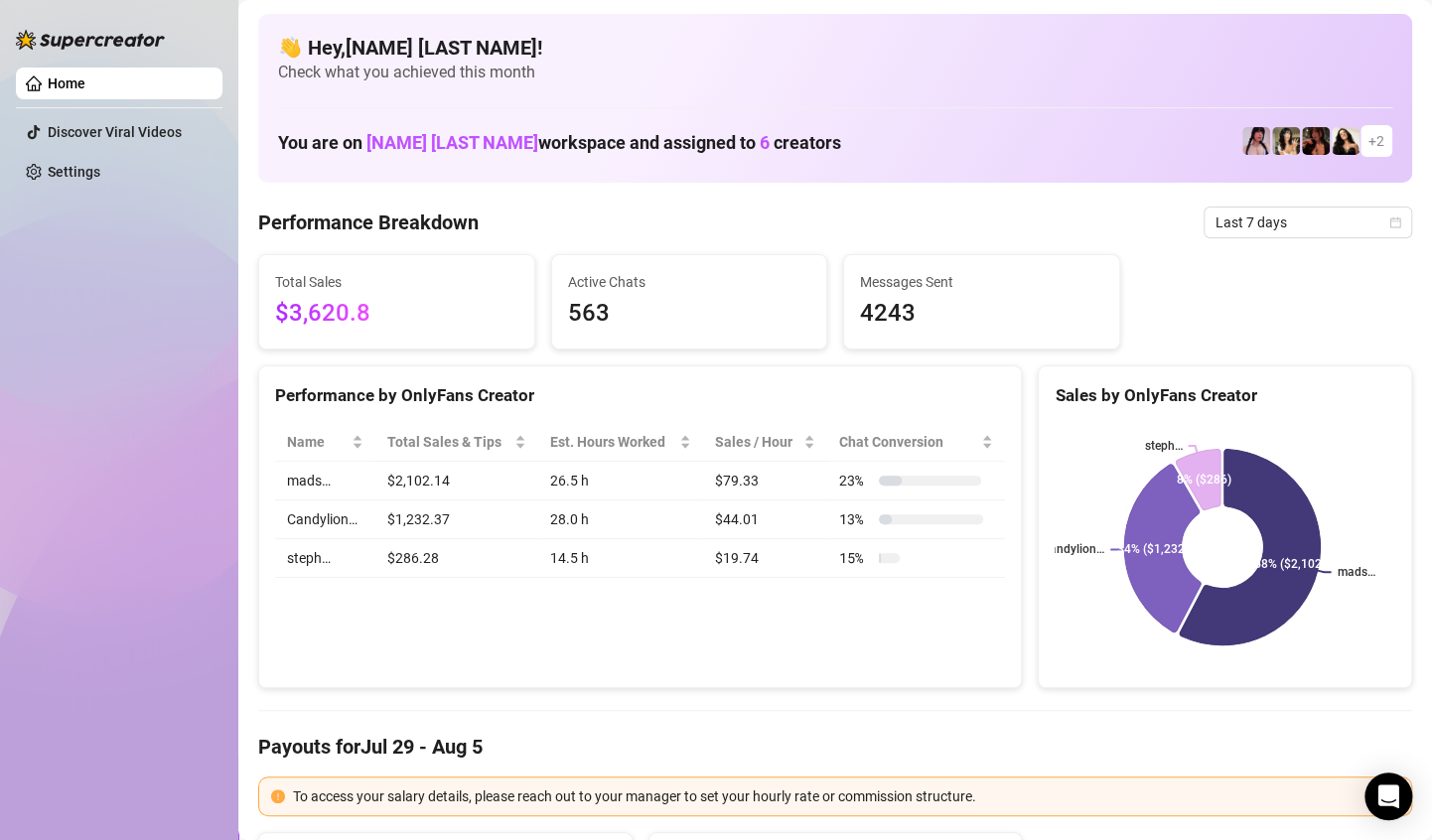 click on "Total Sales" at bounding box center (396, 282) 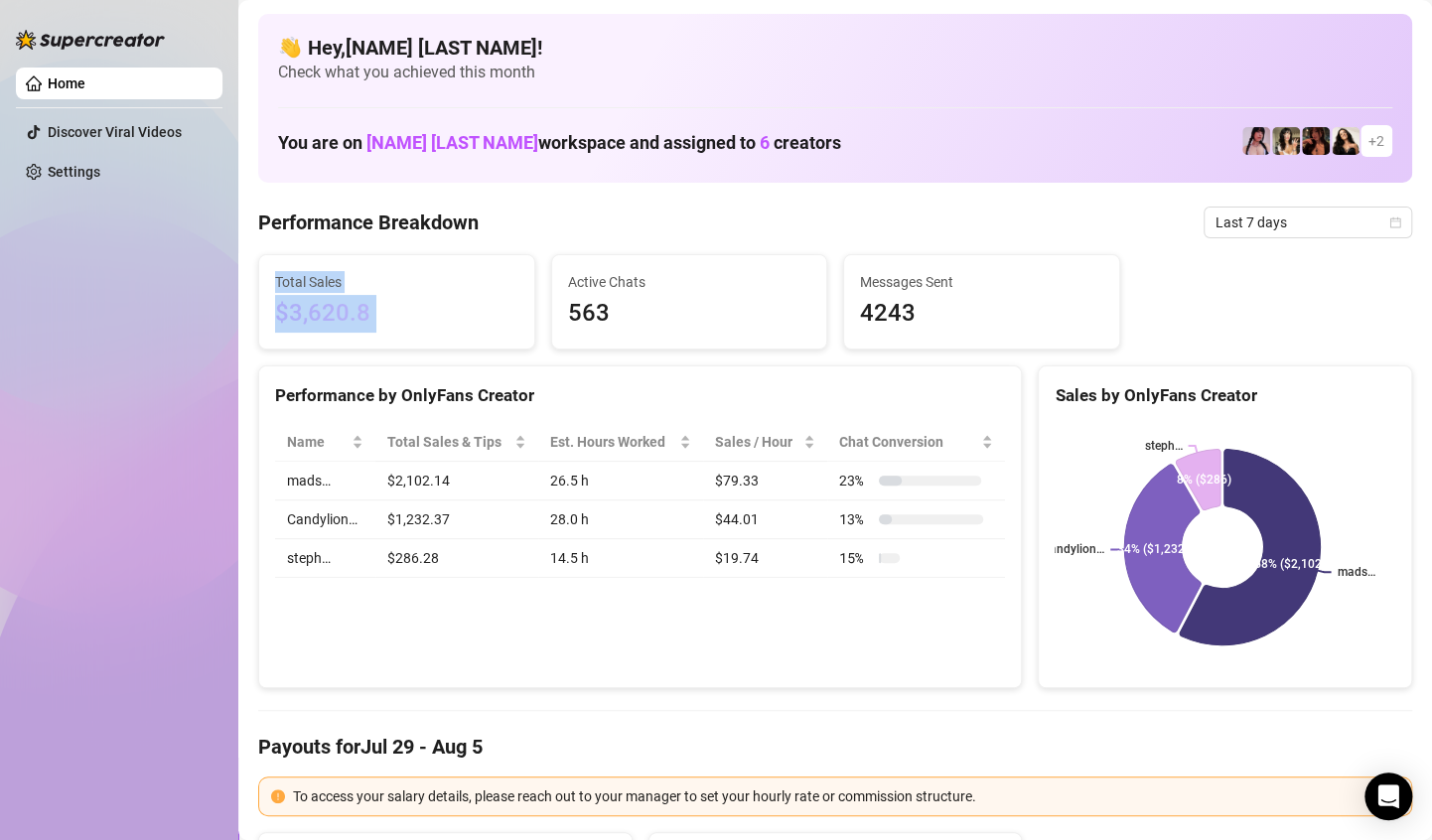 drag, startPoint x: 276, startPoint y: 286, endPoint x: 362, endPoint y: 297, distance: 86.70063 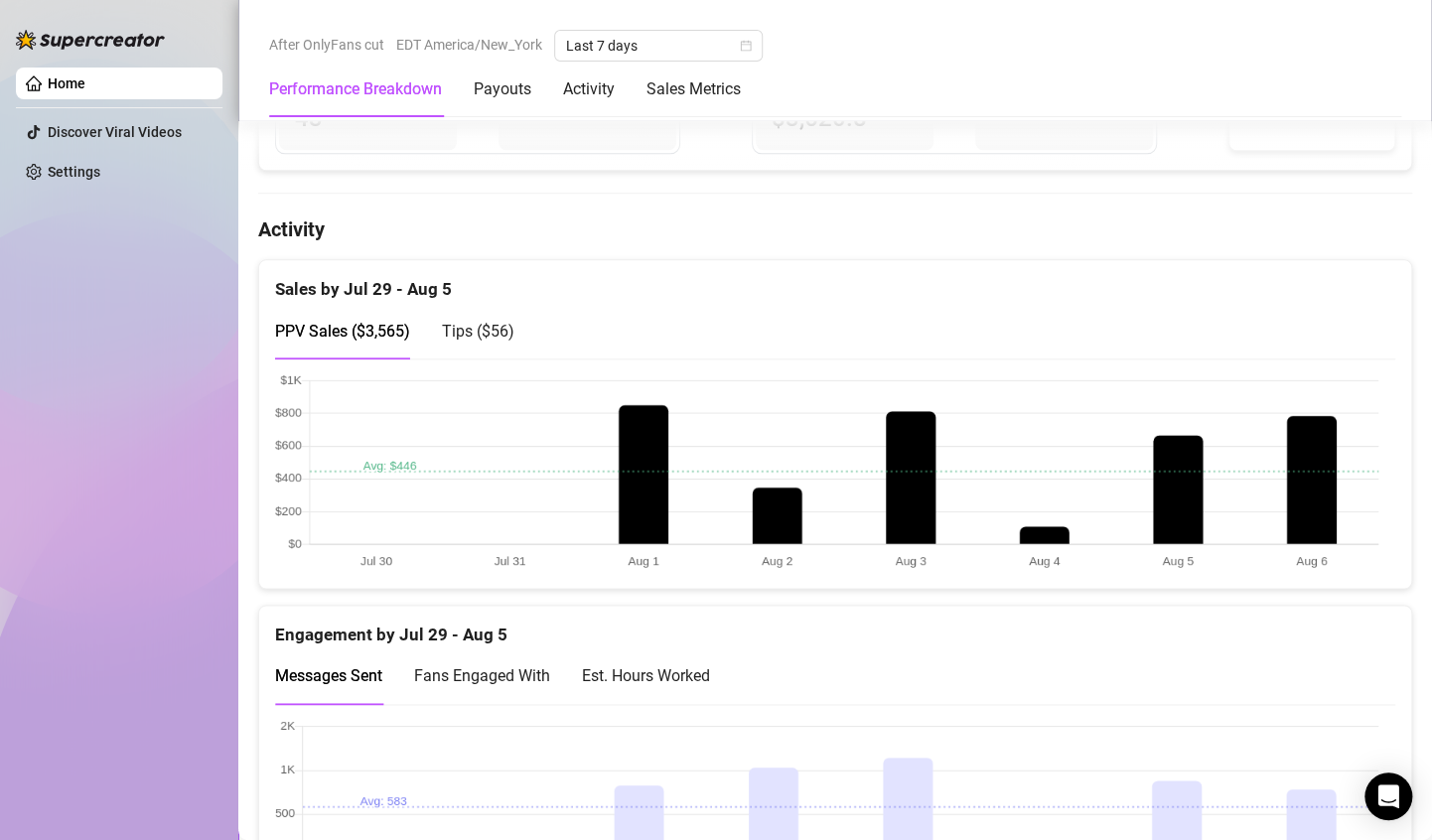 scroll, scrollTop: 923, scrollLeft: 0, axis: vertical 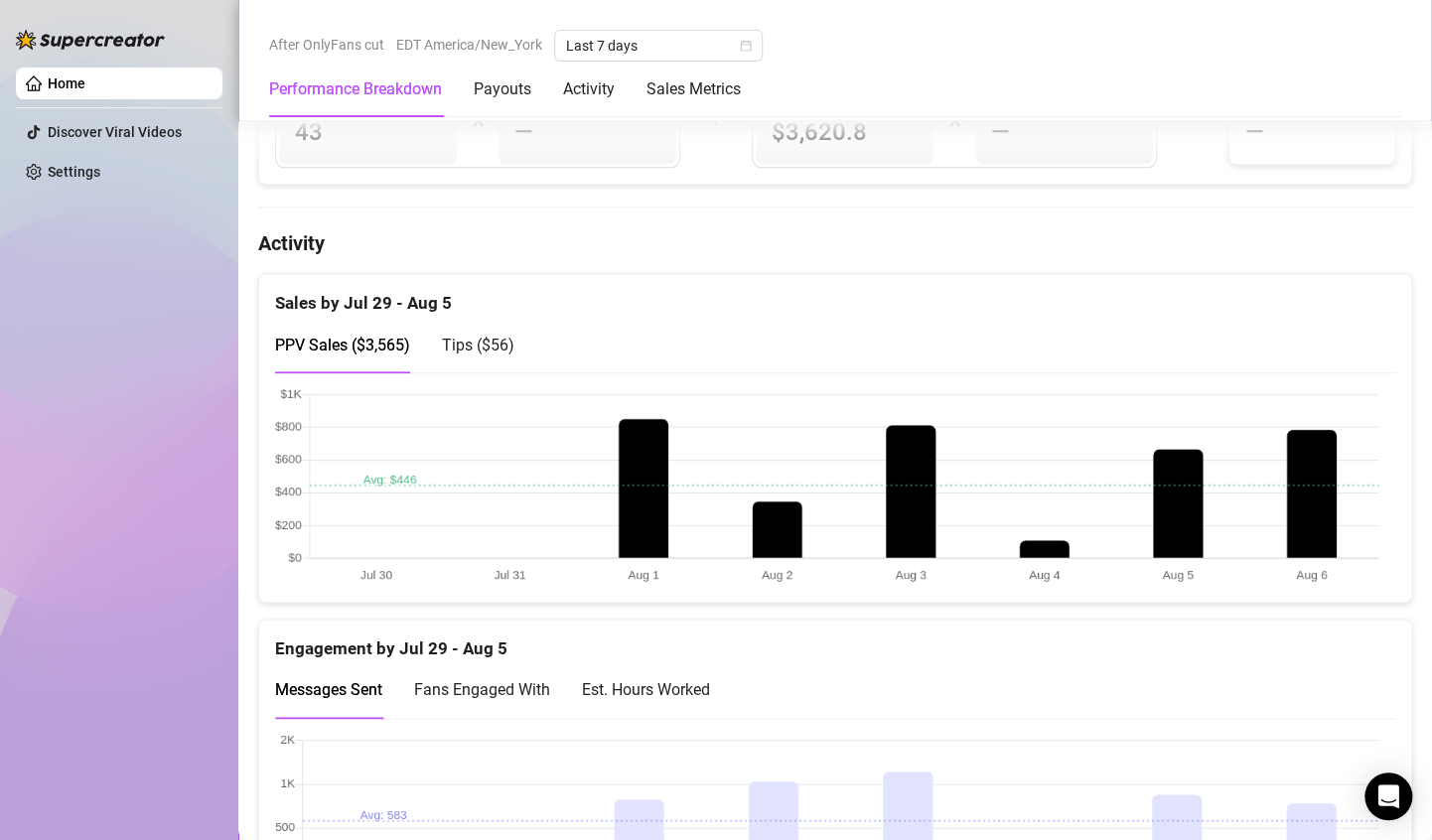 click at bounding box center [826, 487] 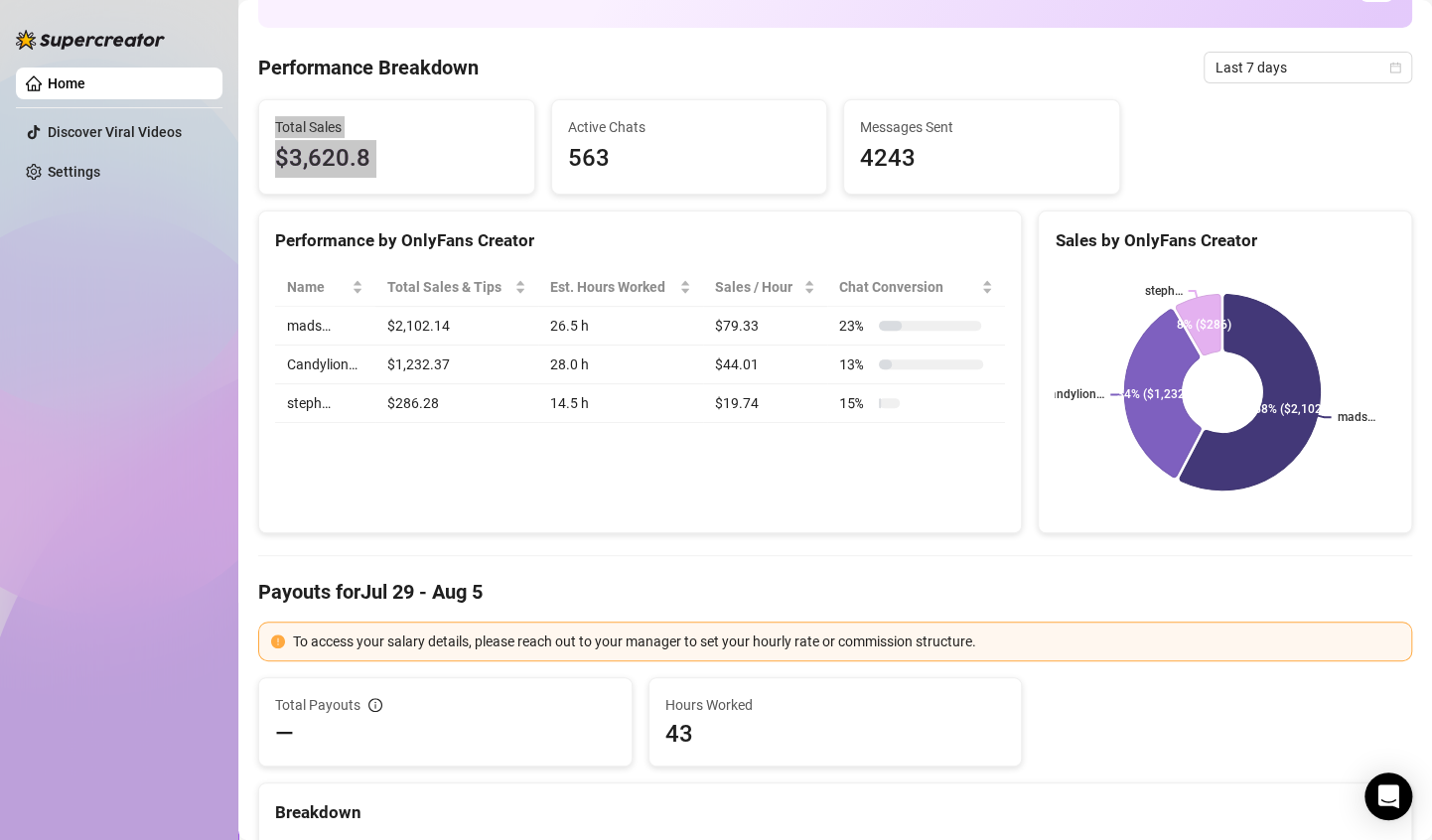 scroll, scrollTop: 0, scrollLeft: 0, axis: both 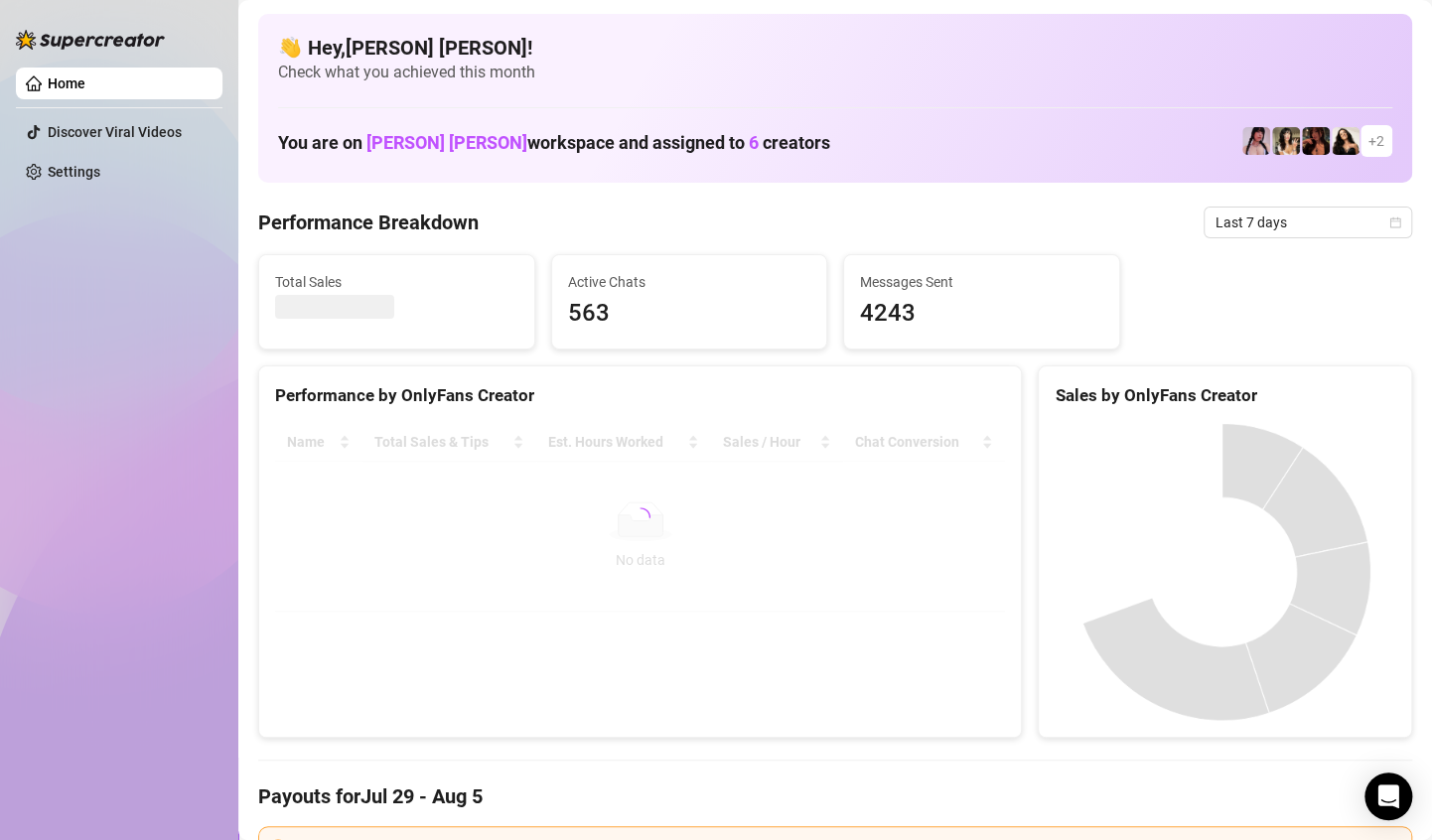 drag, startPoint x: 609, startPoint y: 329, endPoint x: 581, endPoint y: 296, distance: 43.27817 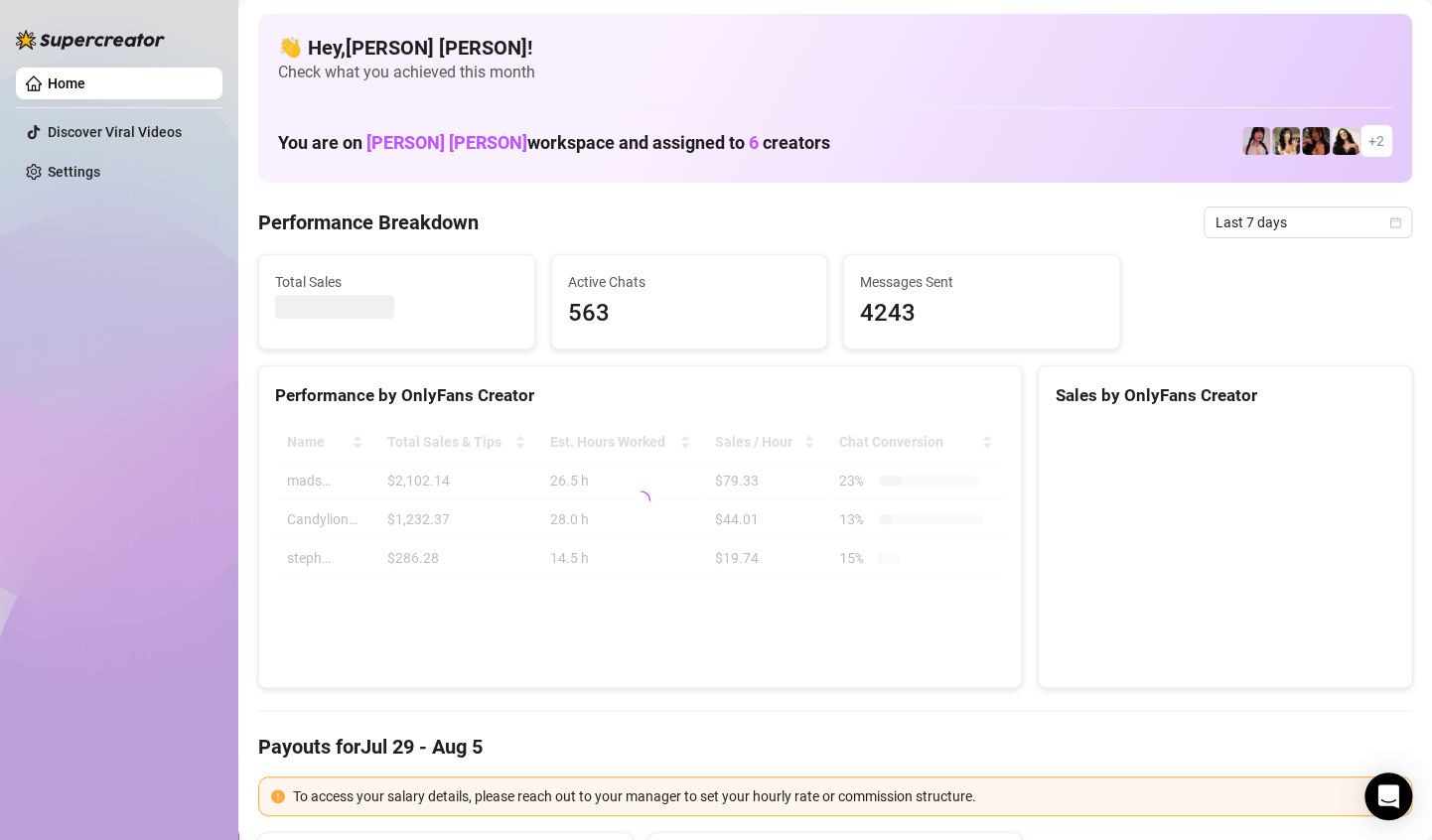 click on "563" at bounding box center [689, 314] 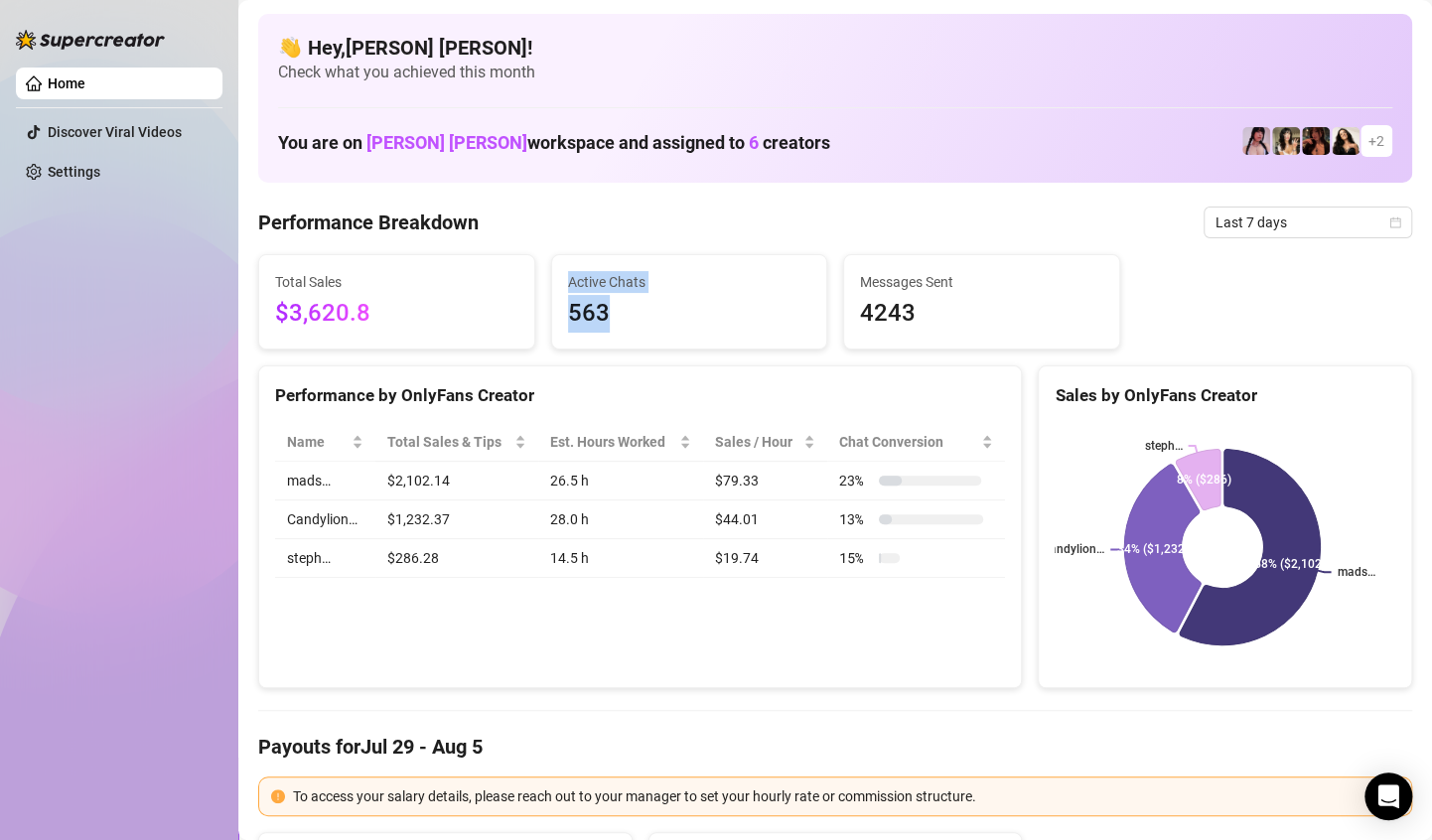 drag, startPoint x: 581, startPoint y: 296, endPoint x: 574, endPoint y: 286, distance: 12.206556 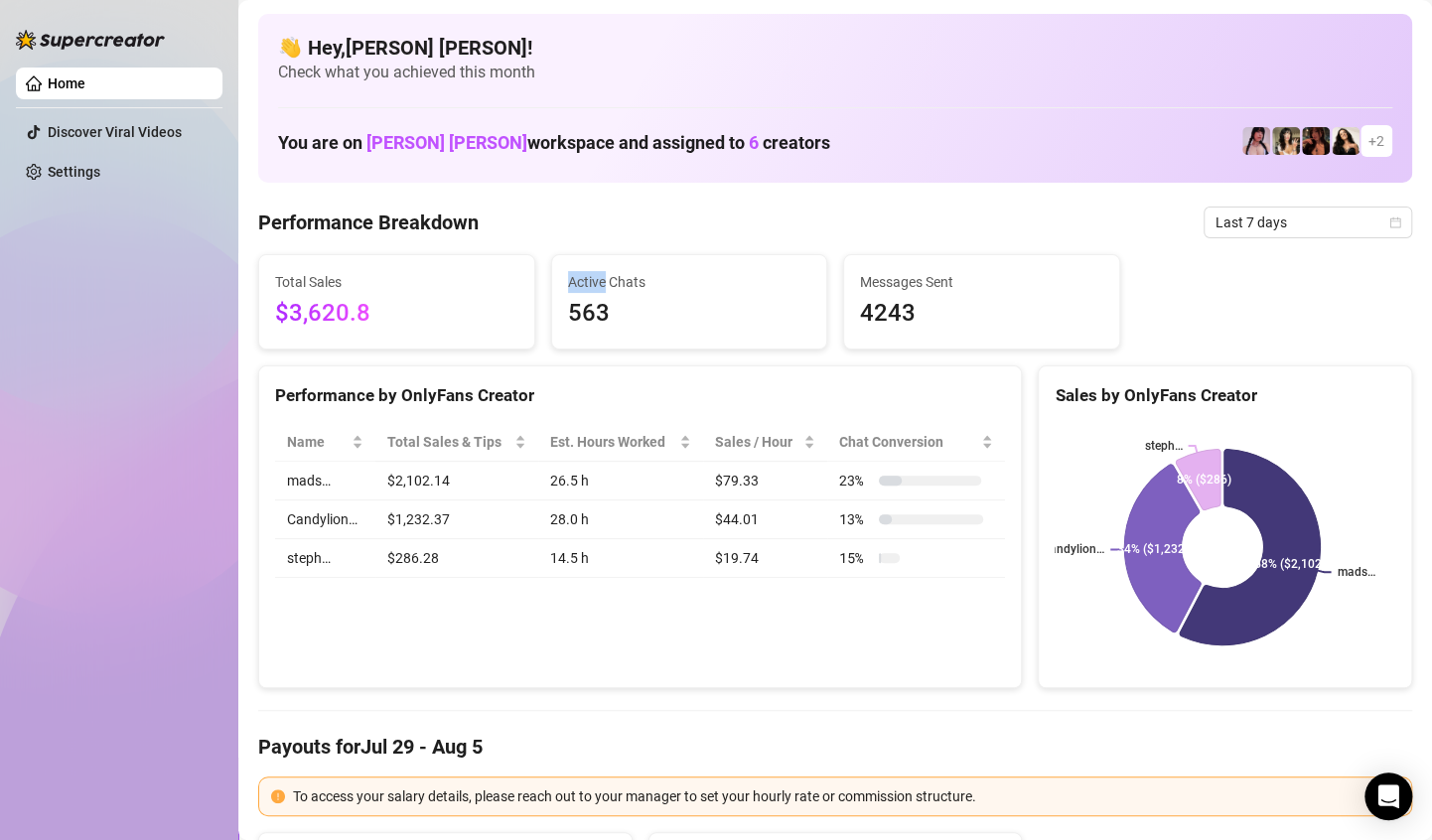 drag, startPoint x: 583, startPoint y: 272, endPoint x: 607, endPoint y: 307, distance: 42.43819 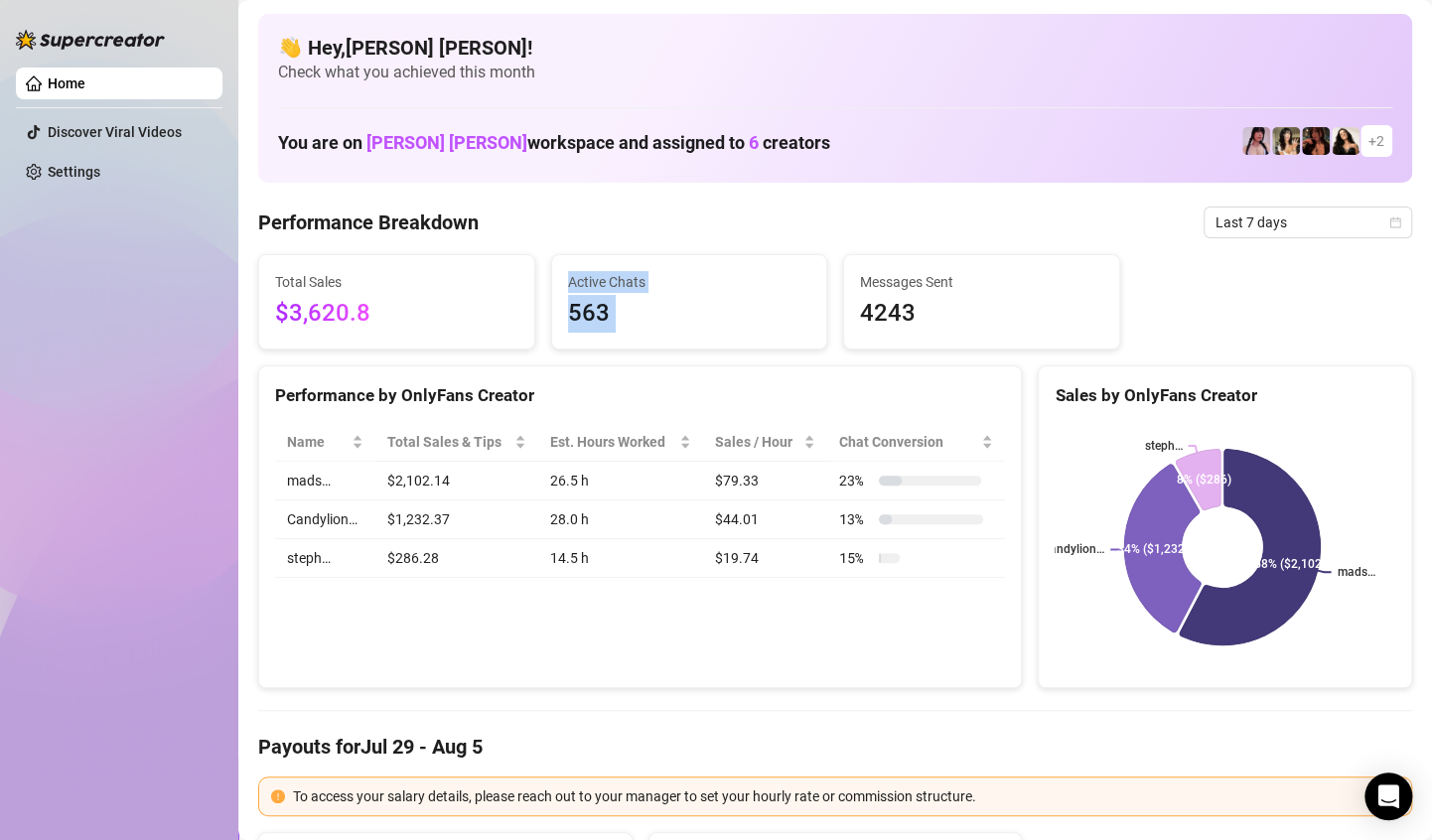 click on "563" at bounding box center [689, 314] 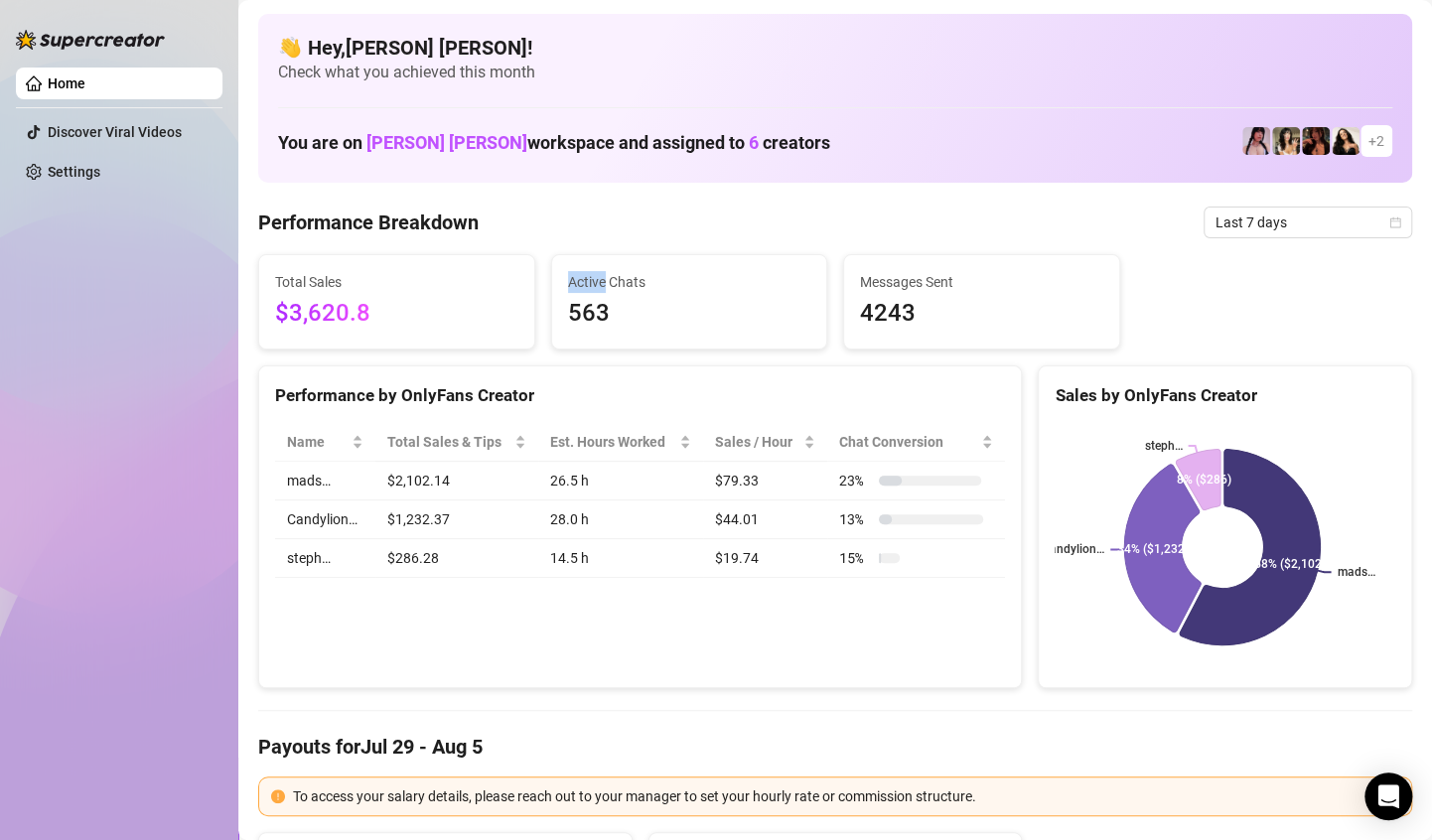 drag, startPoint x: 578, startPoint y: 281, endPoint x: 602, endPoint y: 301, distance: 31.241 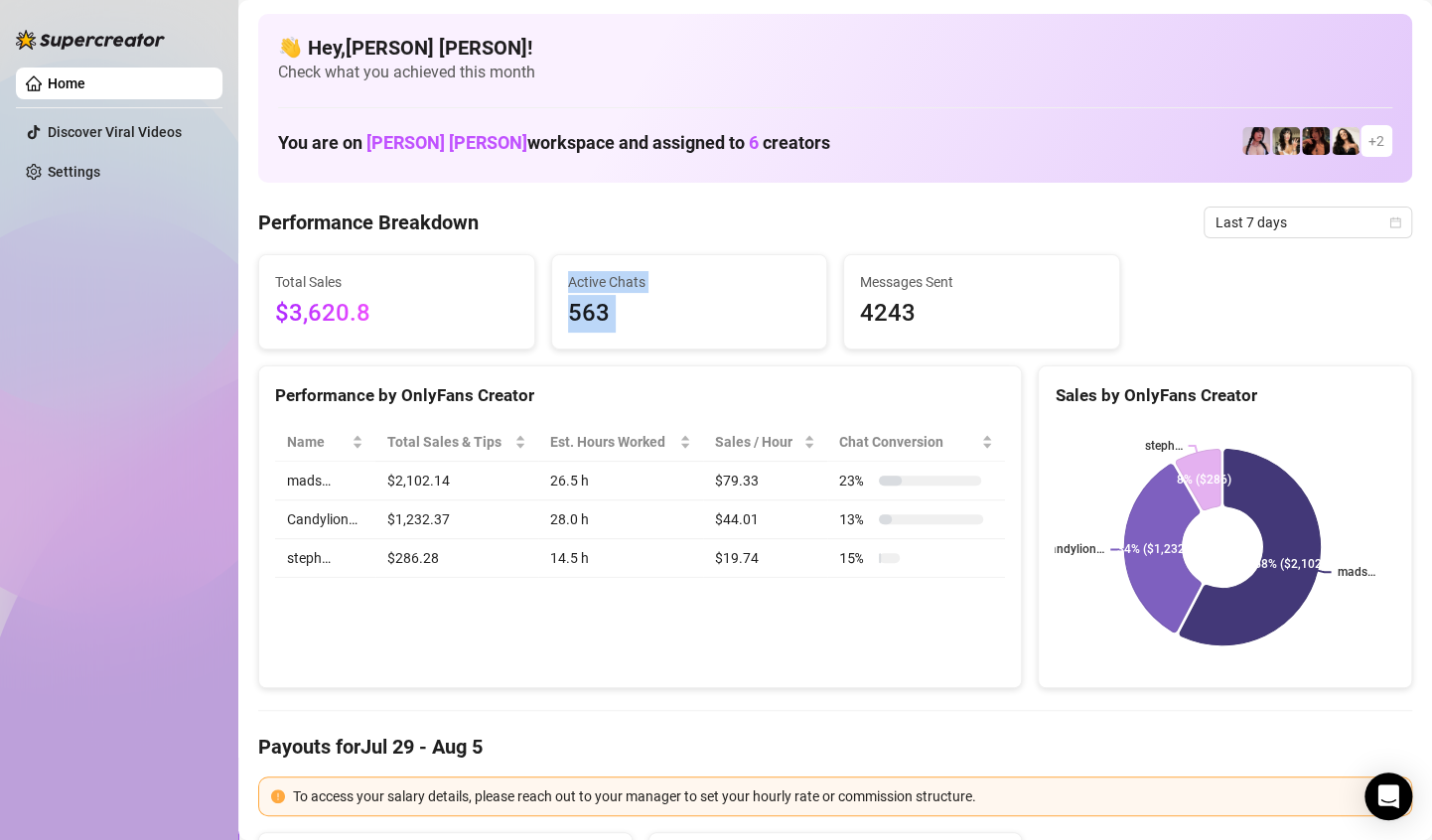 click on "563" at bounding box center (689, 314) 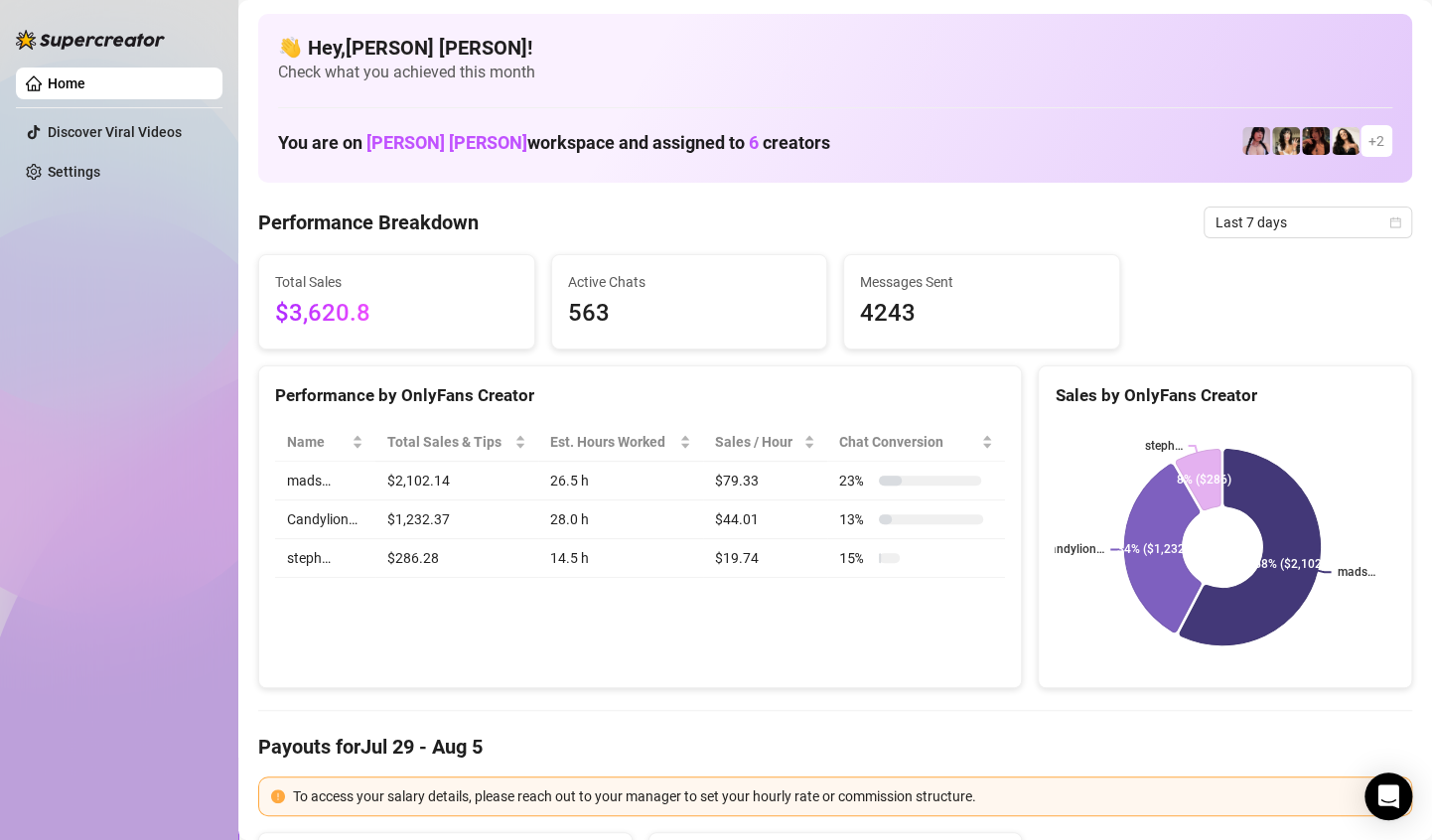 click on "Total Sales" at bounding box center (396, 282) 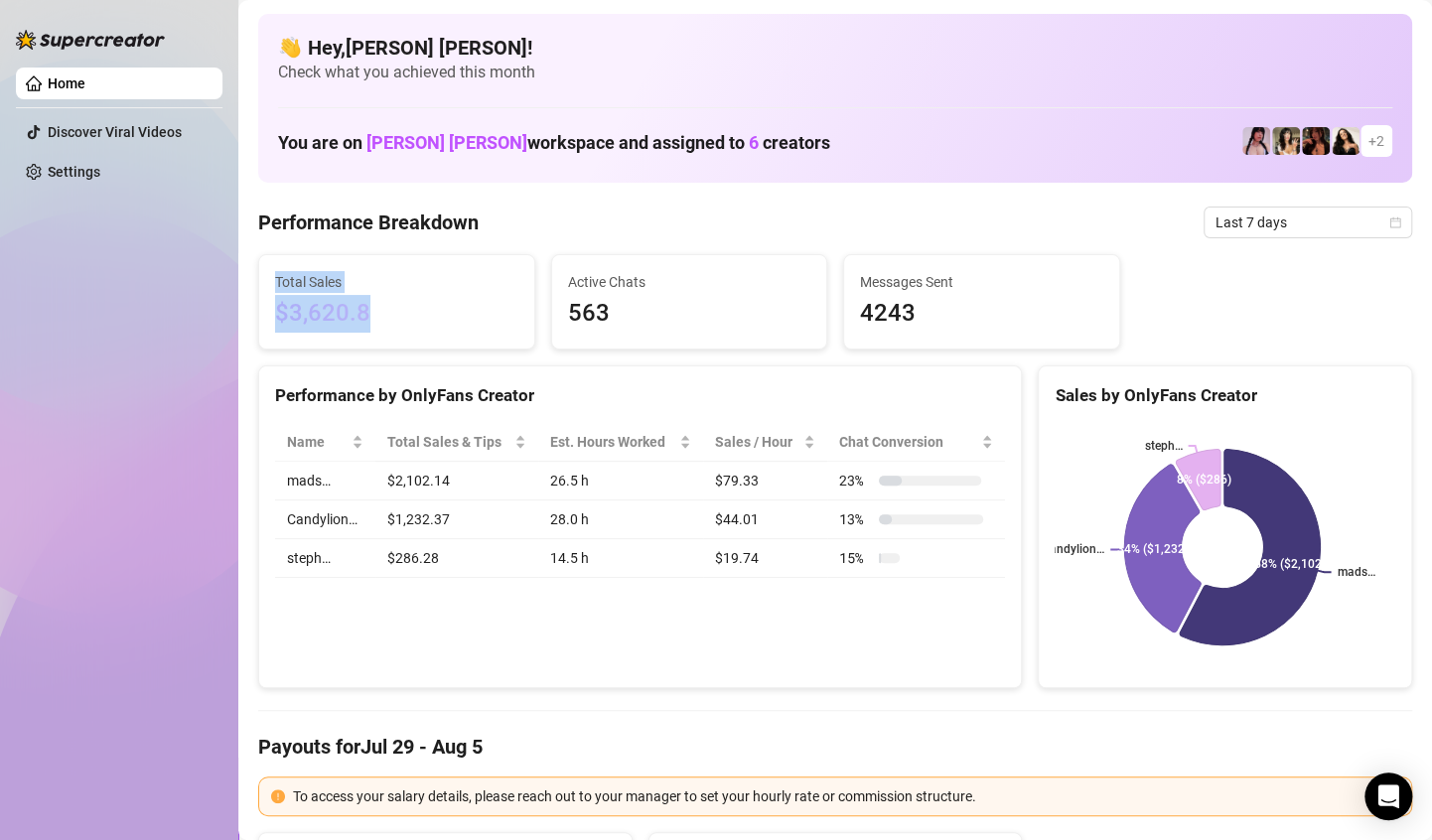 drag, startPoint x: 279, startPoint y: 286, endPoint x: 343, endPoint y: 308, distance: 67.6757 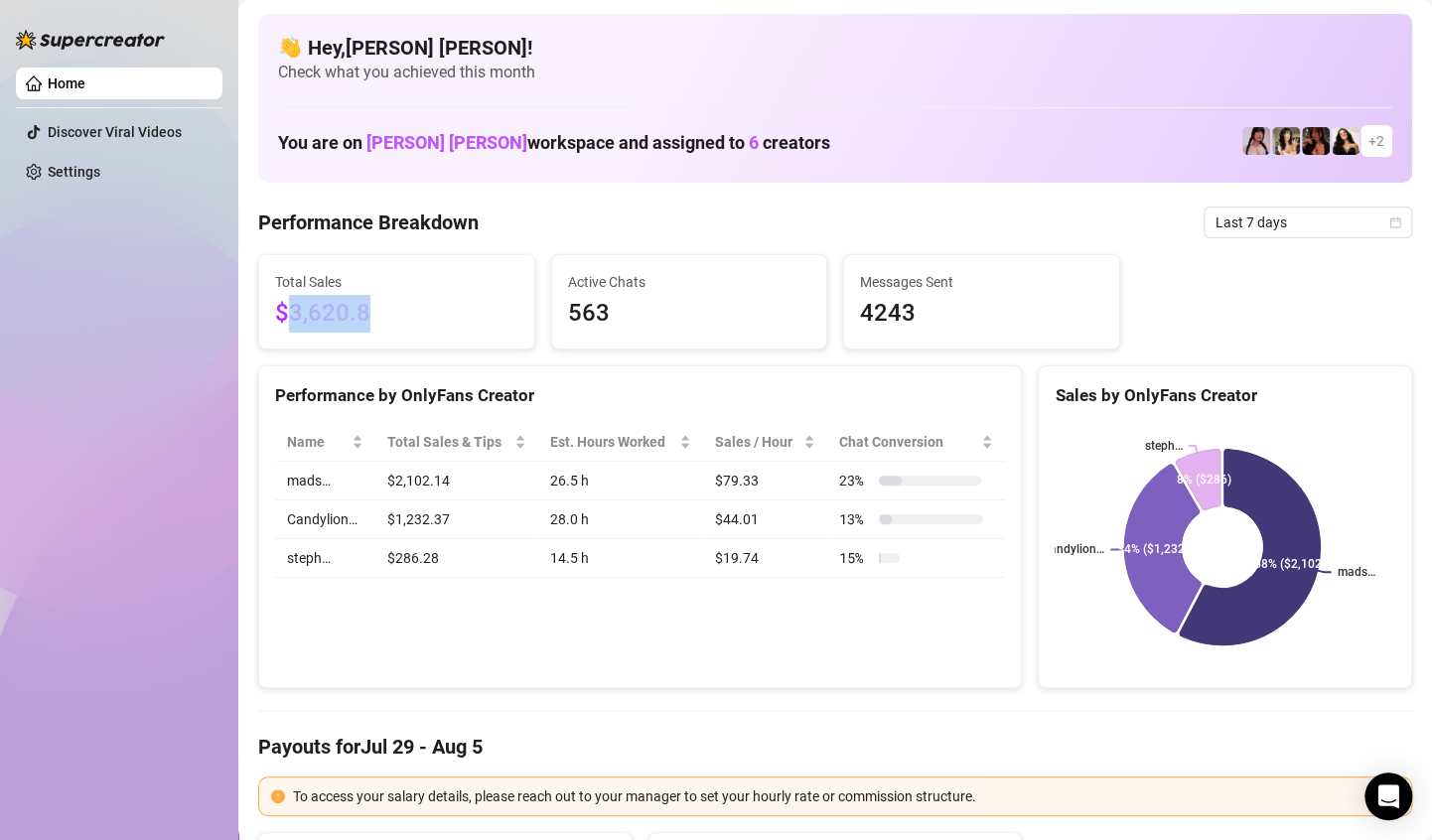 drag, startPoint x: 343, startPoint y: 308, endPoint x: 279, endPoint y: 305, distance: 64.070274 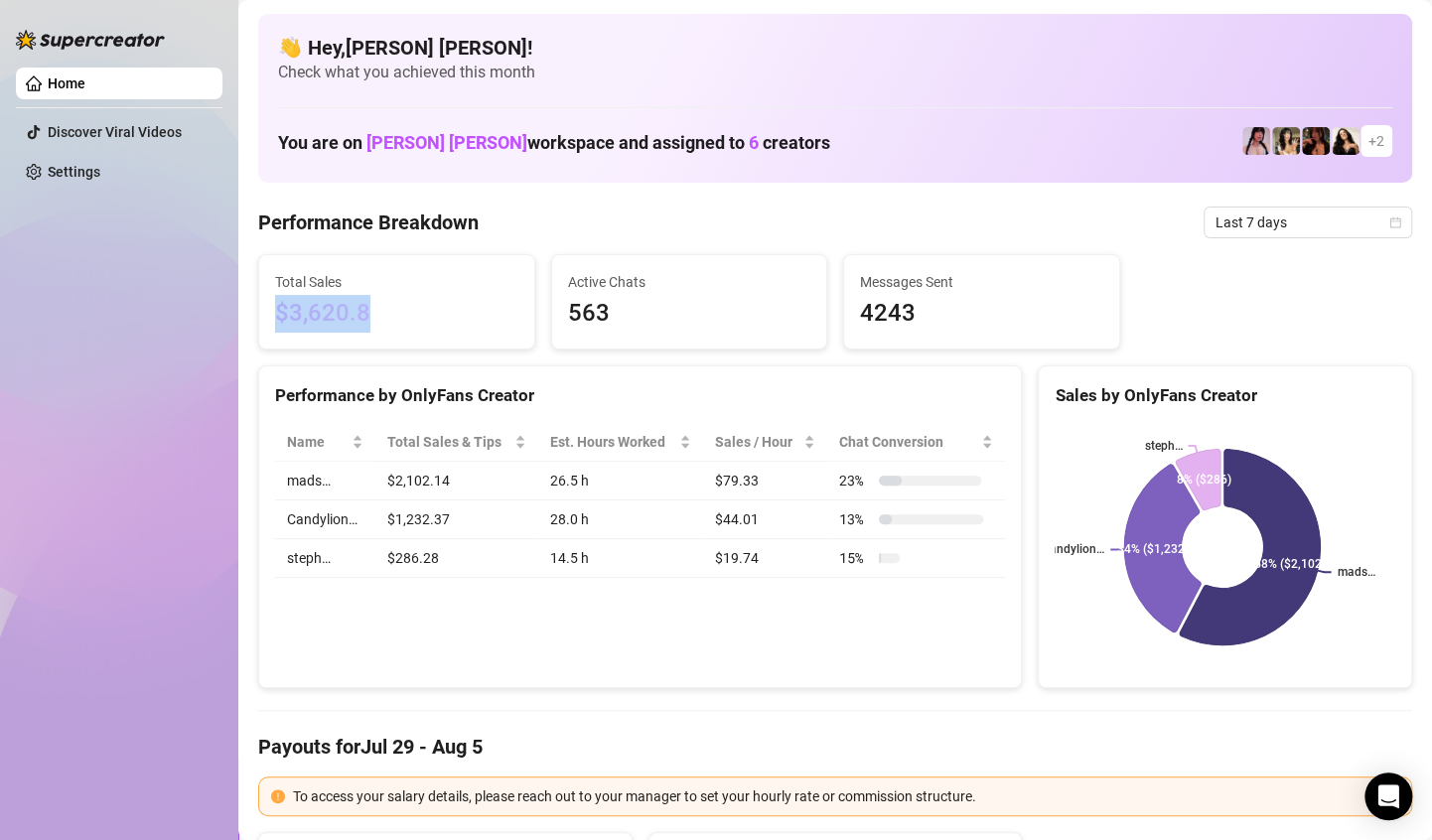 click on "$3,620.8" at bounding box center (396, 314) 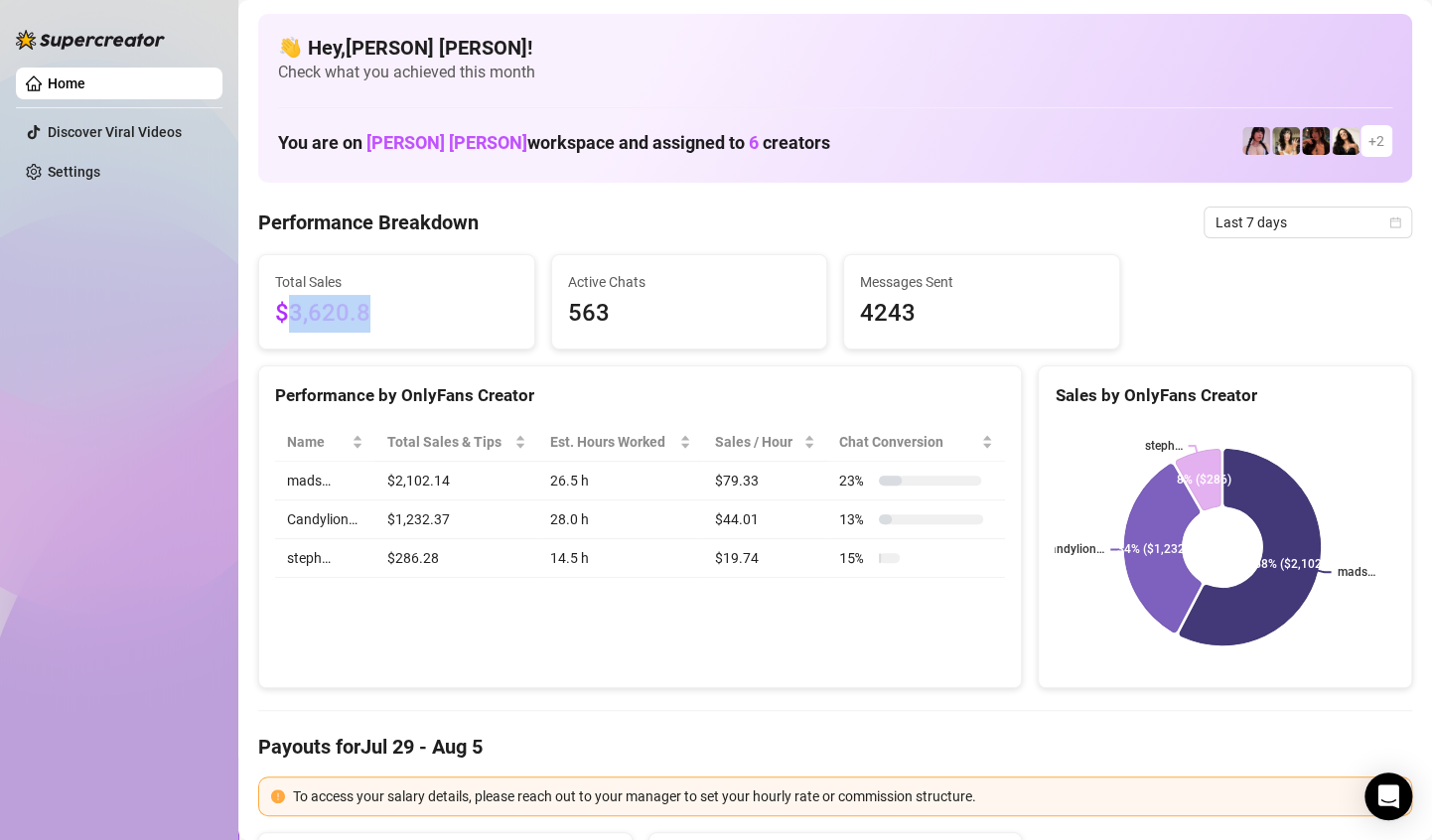 drag, startPoint x: 301, startPoint y: 310, endPoint x: 280, endPoint y: 306, distance: 21.377558 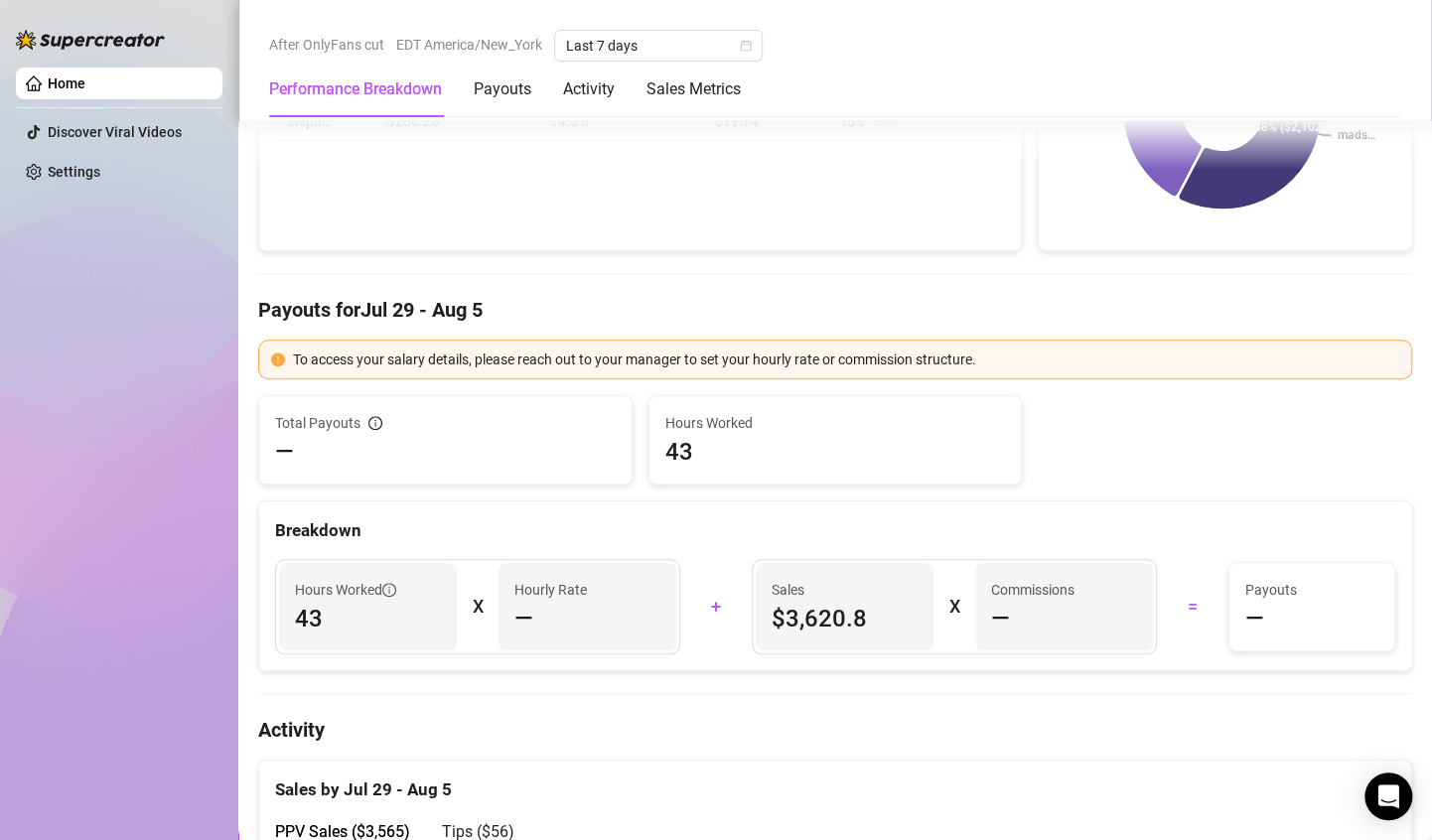 scroll, scrollTop: 797, scrollLeft: 0, axis: vertical 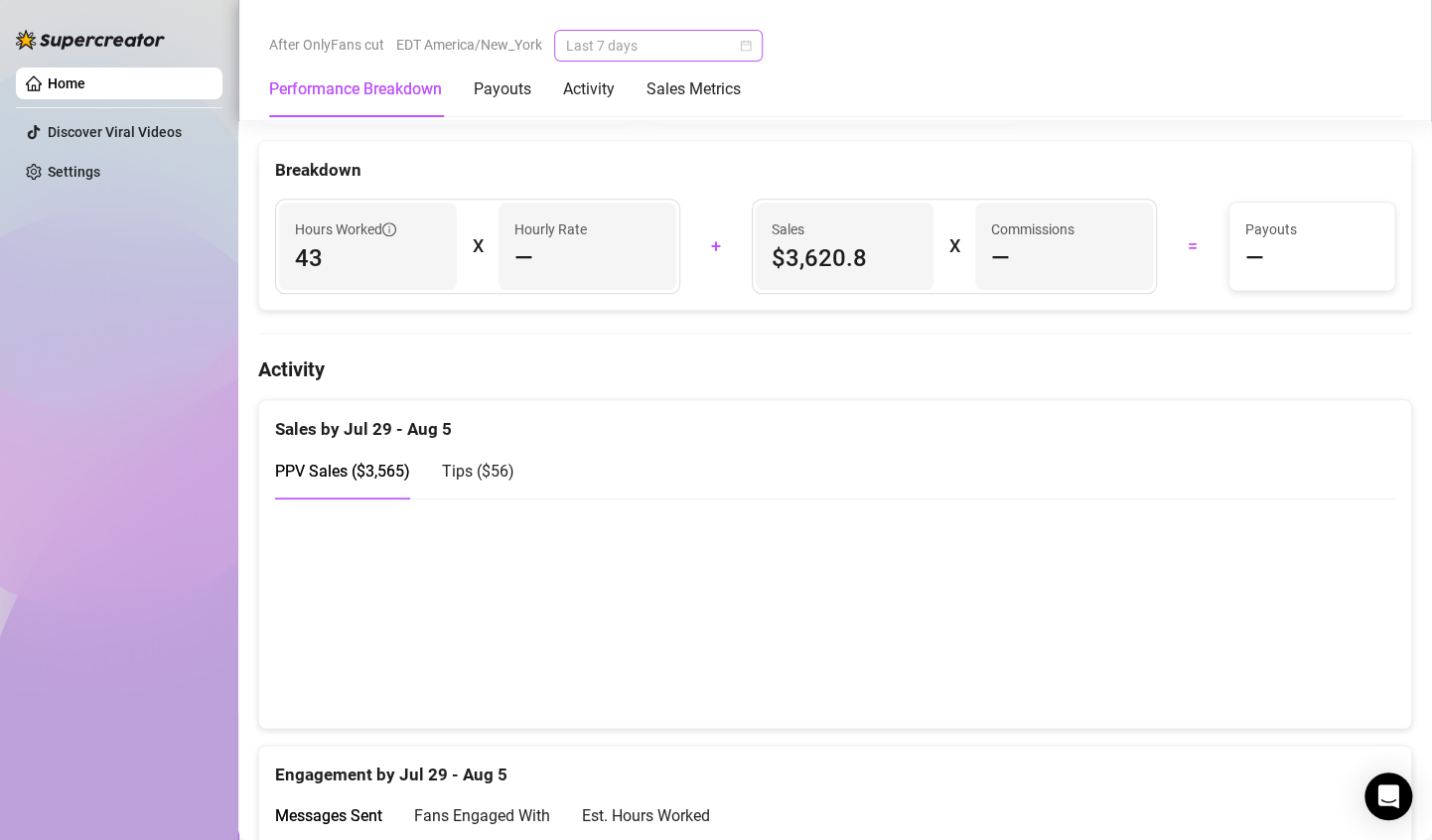 click on "Last 7 days" at bounding box center [658, 46] 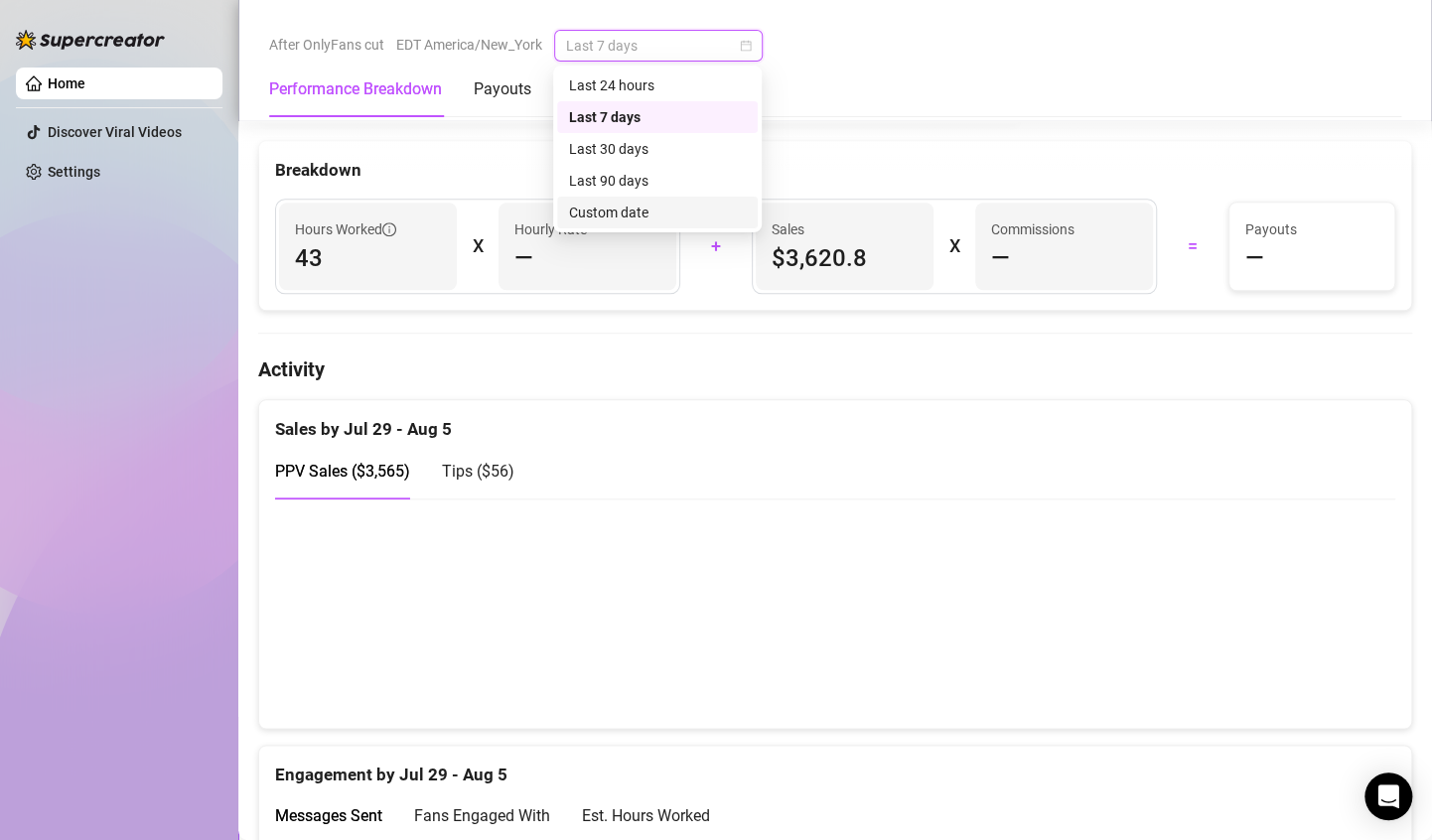 click on "Custom date" at bounding box center (657, 212) 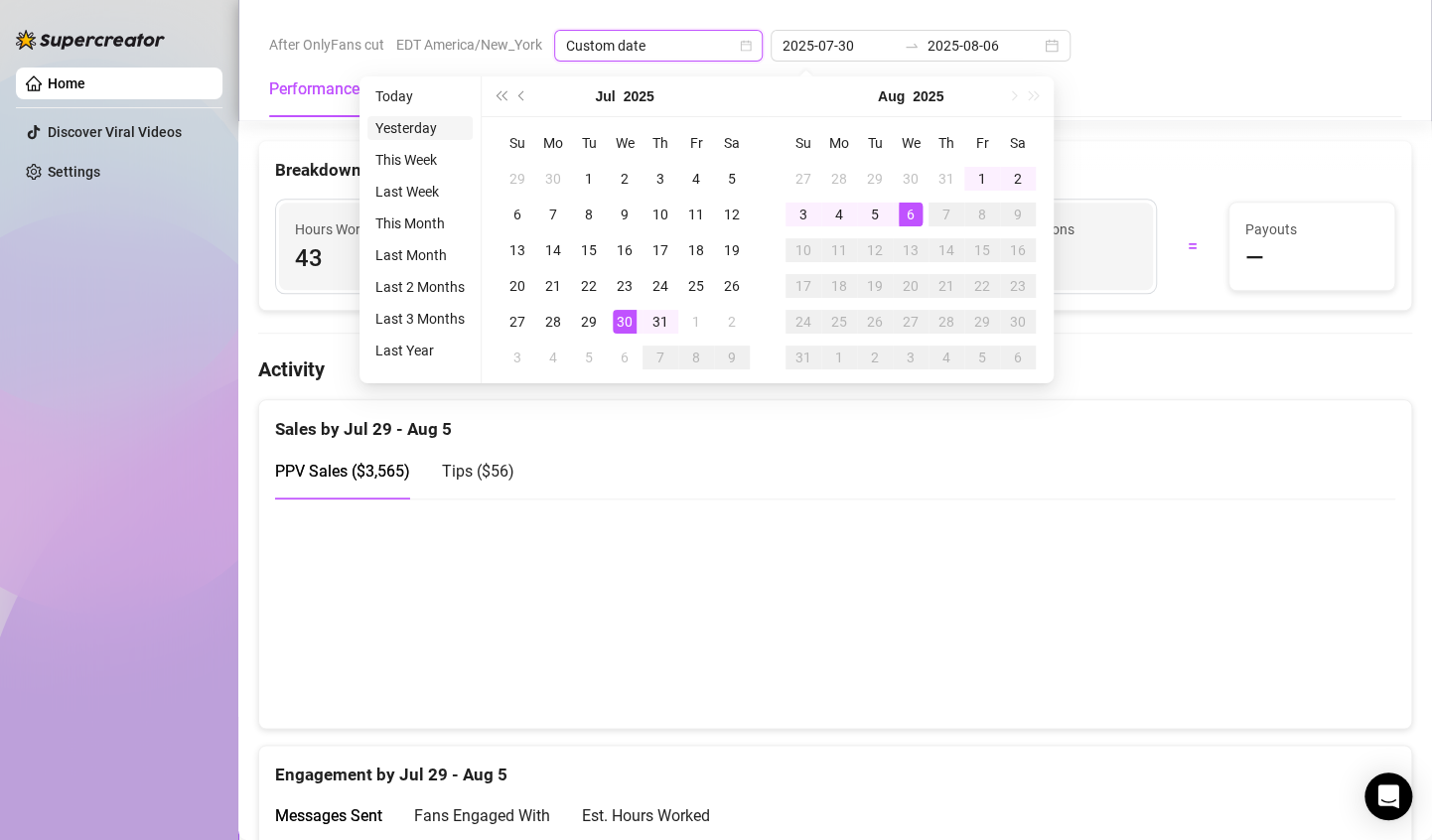 type on "2025-08-05" 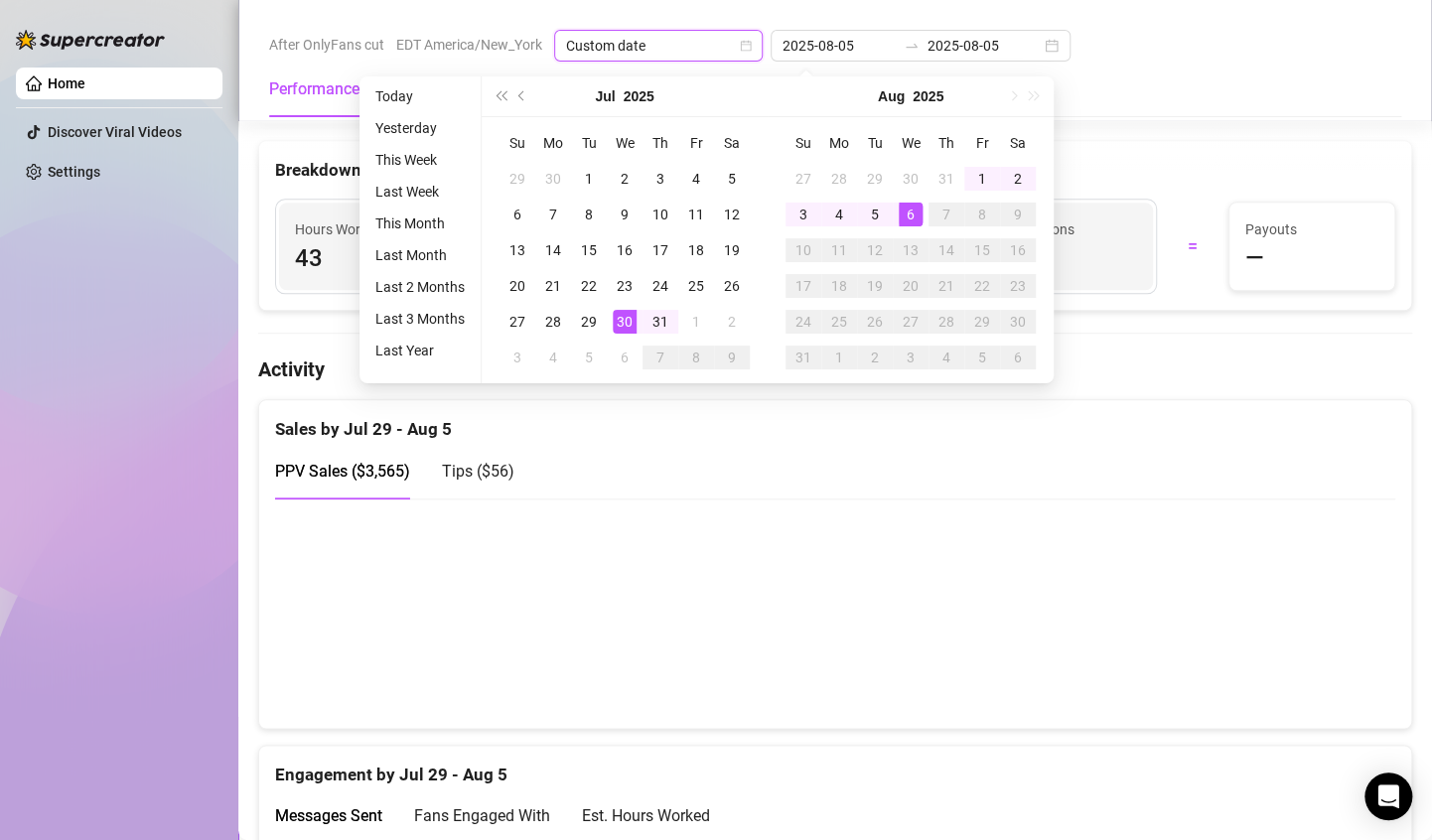 type on "2025-07-30" 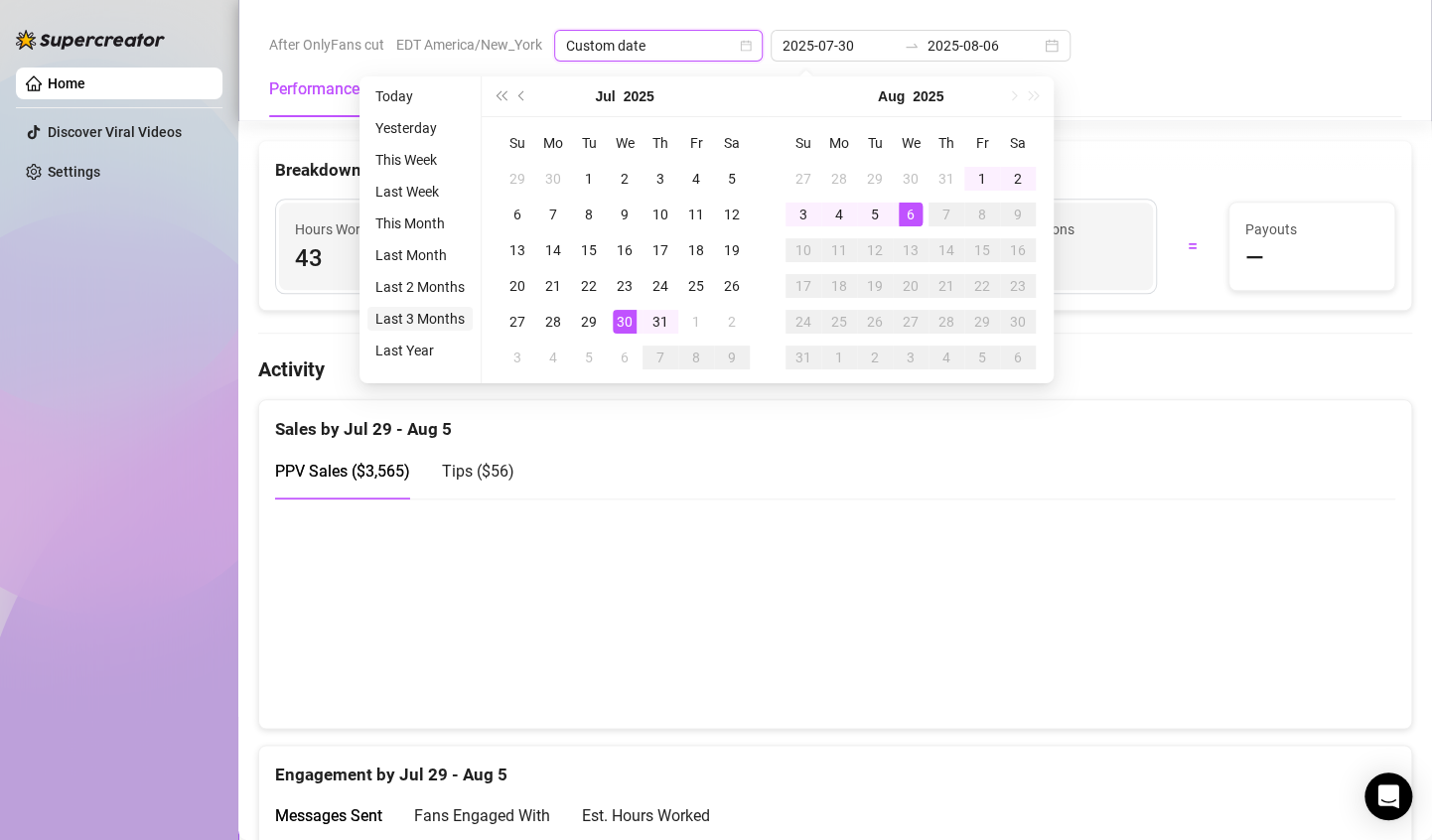 type on "2025-08-05" 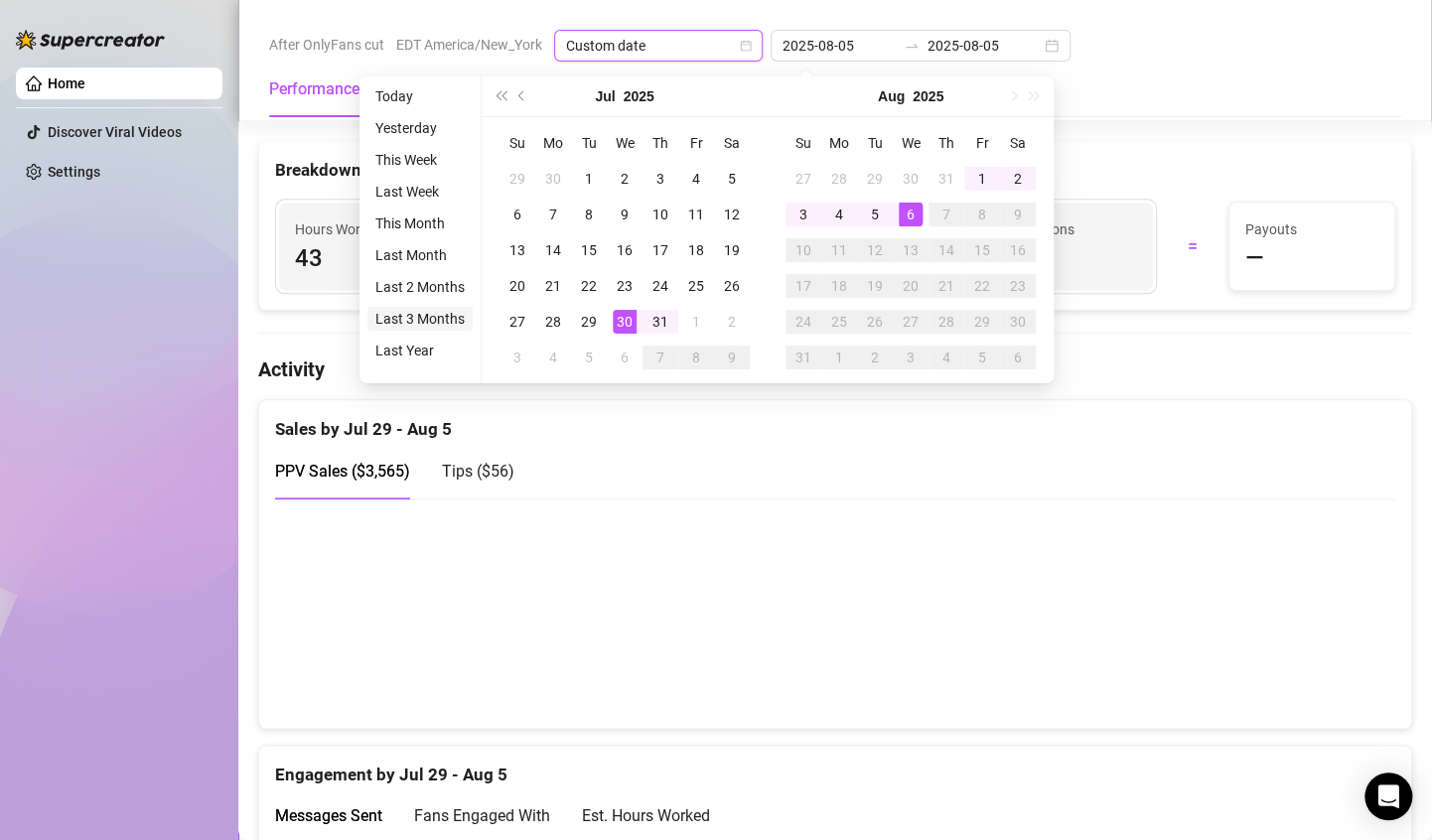 type on "2025-07-30" 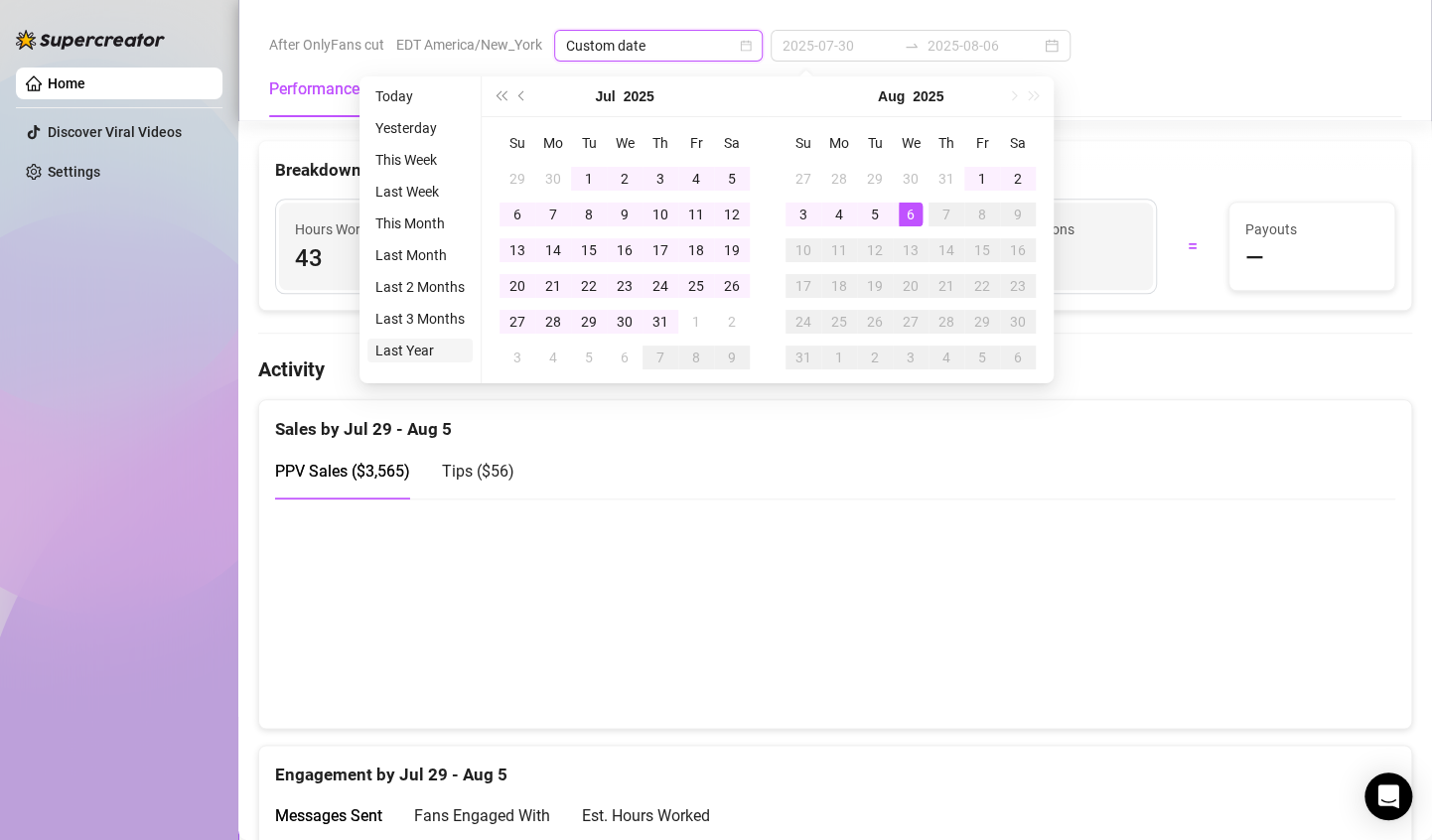 type on "2024-08-06" 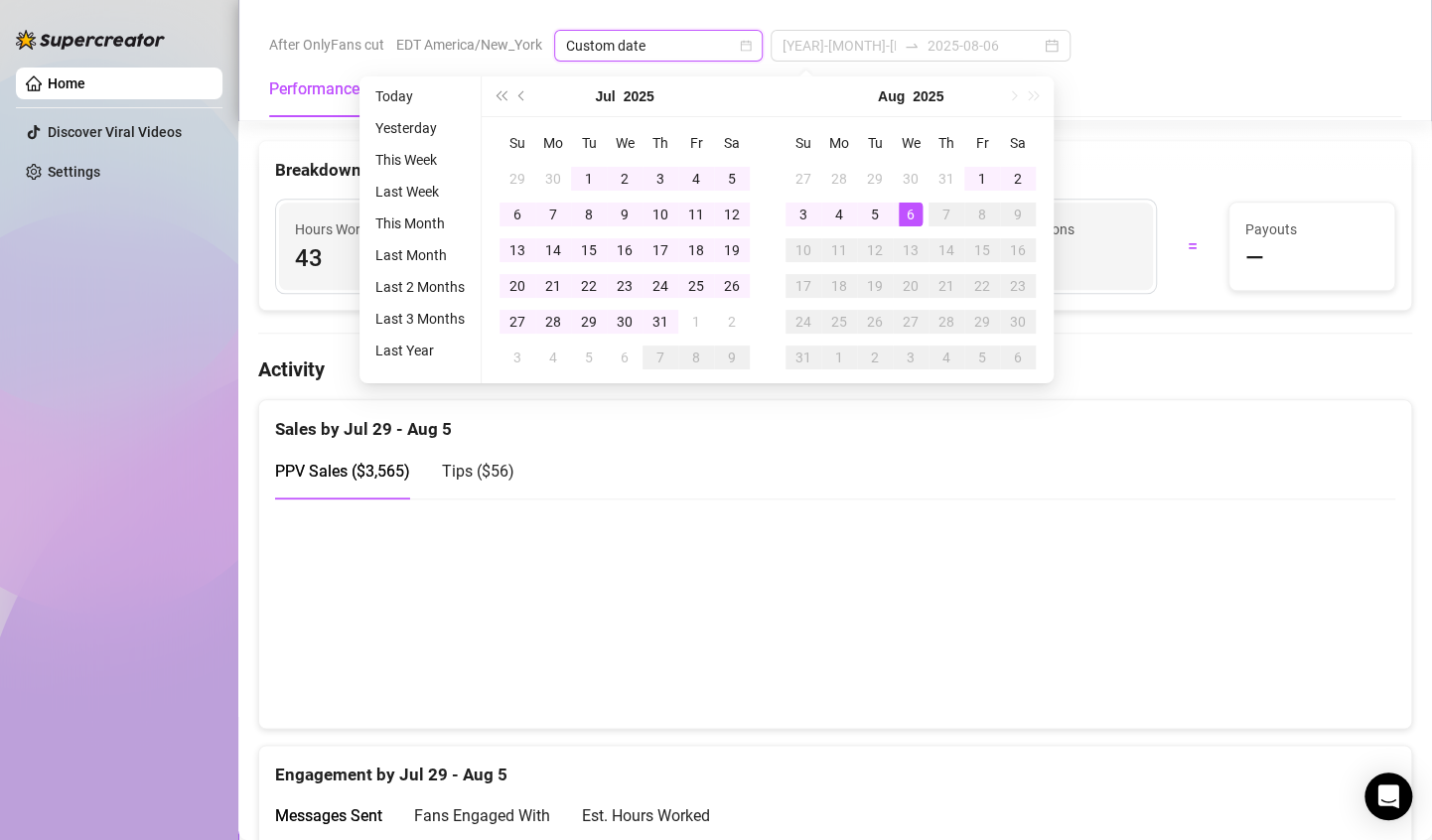 click on "Last Year" at bounding box center [420, 350] 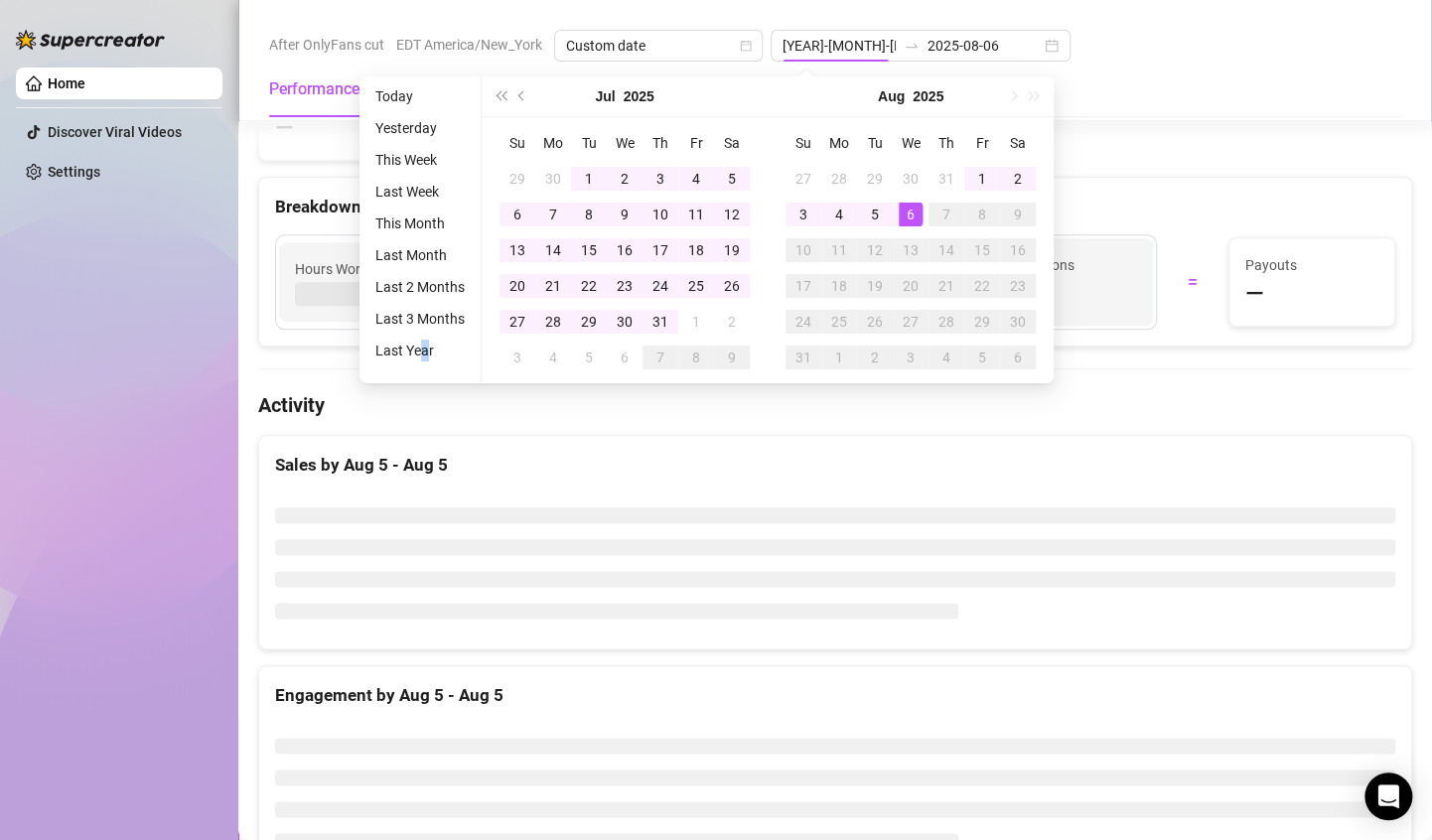 type on "2024-08-06" 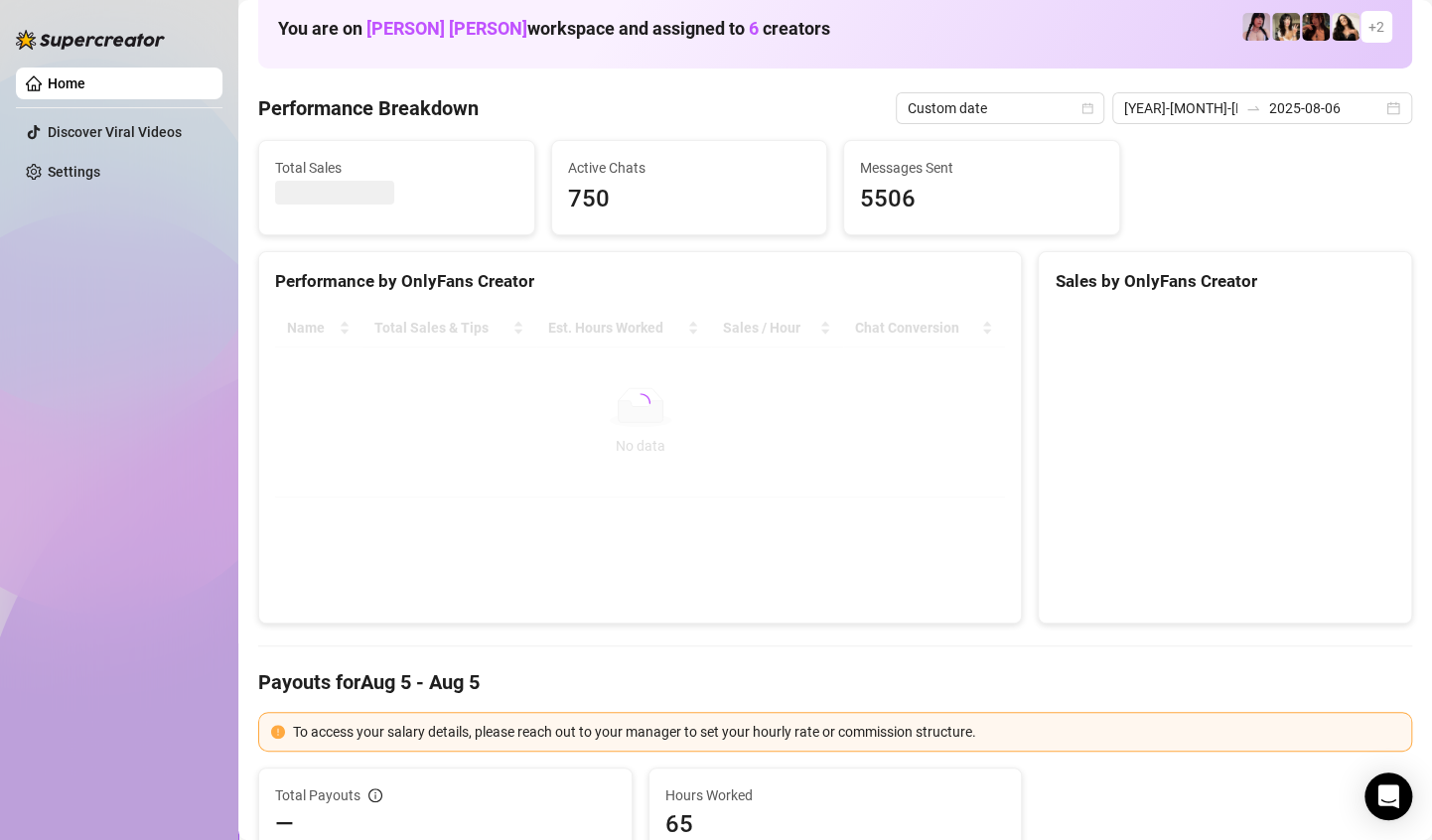 scroll, scrollTop: 111, scrollLeft: 0, axis: vertical 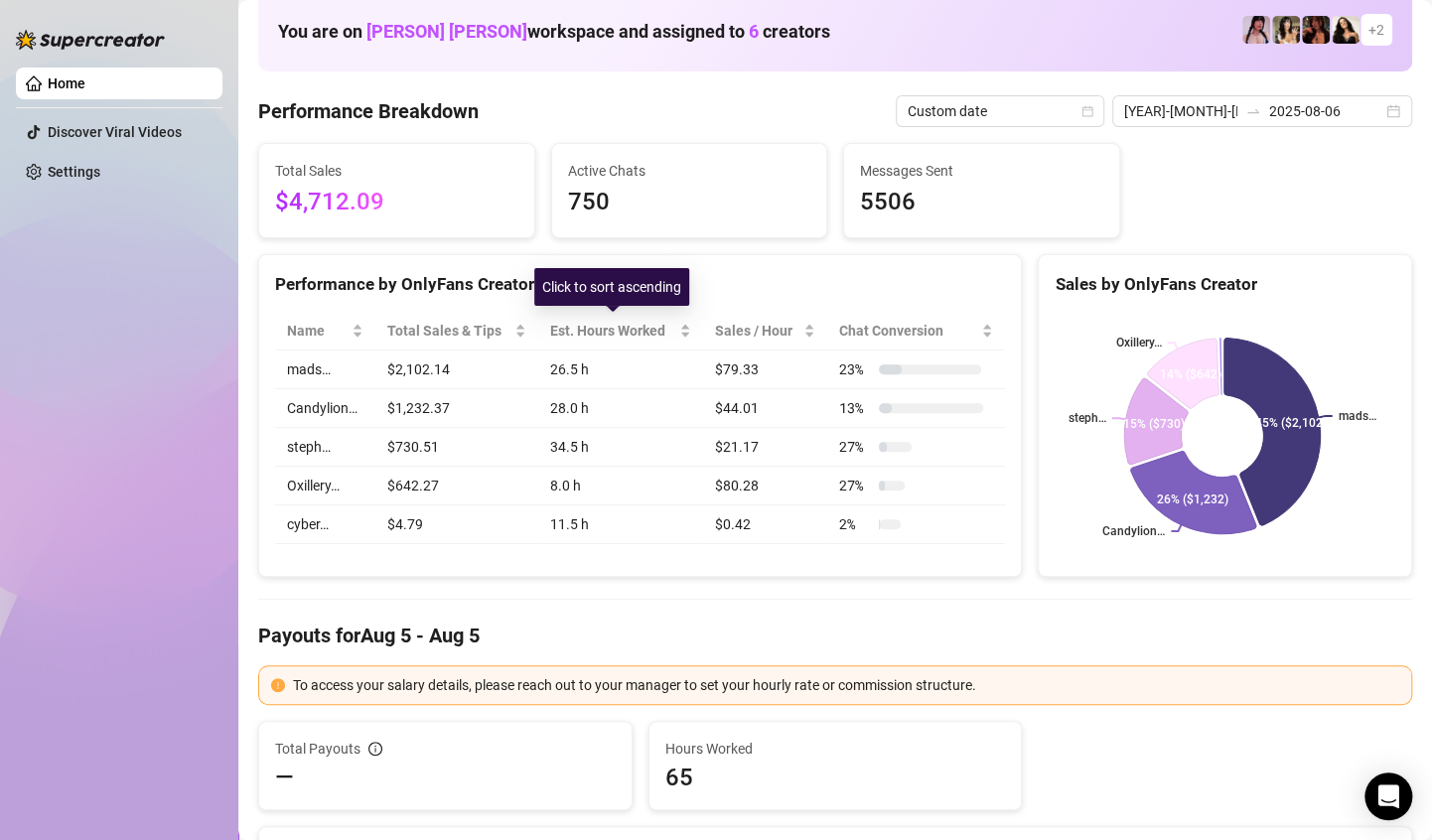 click on "$4,712.09" at bounding box center (396, 203) 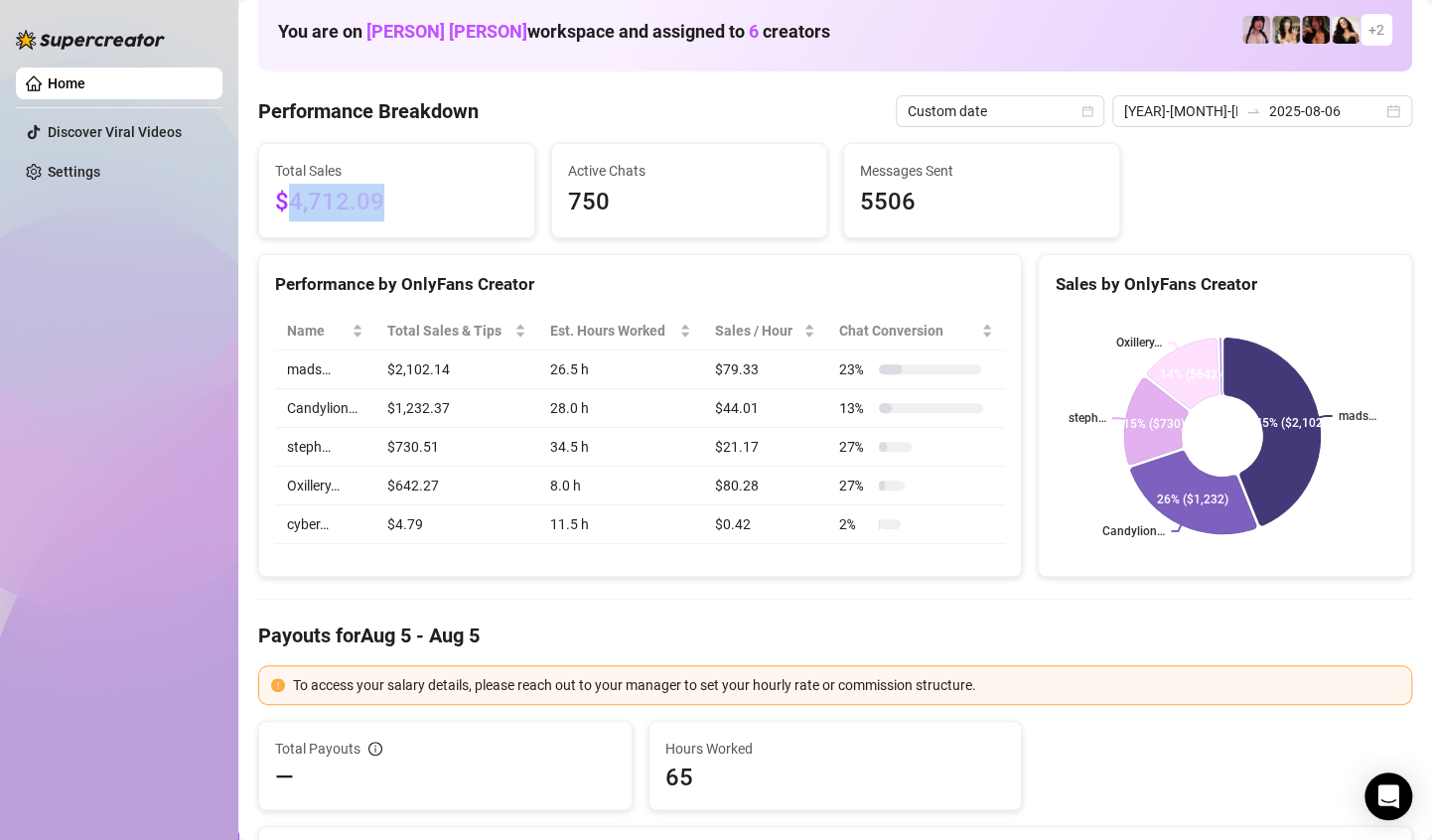 drag, startPoint x: 325, startPoint y: 216, endPoint x: 289, endPoint y: 218, distance: 36.05551 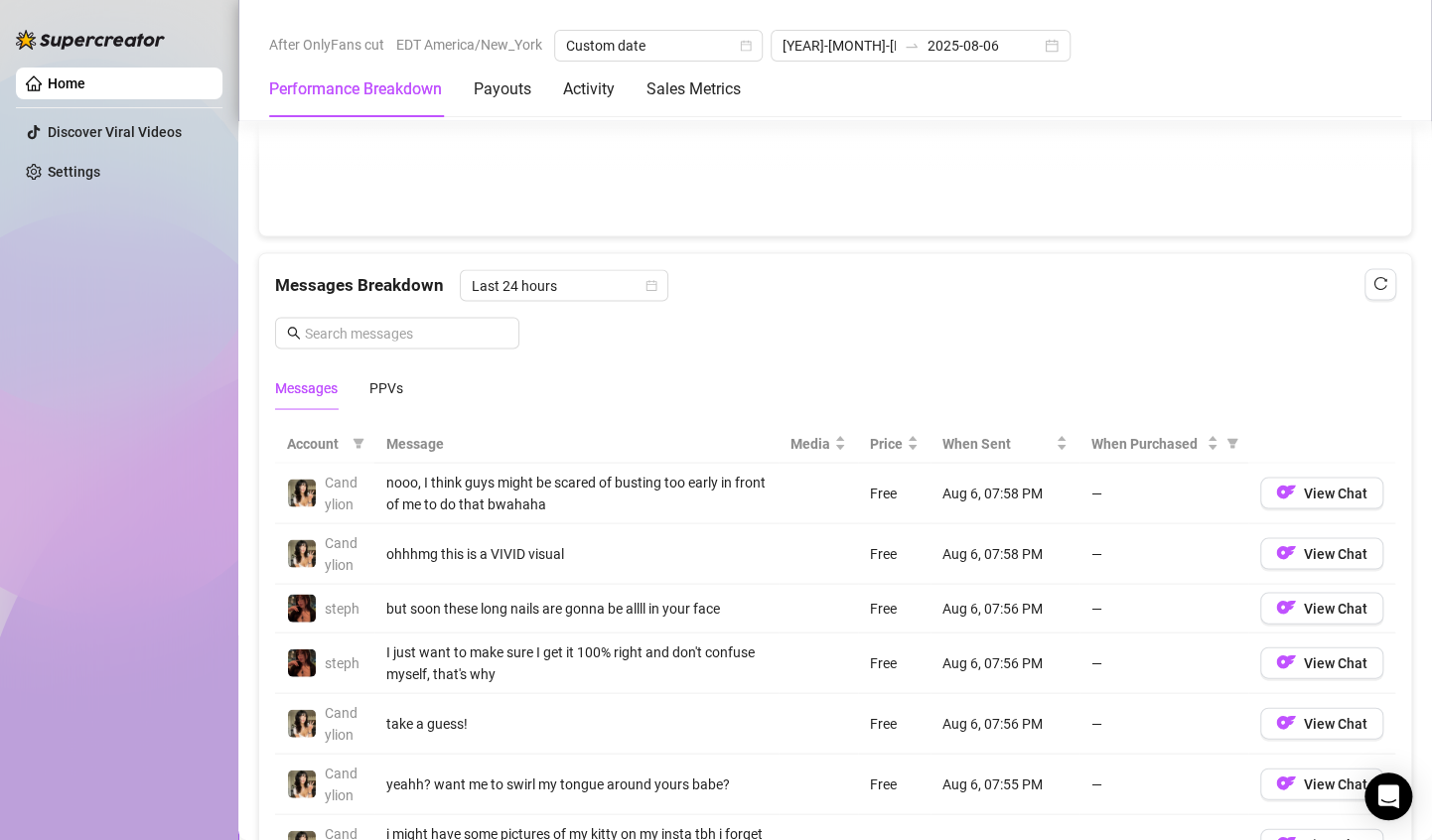 scroll, scrollTop: 1636, scrollLeft: 0, axis: vertical 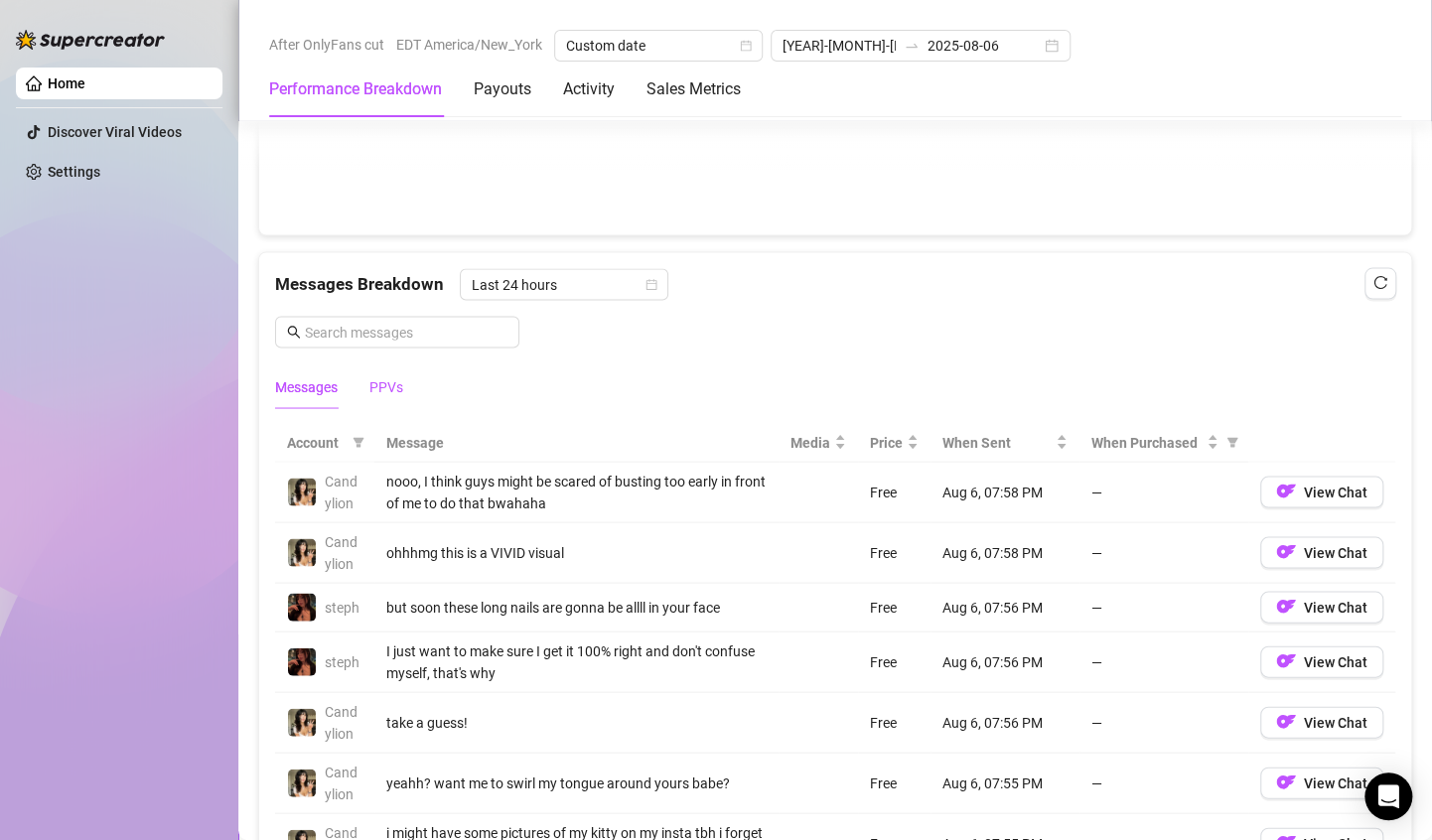 click on "PPVs" at bounding box center [386, 386] 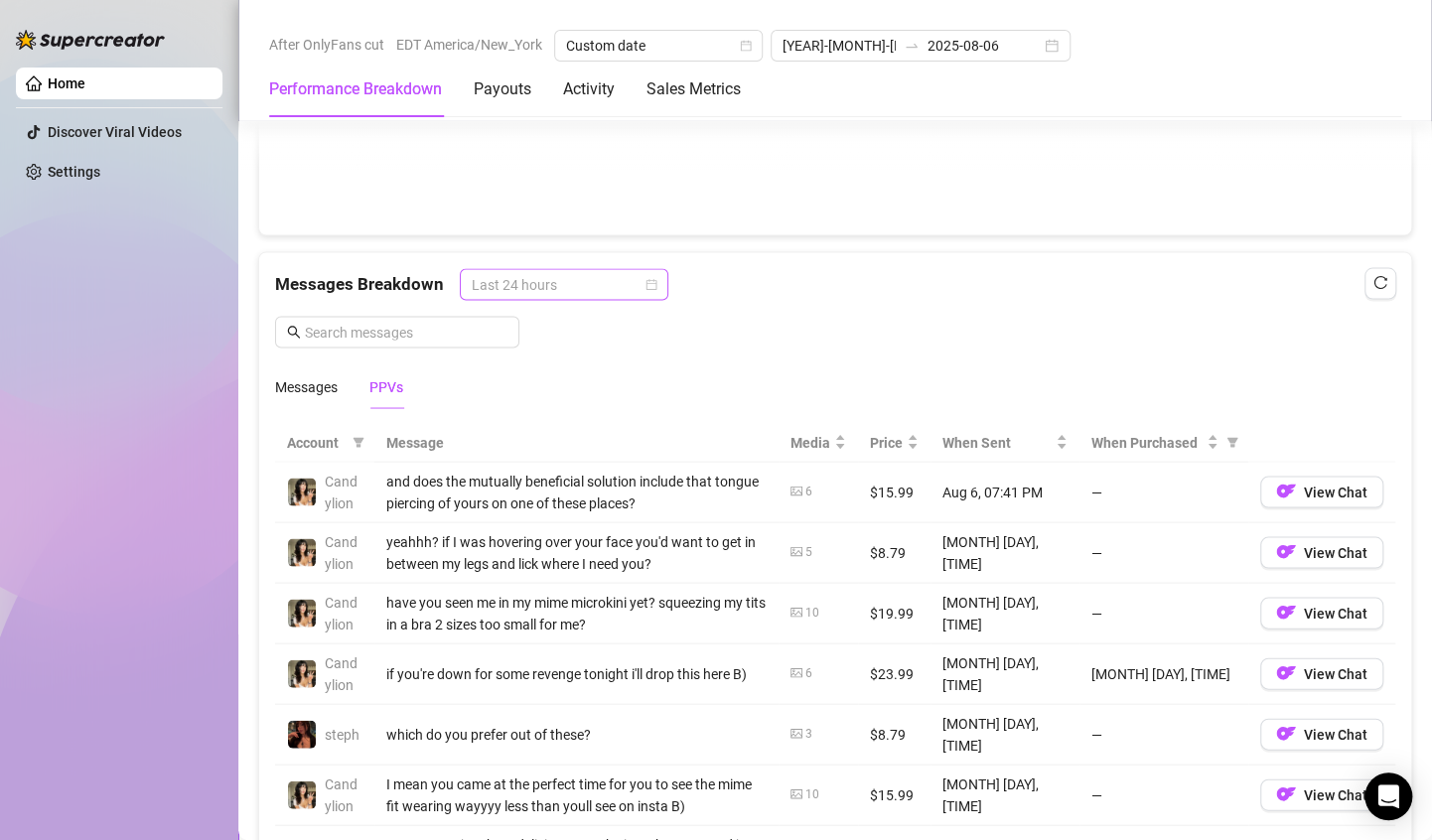 click on "Last 24 hours" at bounding box center (564, 284) 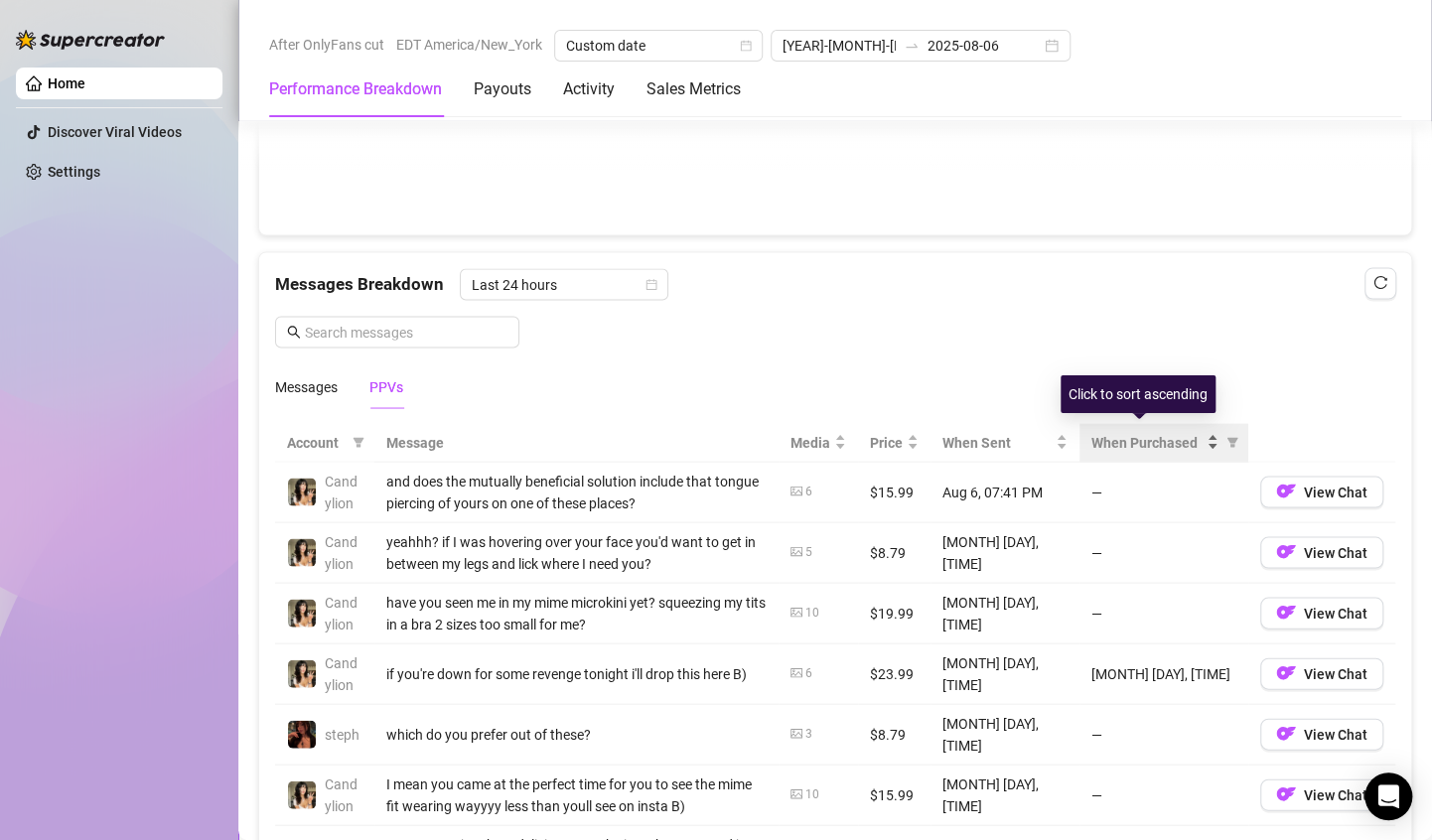 click on "When Purchased" at bounding box center [1147, 442] 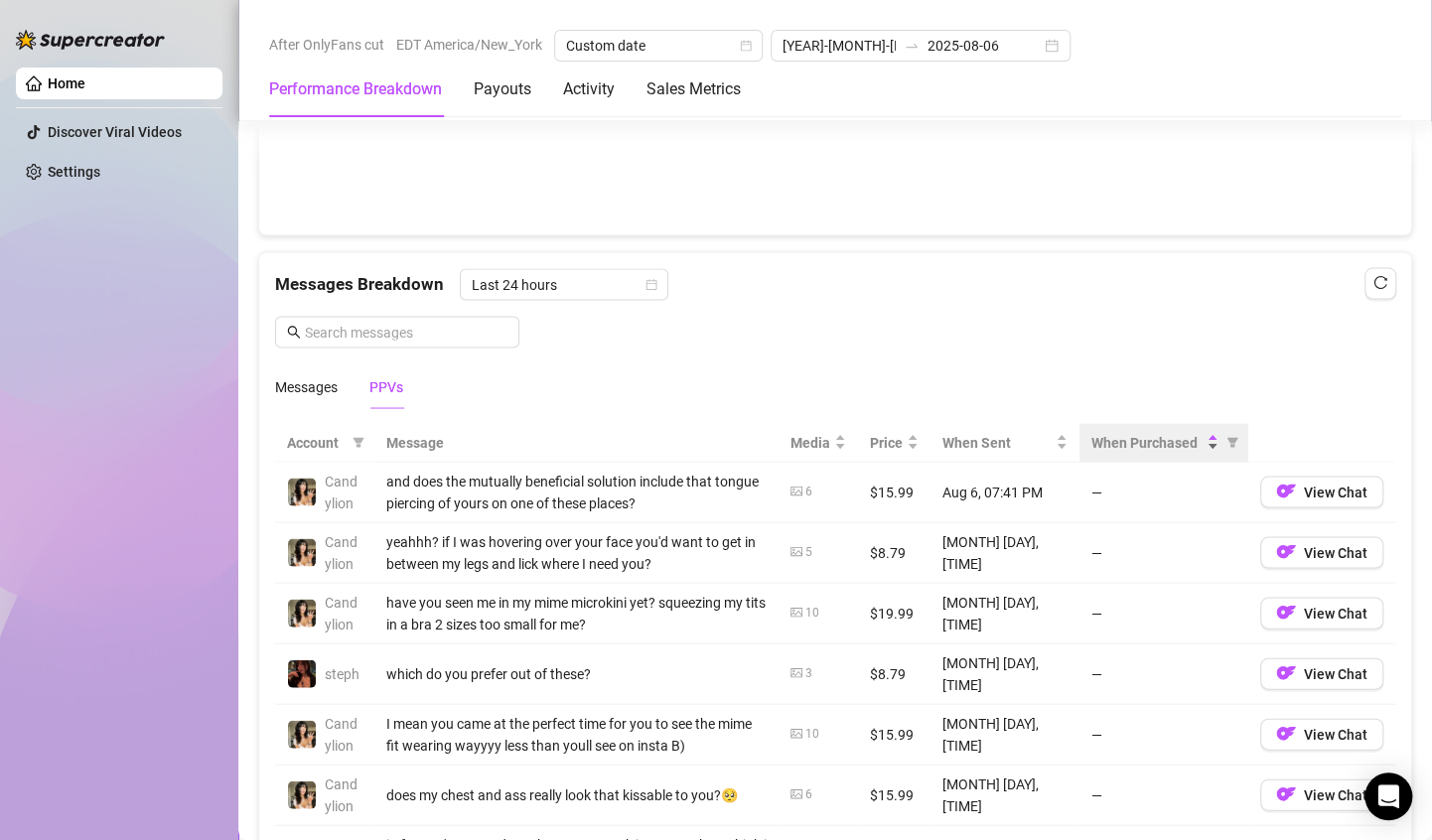 drag, startPoint x: 1018, startPoint y: 424, endPoint x: 1131, endPoint y: 435, distance: 113.53414 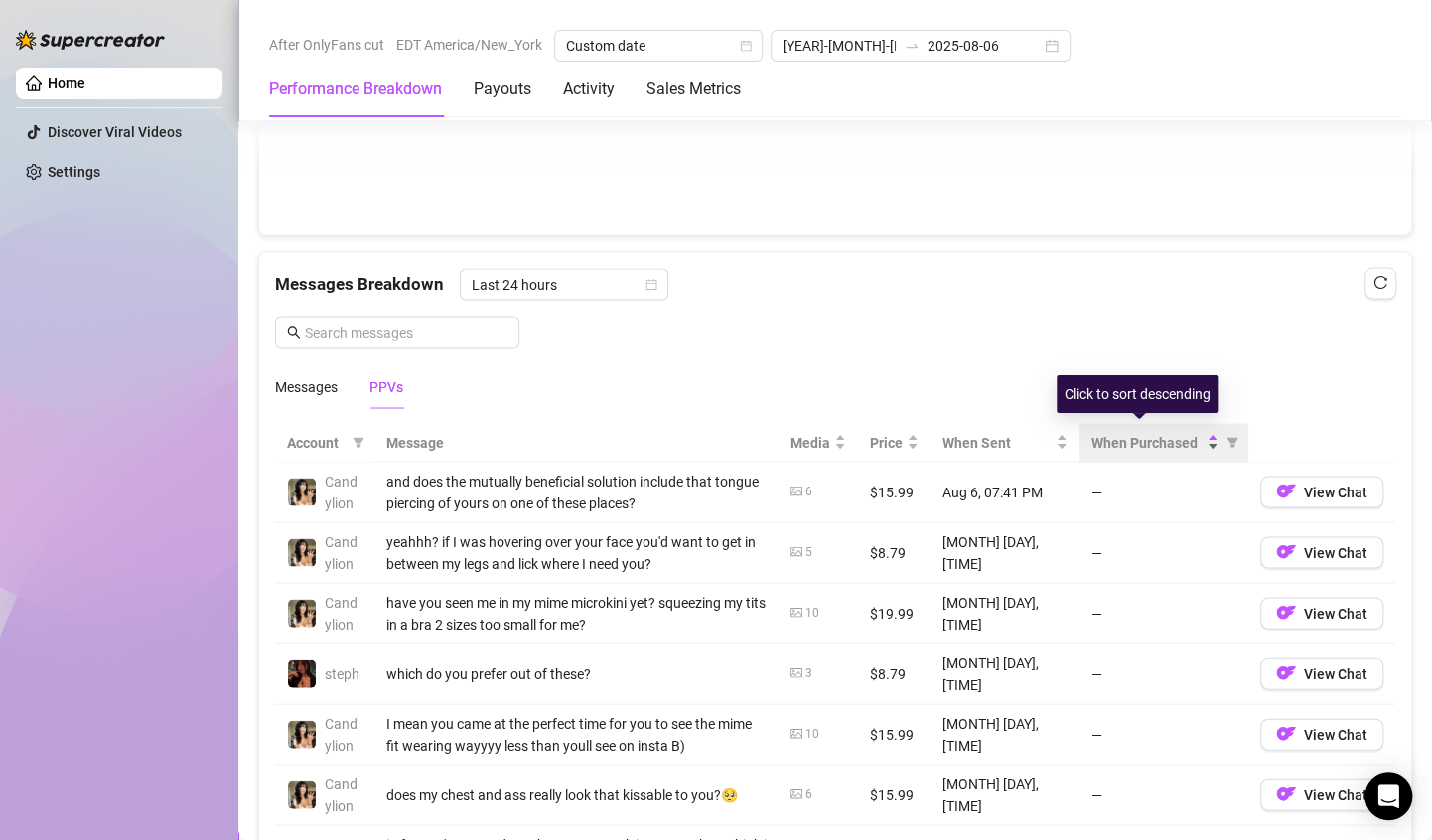click on "When Purchased" at bounding box center (1147, 442) 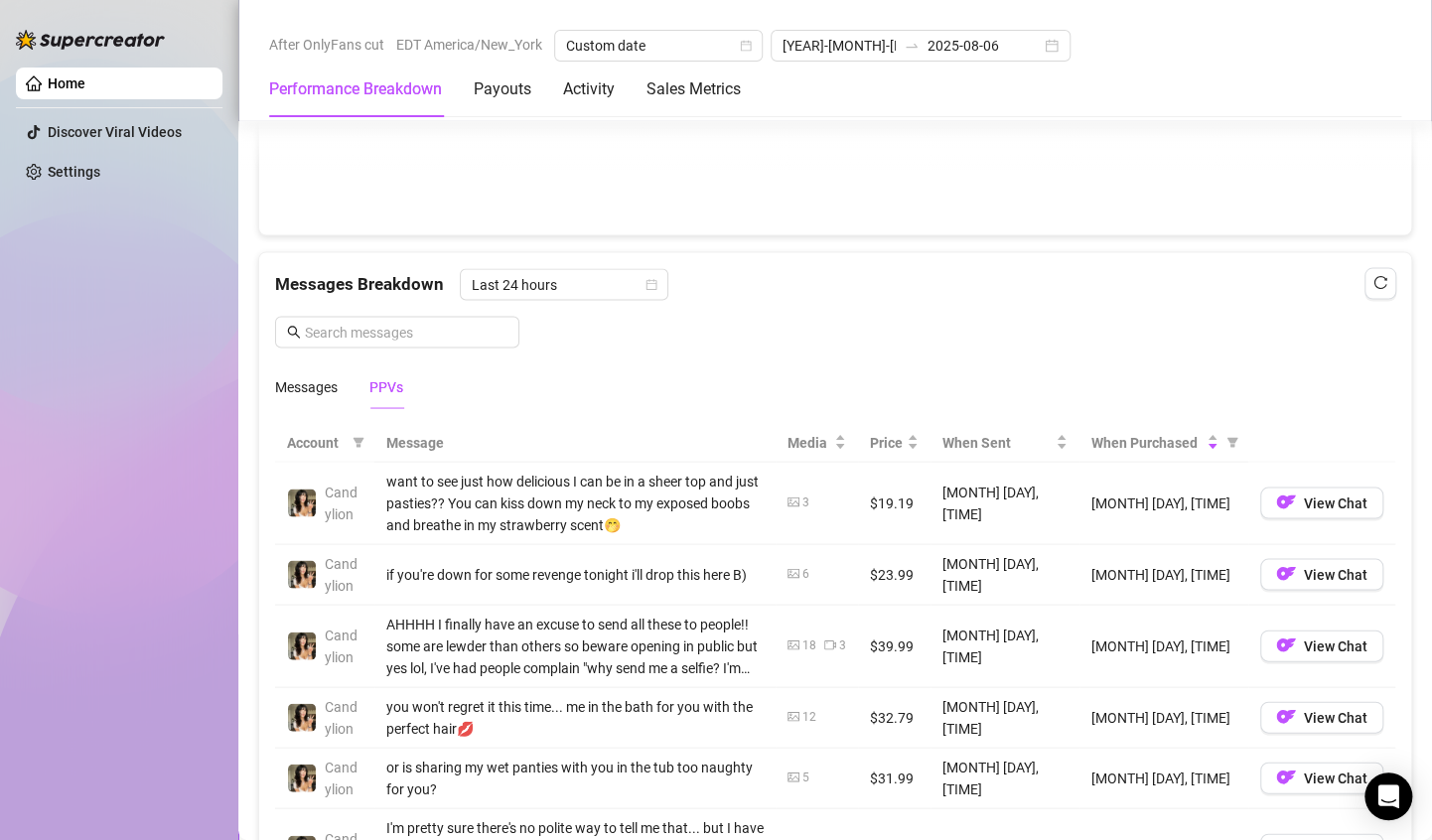 click on "want to see just how delicious I can be in a sheer top and just pasties?? You can kiss down my neck to my exposed boobs and breathe in my strawberry scent🤭" at bounding box center [575, 502] 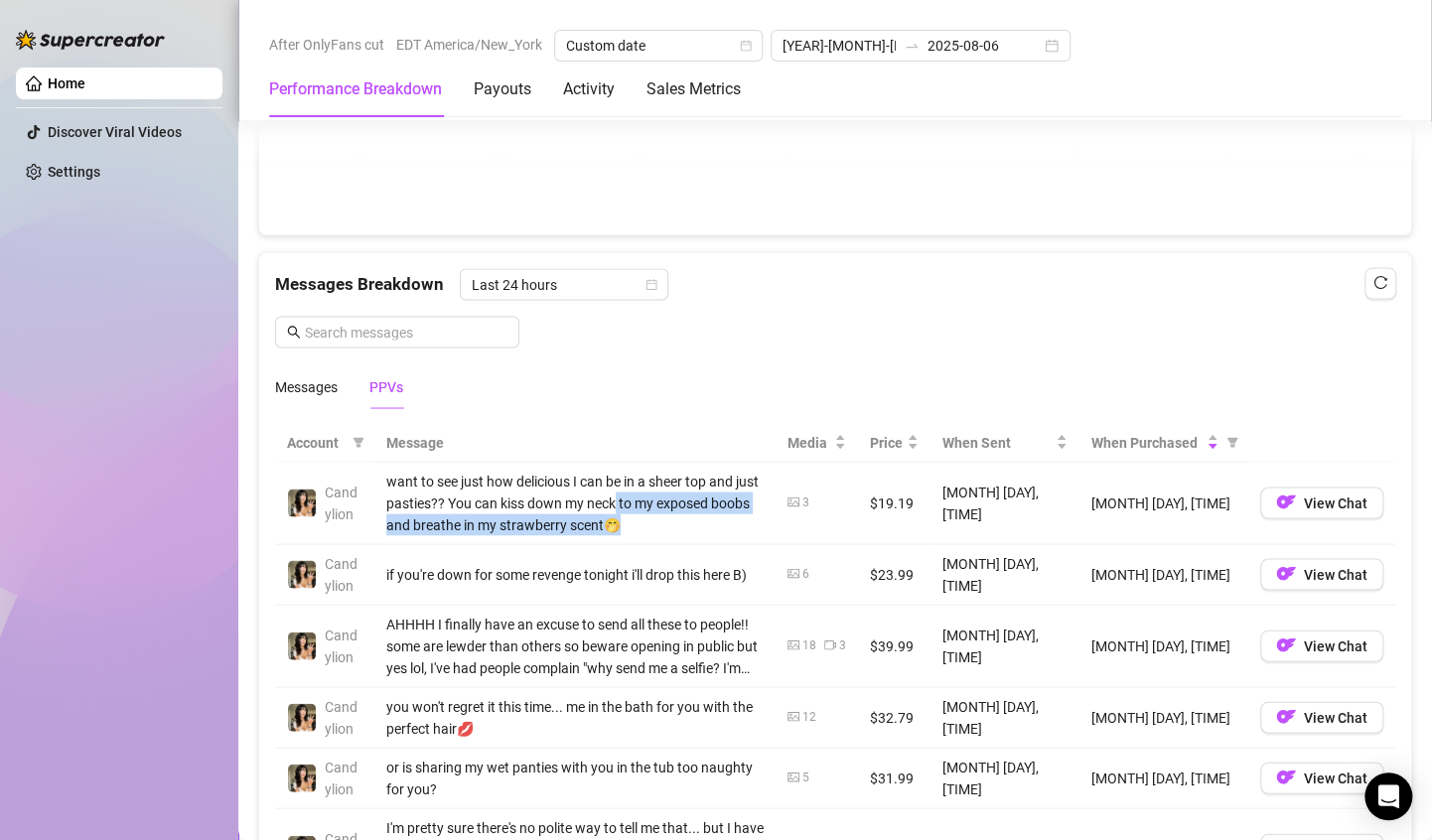 drag, startPoint x: 641, startPoint y: 495, endPoint x: 657, endPoint y: 530, distance: 38.483763 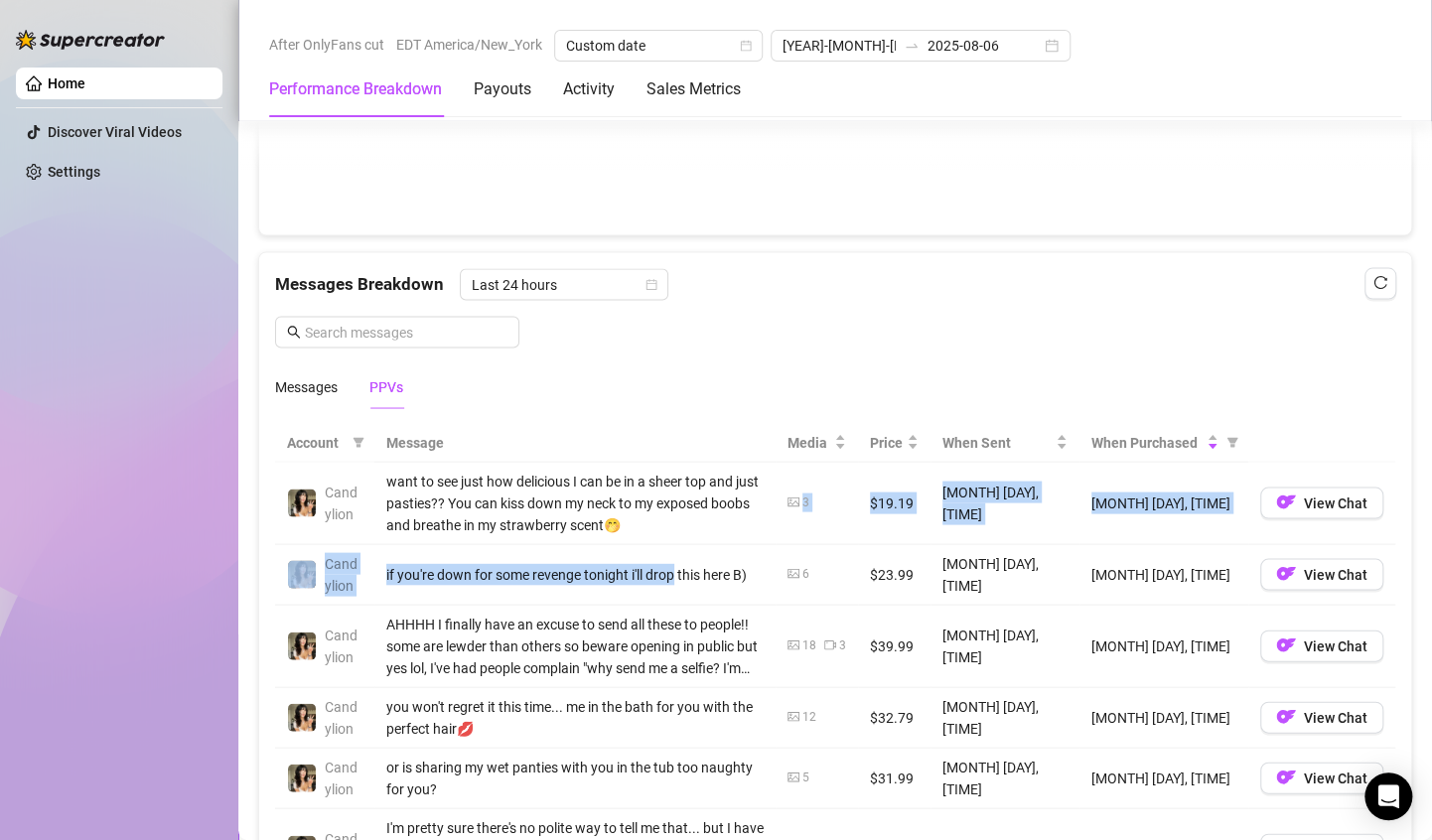 drag, startPoint x: 657, startPoint y: 530, endPoint x: 666, endPoint y: 571, distance: 41.976184 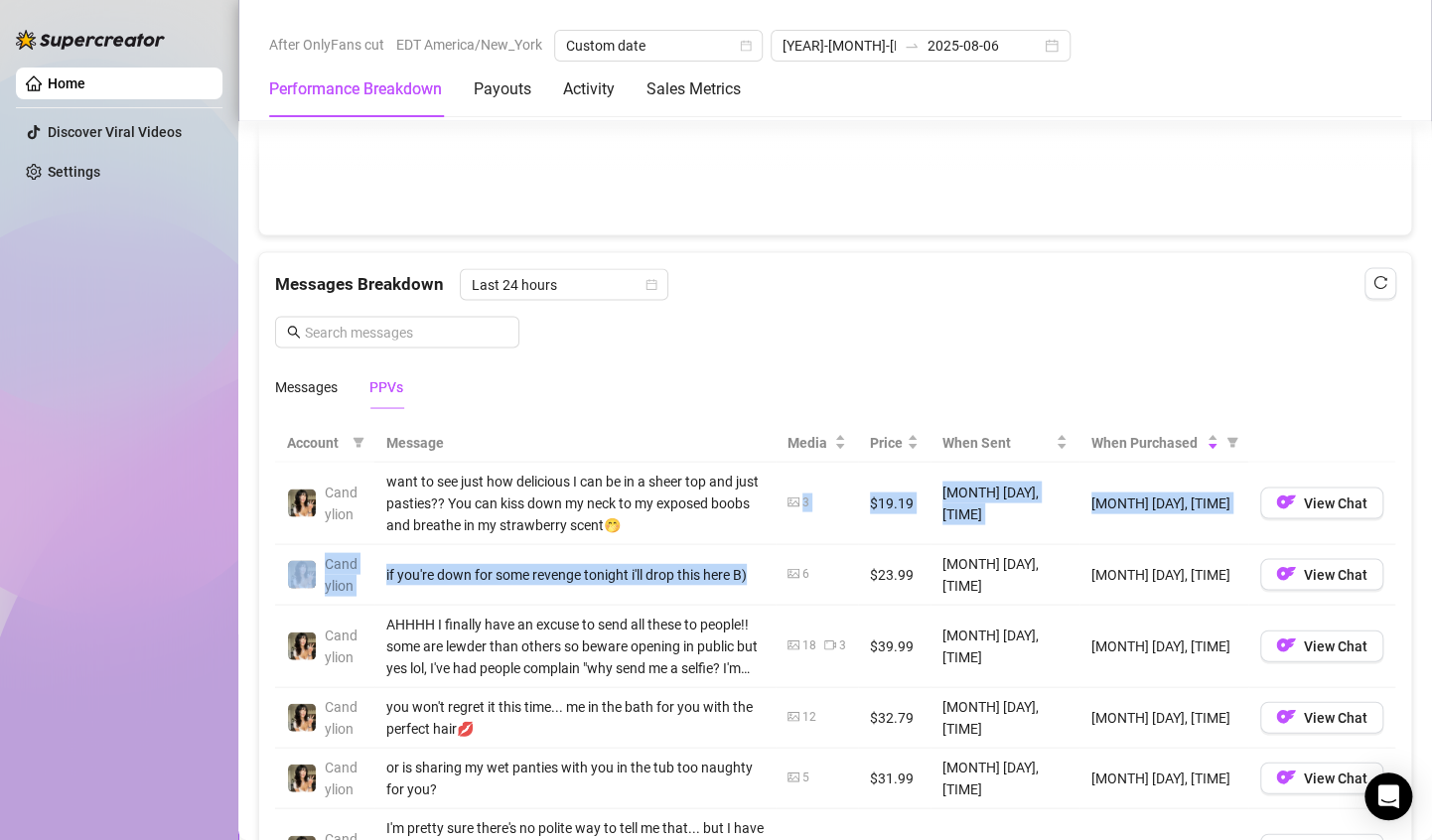 click on "if you're down for some revenge tonight i'll drop this here B)" at bounding box center (575, 574) 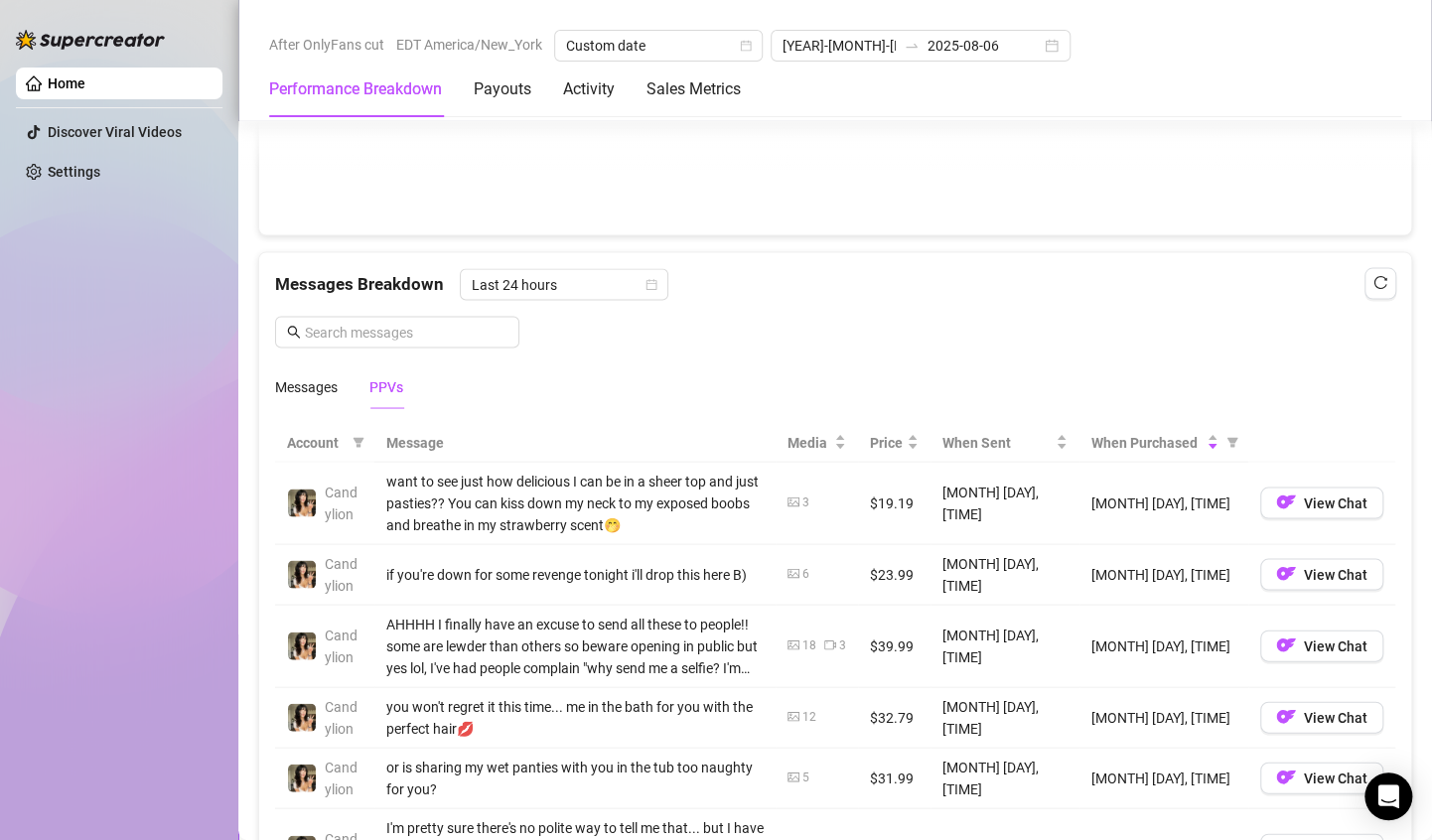 click on "if you're down for some revenge tonight i'll drop this here B)" at bounding box center (575, 574) 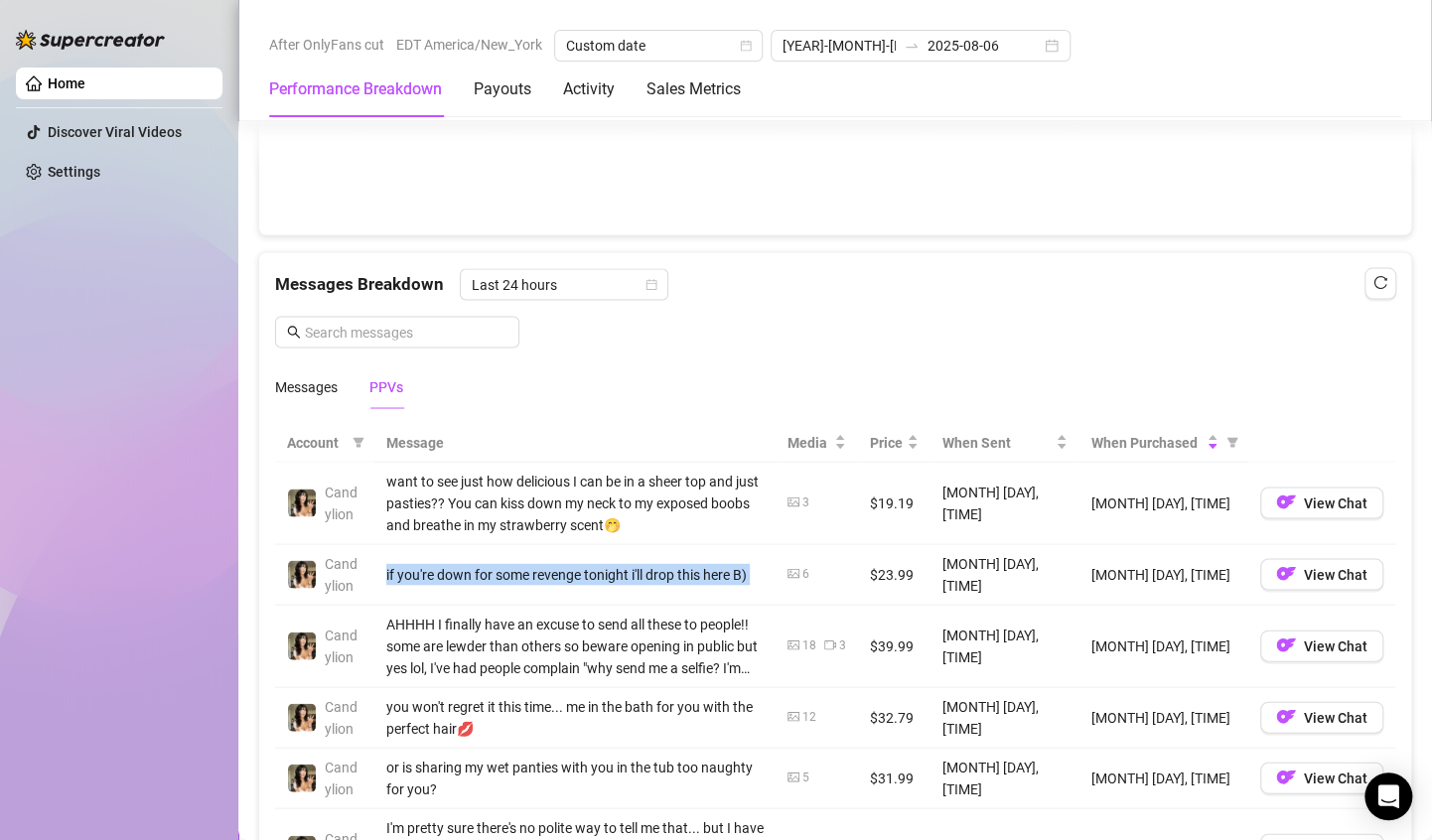 drag, startPoint x: 666, startPoint y: 571, endPoint x: 666, endPoint y: 617, distance: 46 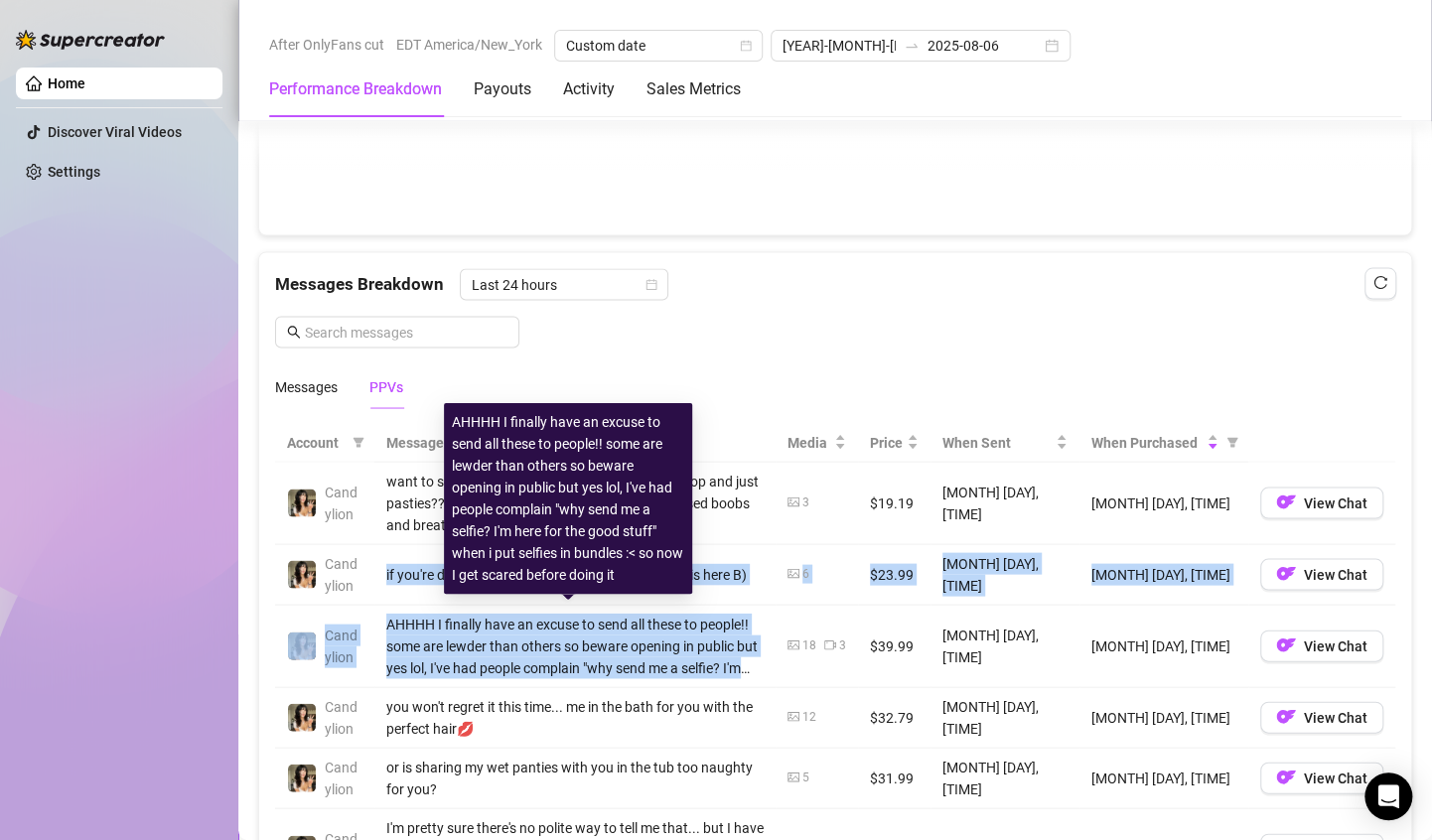 click on "AHHHH I finally have an excuse to send all these to people!! some are lewder than others so beware opening in public but yes lol, I've had people complain "why send me a selfie? I'm here for the good stuff" when i put selfies in bundles :< so now I get scared before doing it" at bounding box center [575, 645] 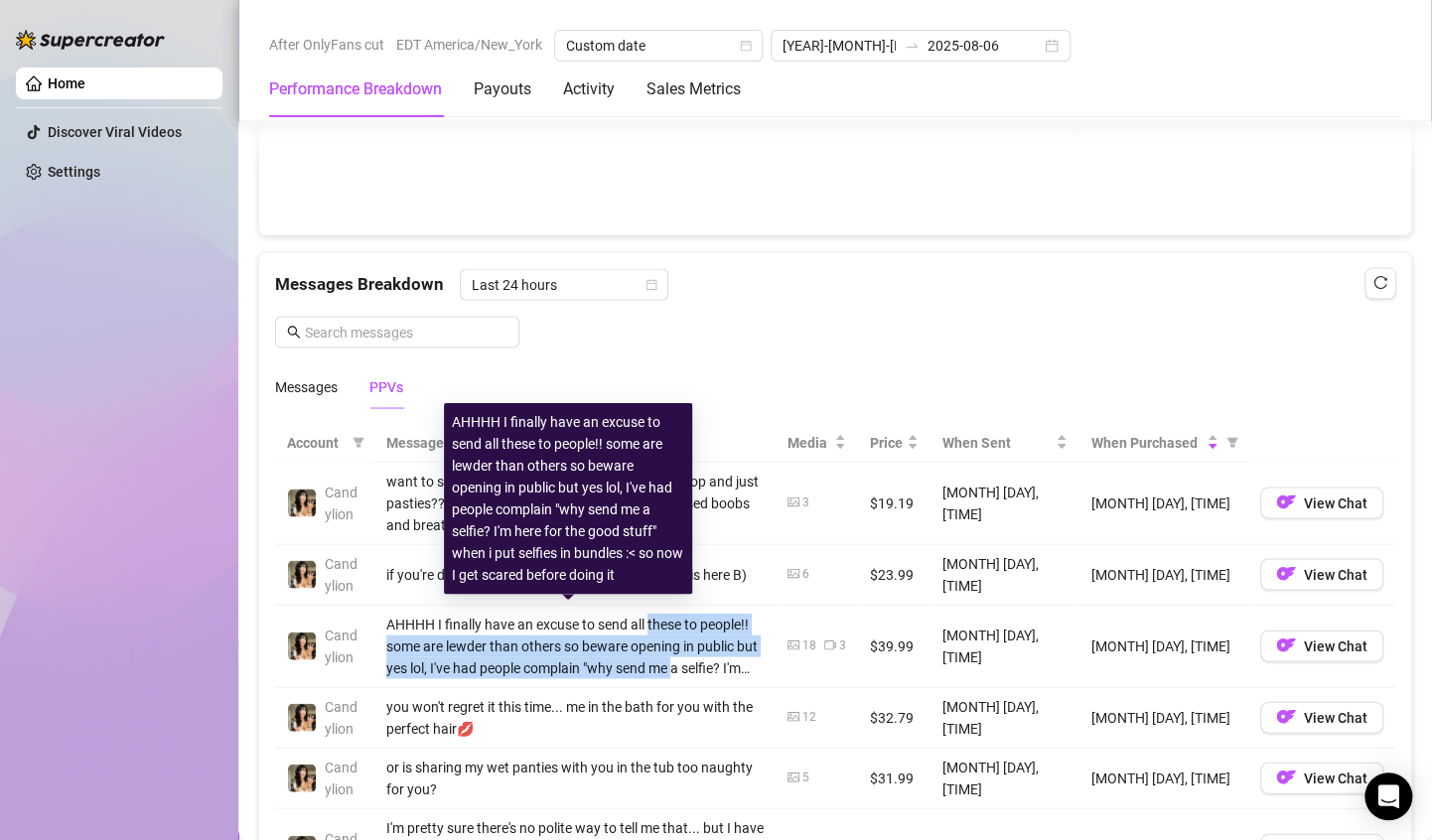 drag, startPoint x: 666, startPoint y: 617, endPoint x: 738, endPoint y: 665, distance: 86.5332 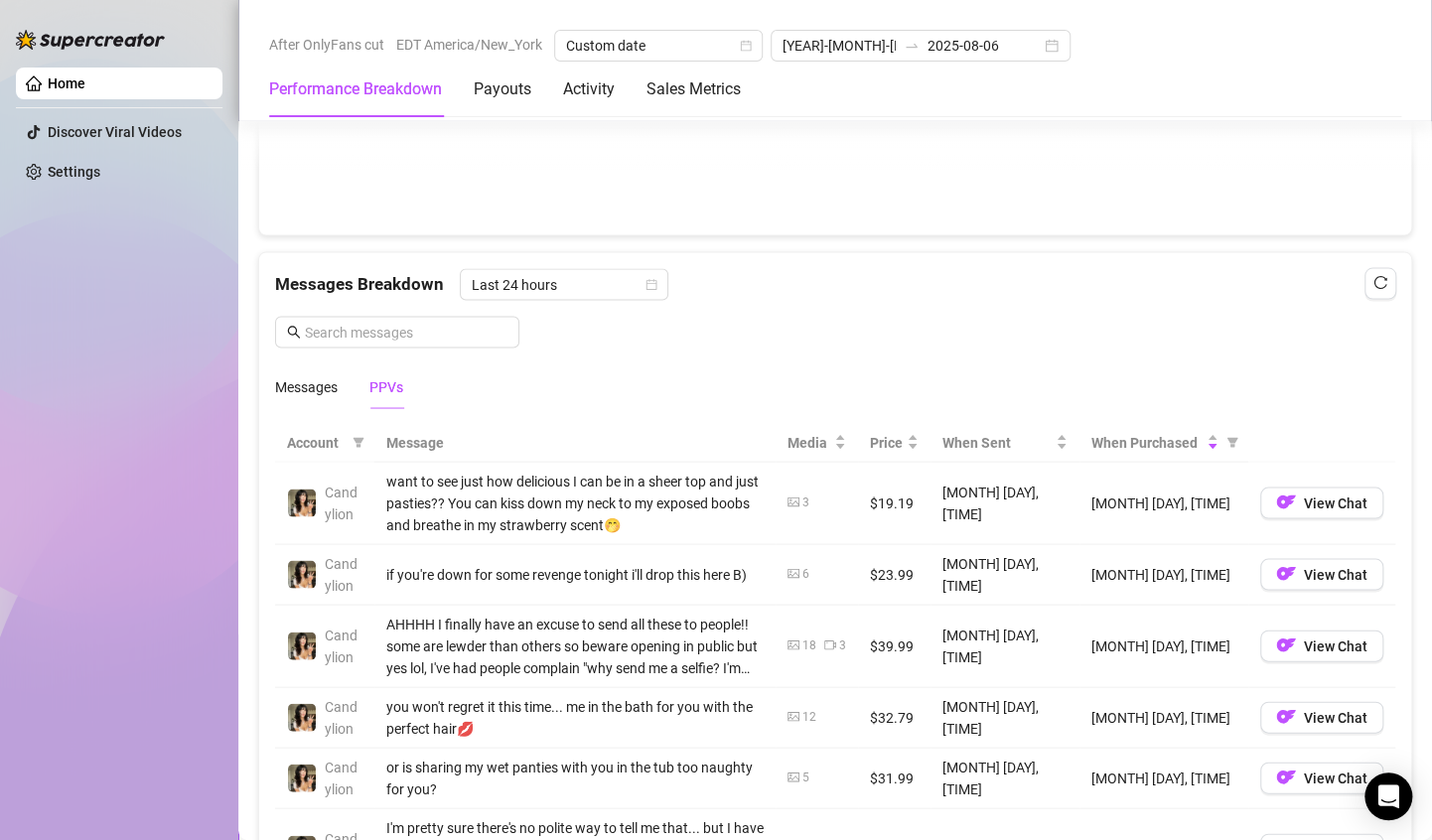 click on "$23.99" at bounding box center (894, 574) 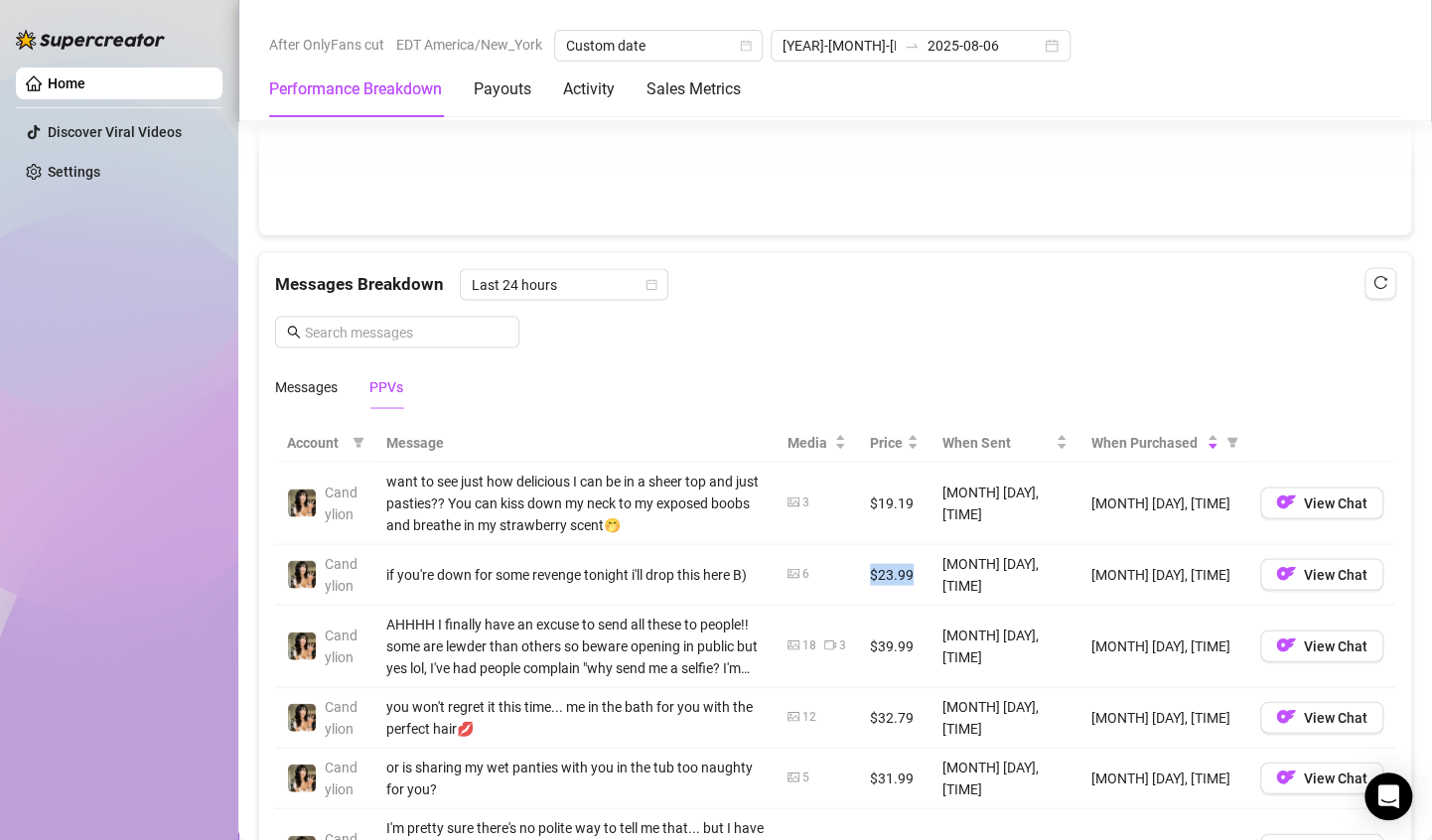 drag, startPoint x: 870, startPoint y: 550, endPoint x: 848, endPoint y: 561, distance: 24.596748 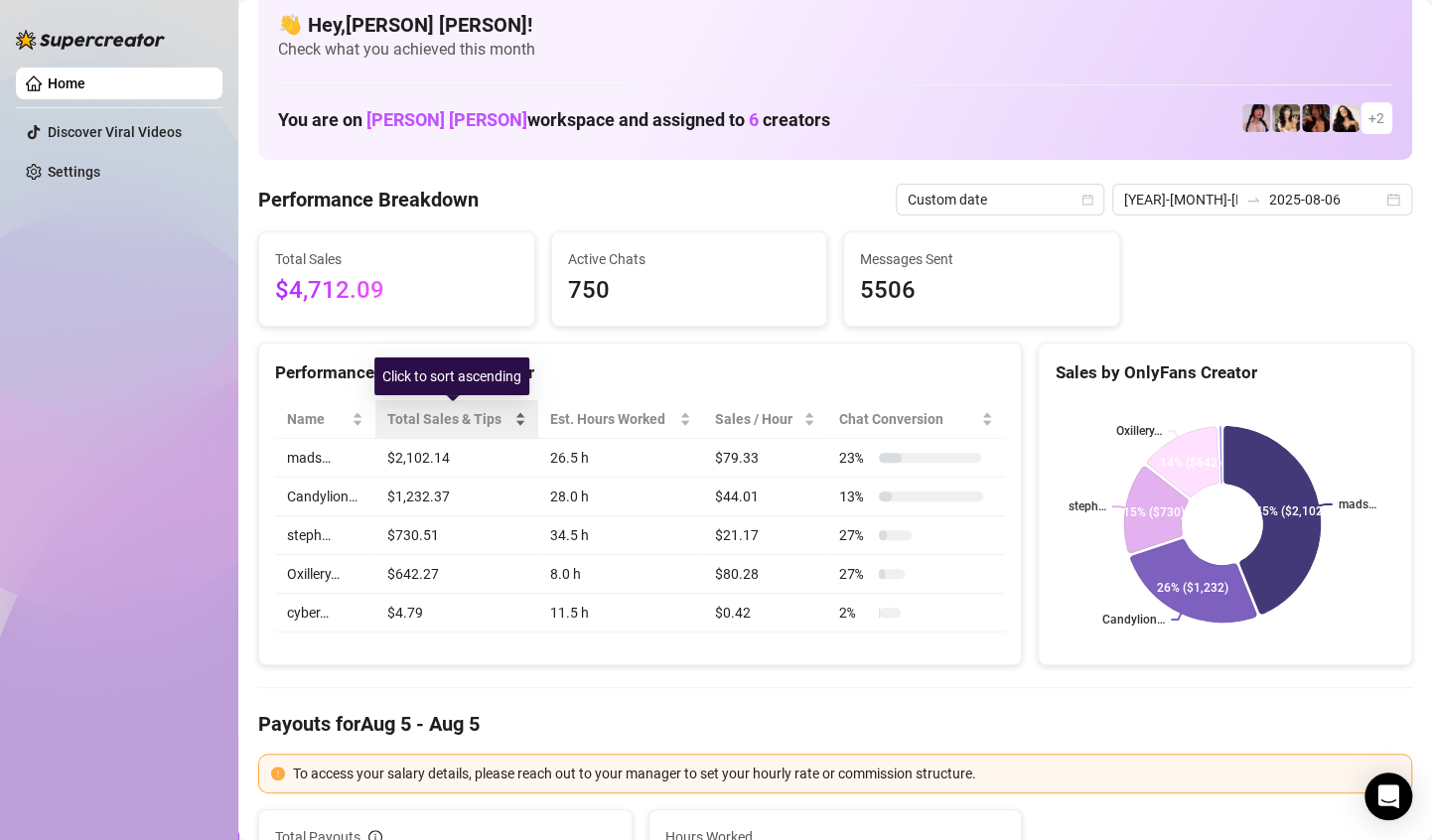 scroll, scrollTop: 16, scrollLeft: 0, axis: vertical 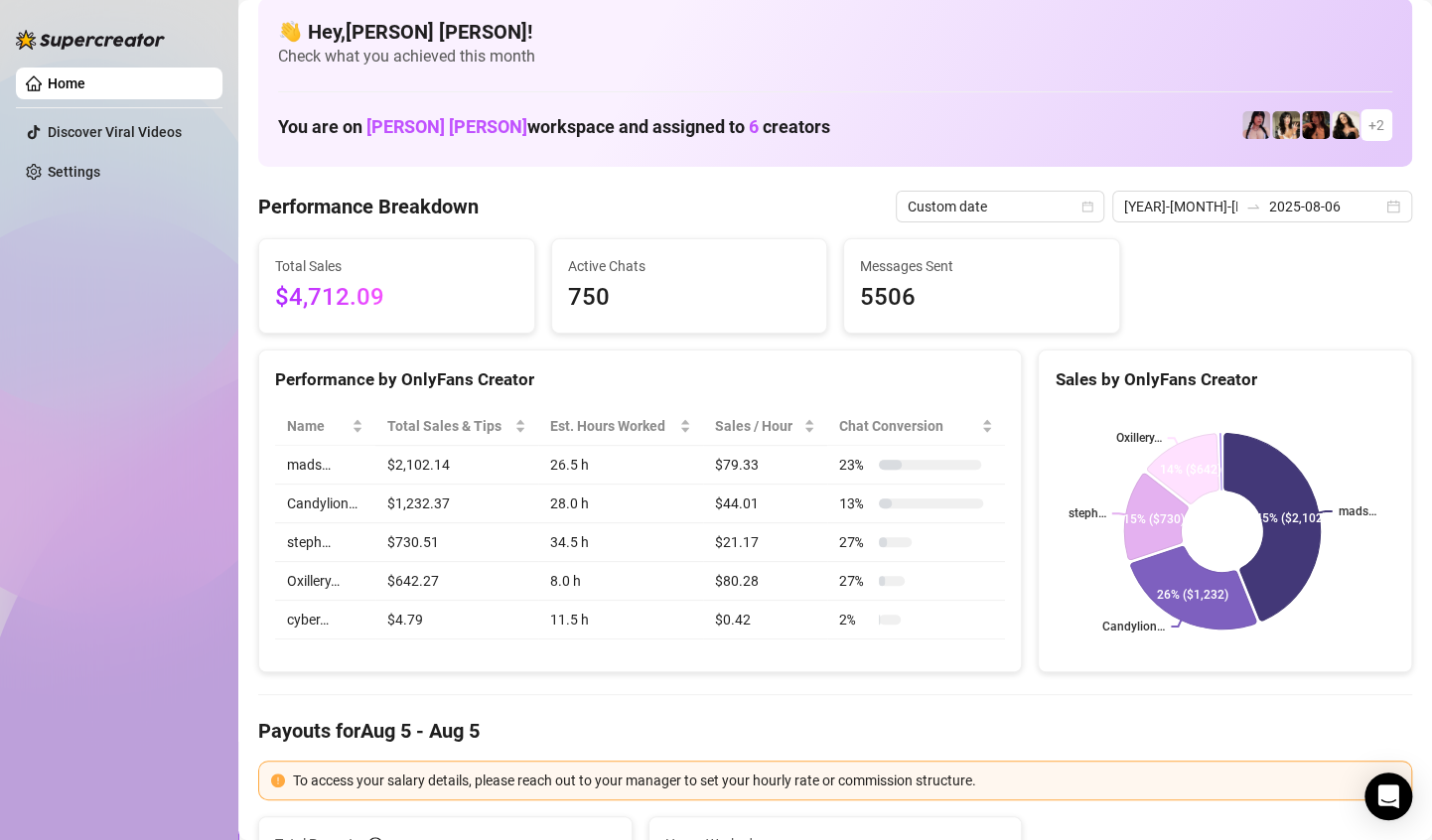click on "$1,232.37" at bounding box center [457, 503] 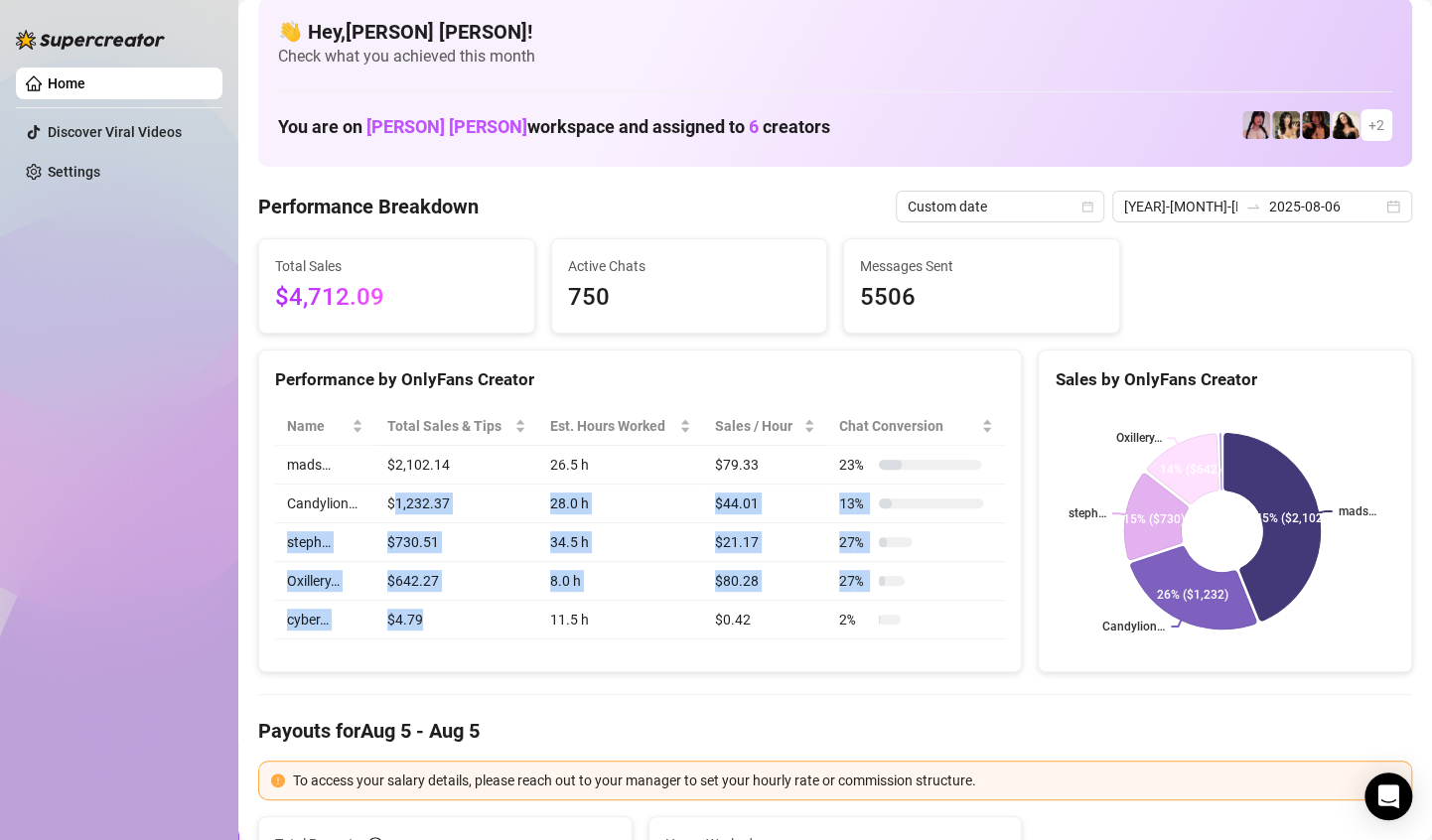 drag, startPoint x: 432, startPoint y: 489, endPoint x: 444, endPoint y: 631, distance: 142.50614 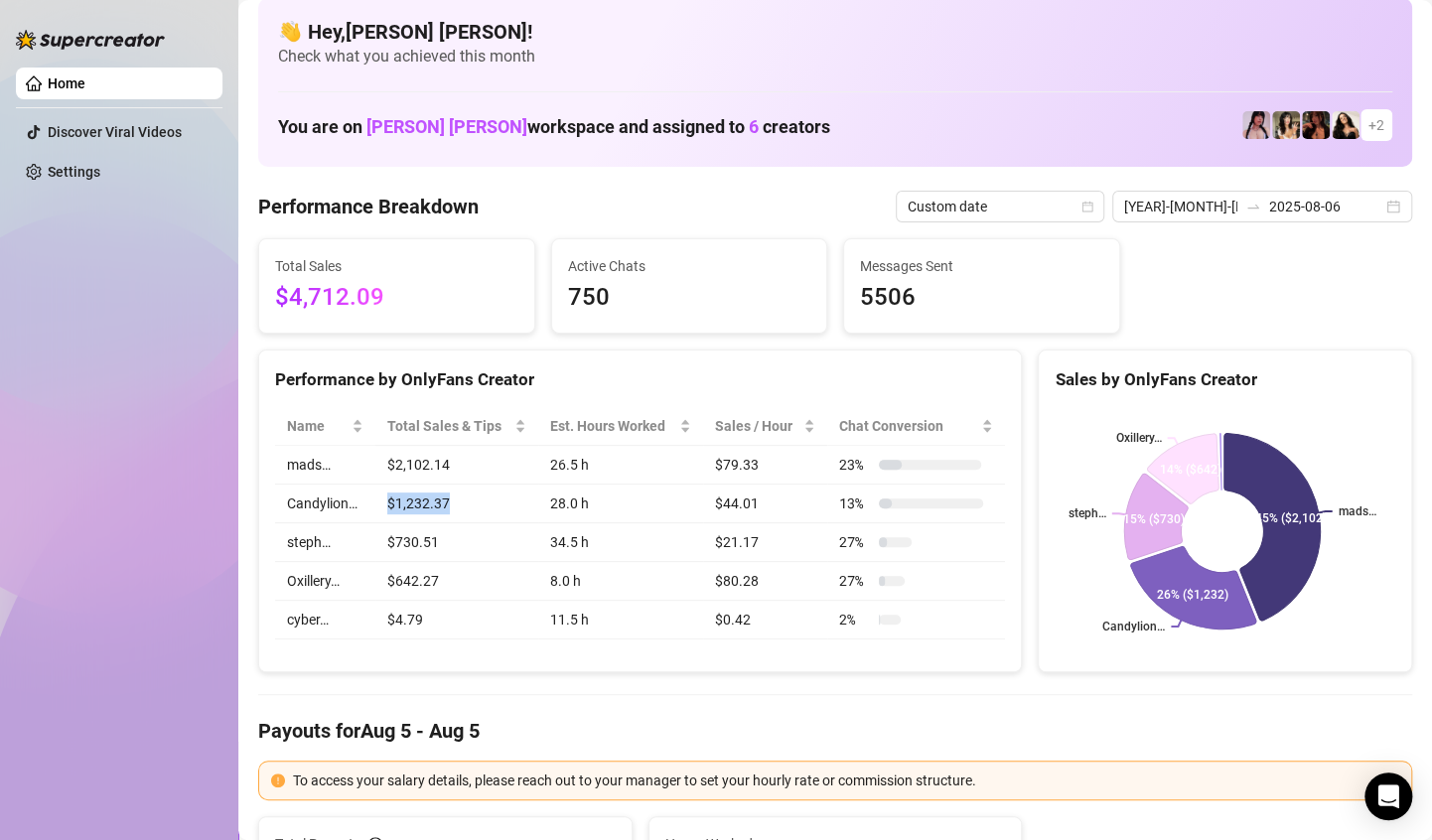 drag, startPoint x: 408, startPoint y: 500, endPoint x: 357, endPoint y: 497, distance: 51.088159 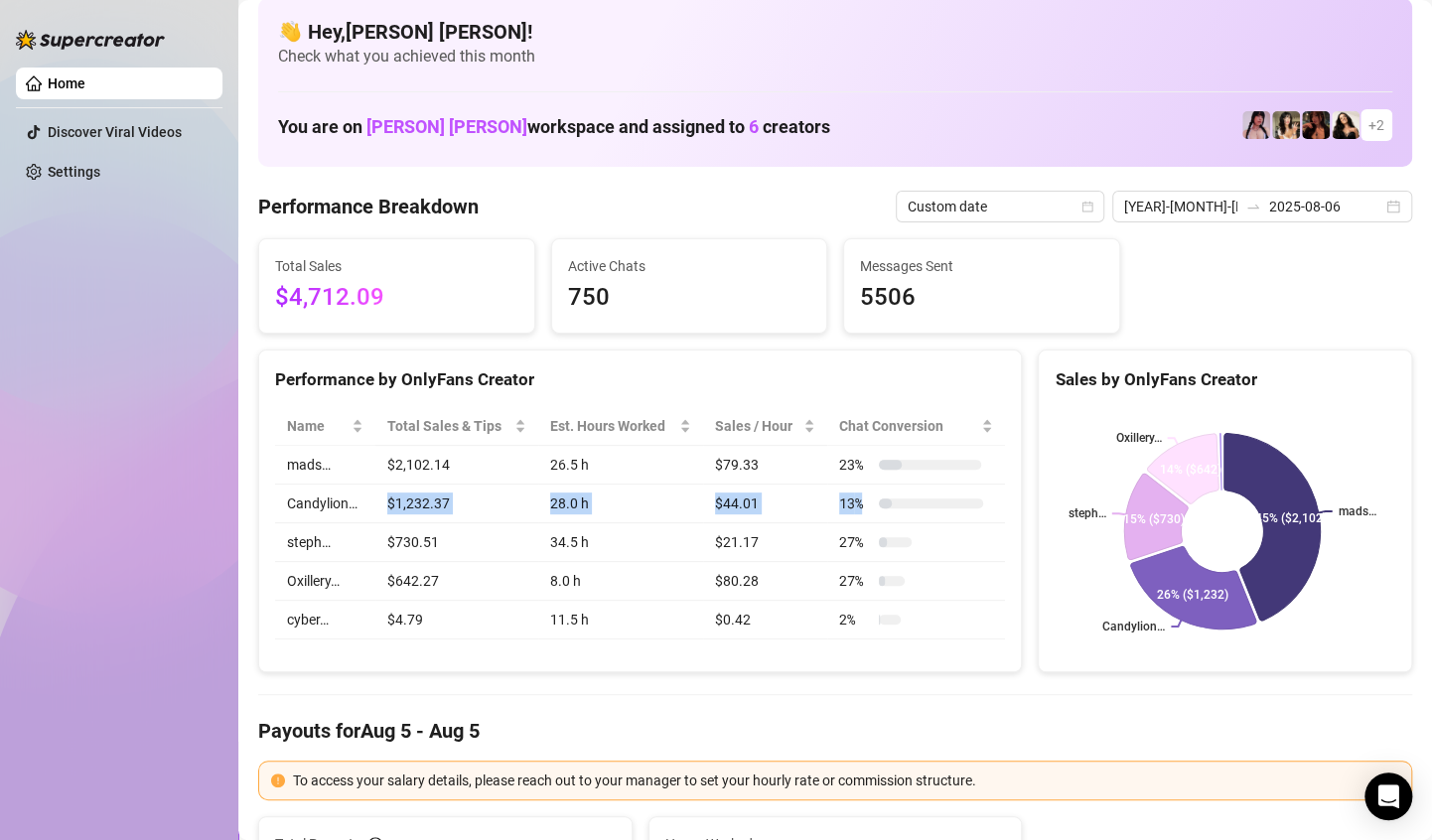 drag, startPoint x: 381, startPoint y: 492, endPoint x: 865, endPoint y: 505, distance: 484.1746 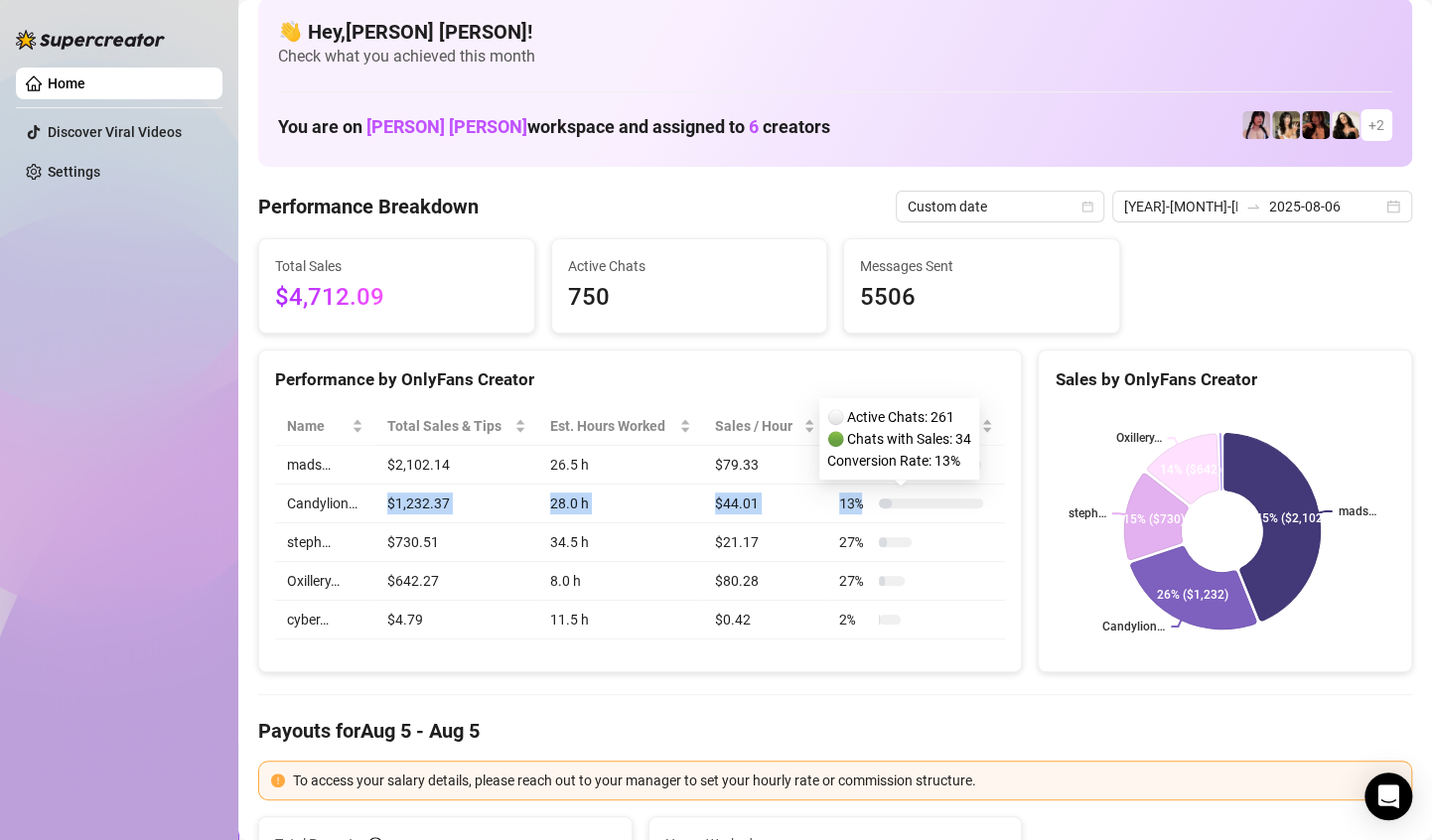 click on "13 %" at bounding box center [911, 503] 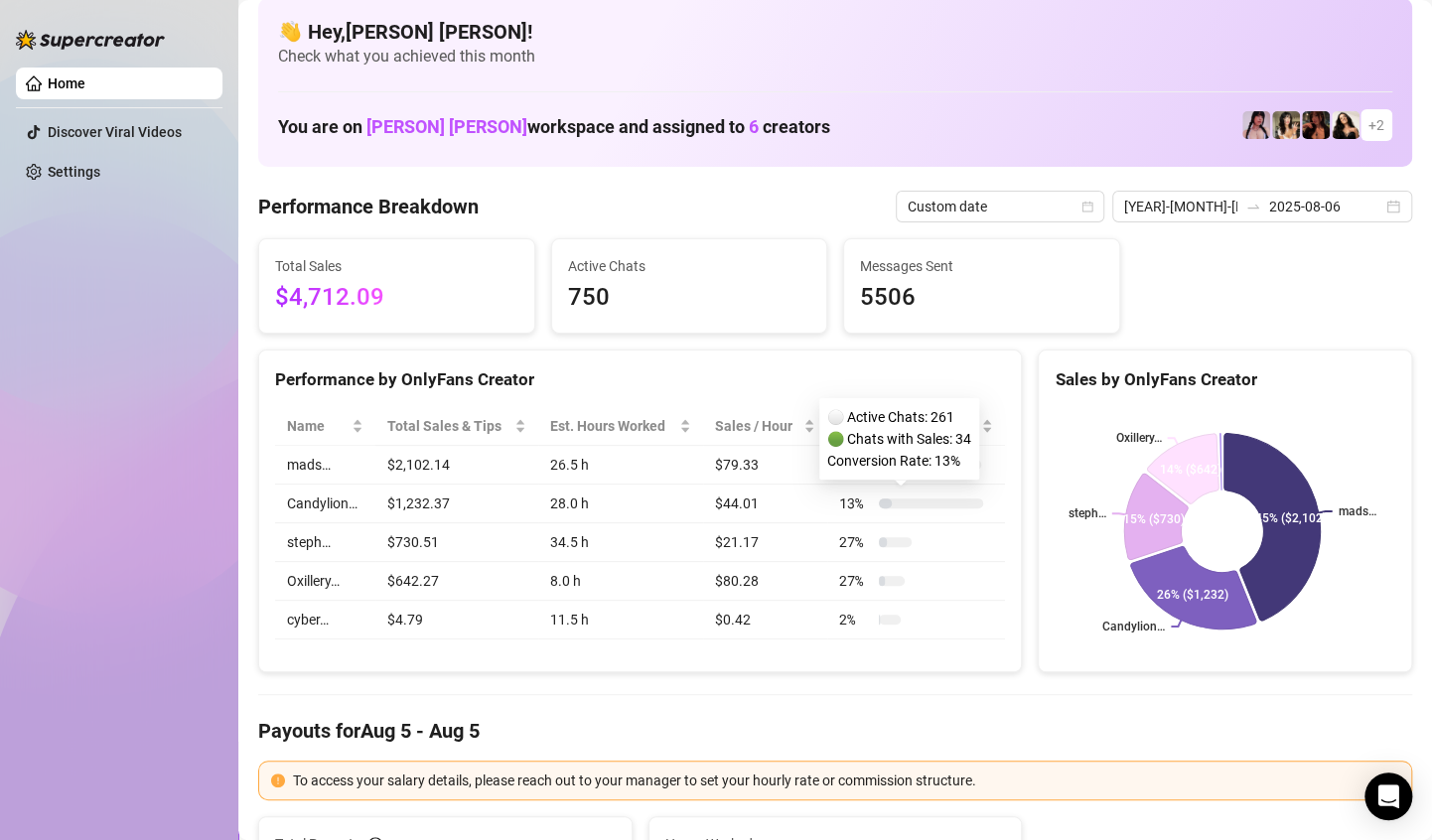 click on "13 %" at bounding box center [911, 503] 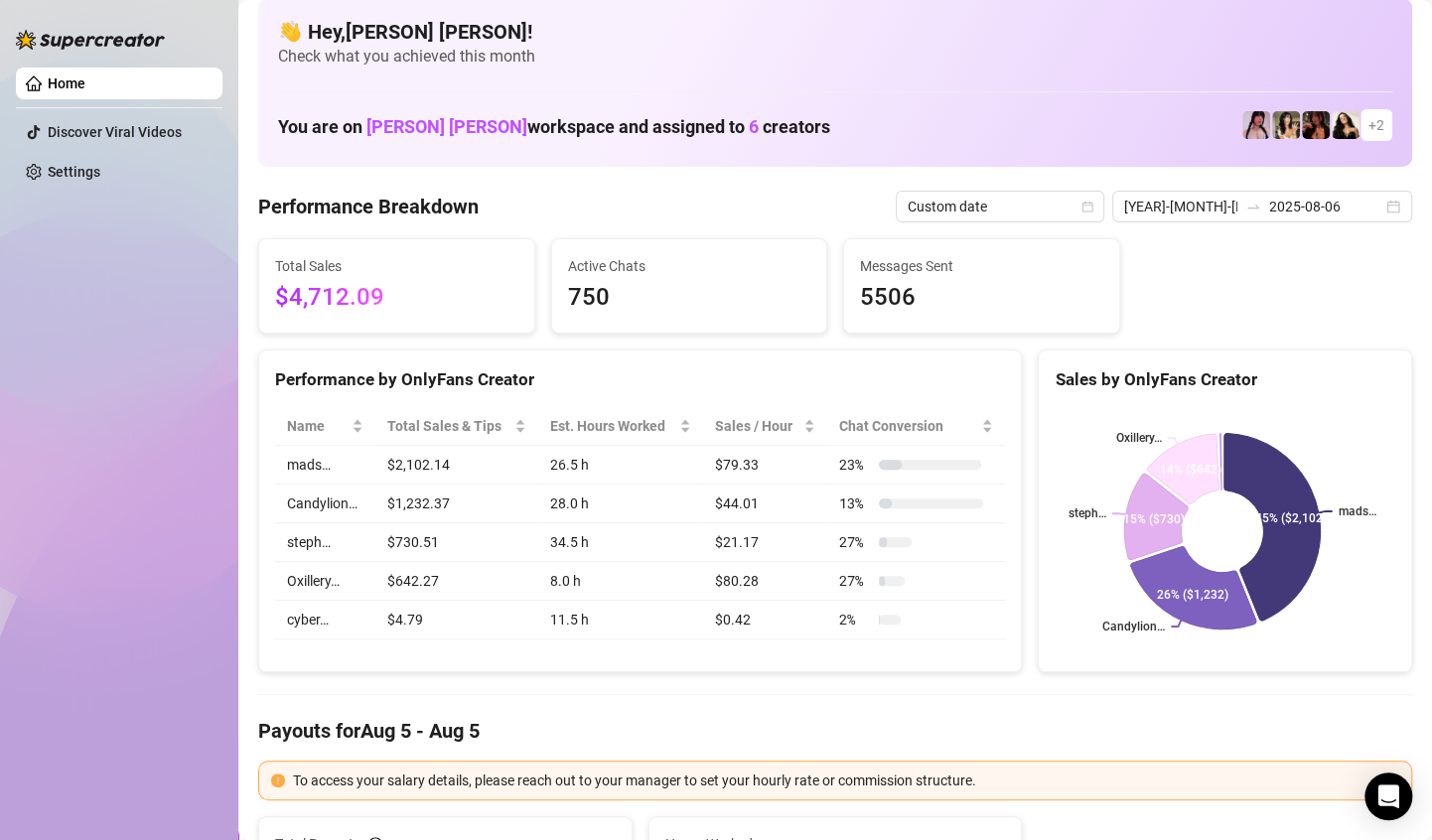 click on "28.0 h" at bounding box center [621, 503] 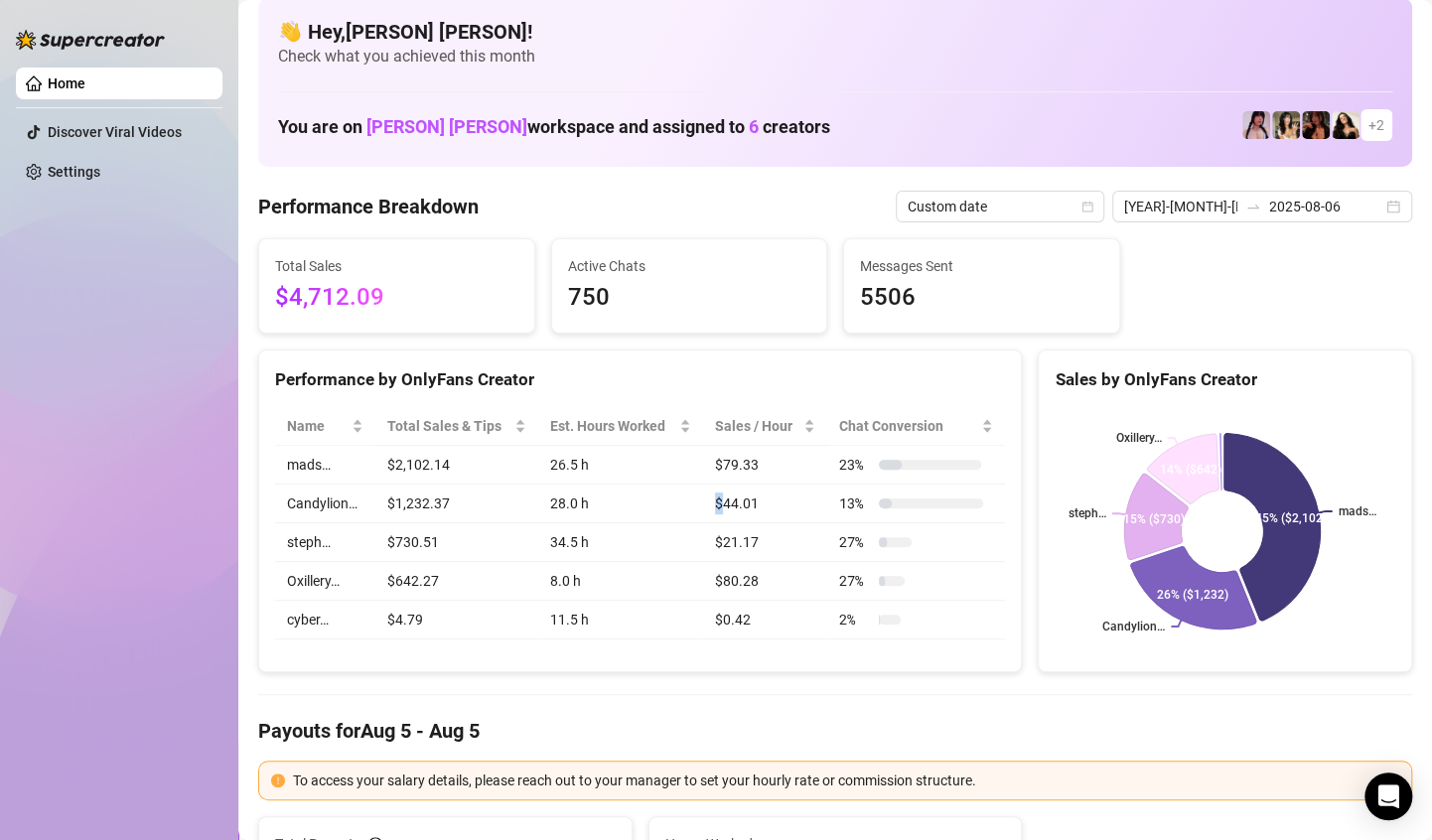drag, startPoint x: 686, startPoint y: 504, endPoint x: 714, endPoint y: 503, distance: 28.01785 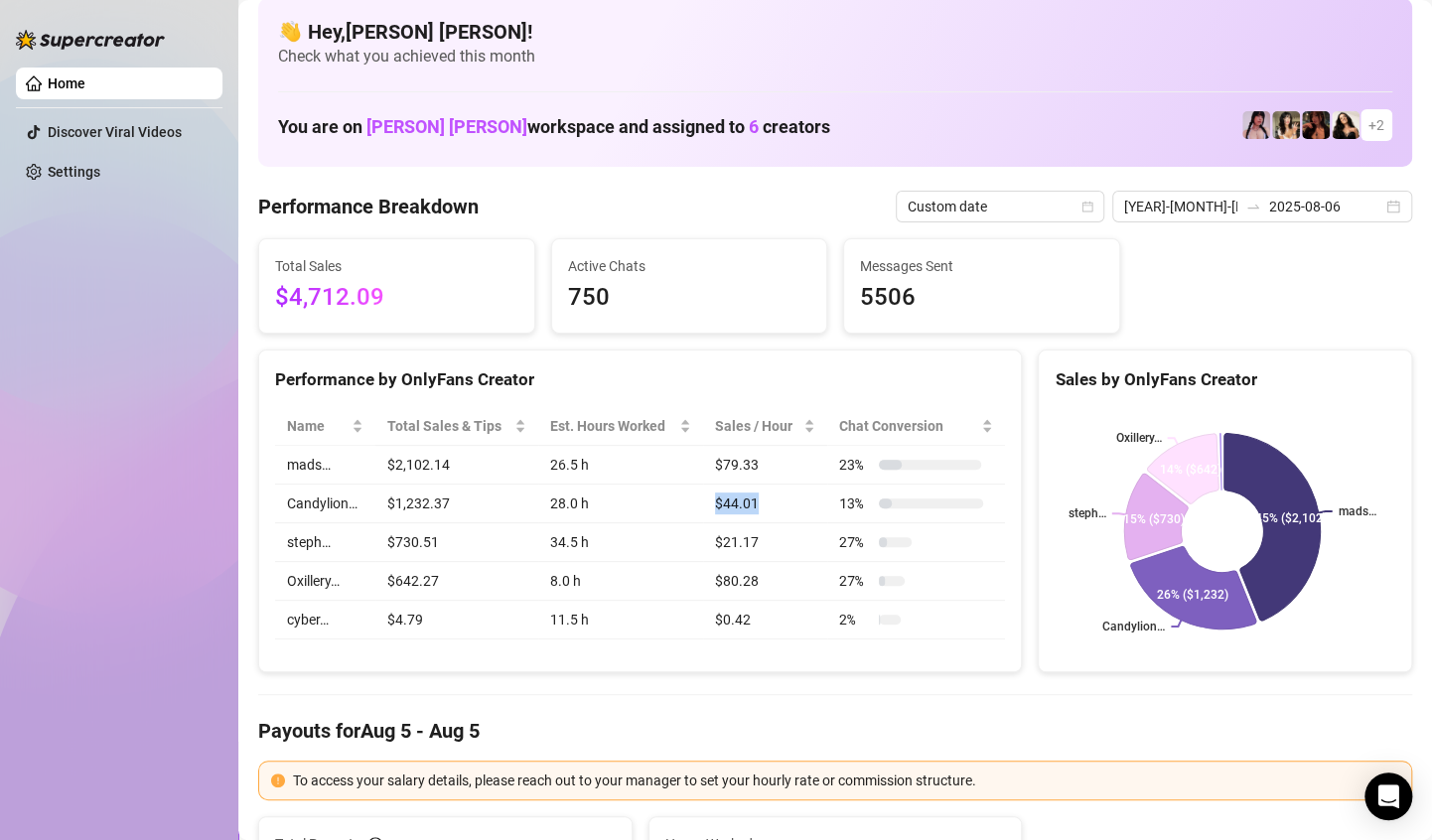 drag, startPoint x: 714, startPoint y: 503, endPoint x: 696, endPoint y: 504, distance: 18.027756 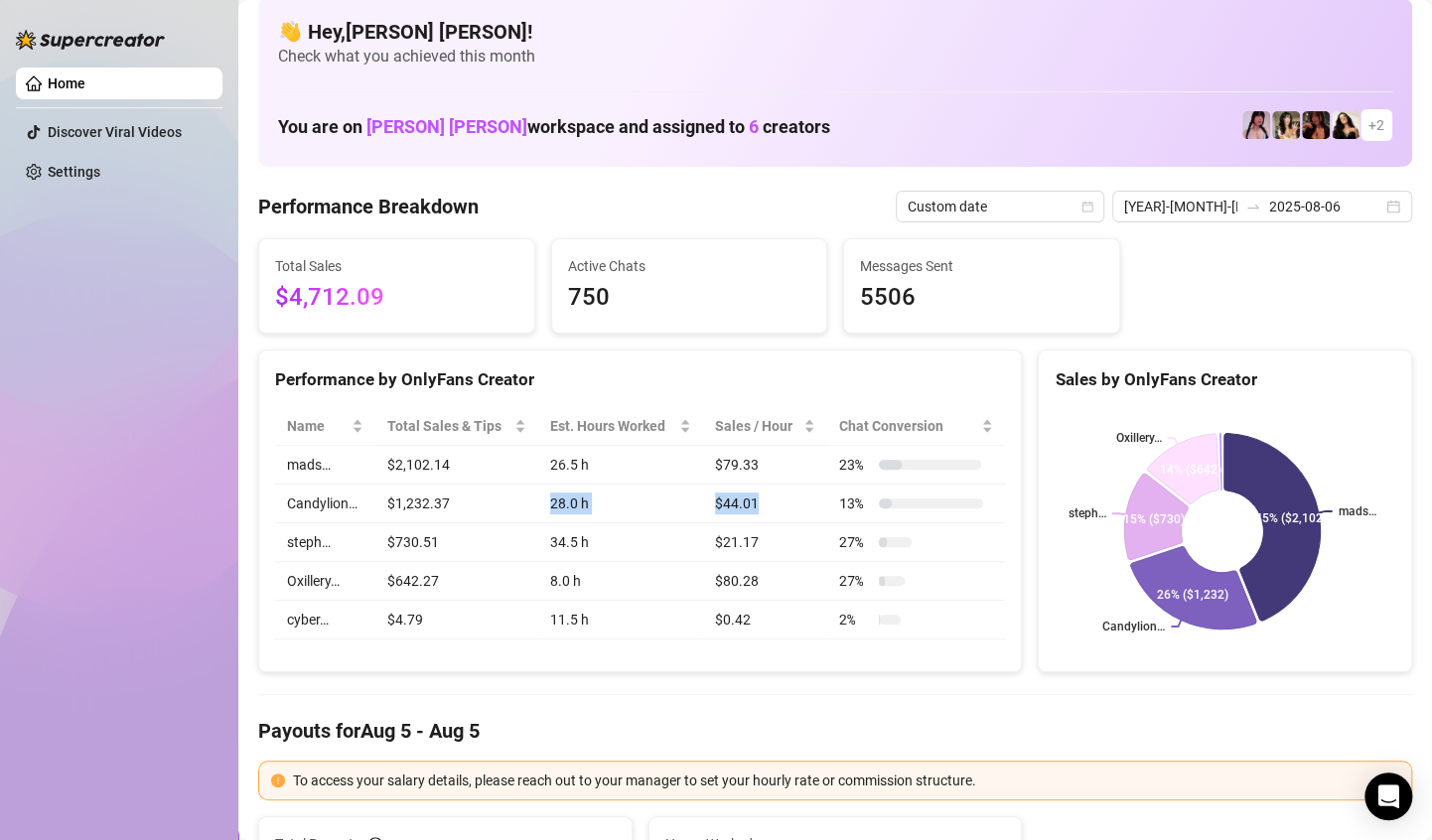 drag, startPoint x: 719, startPoint y: 503, endPoint x: 523, endPoint y: 504, distance: 196.00255 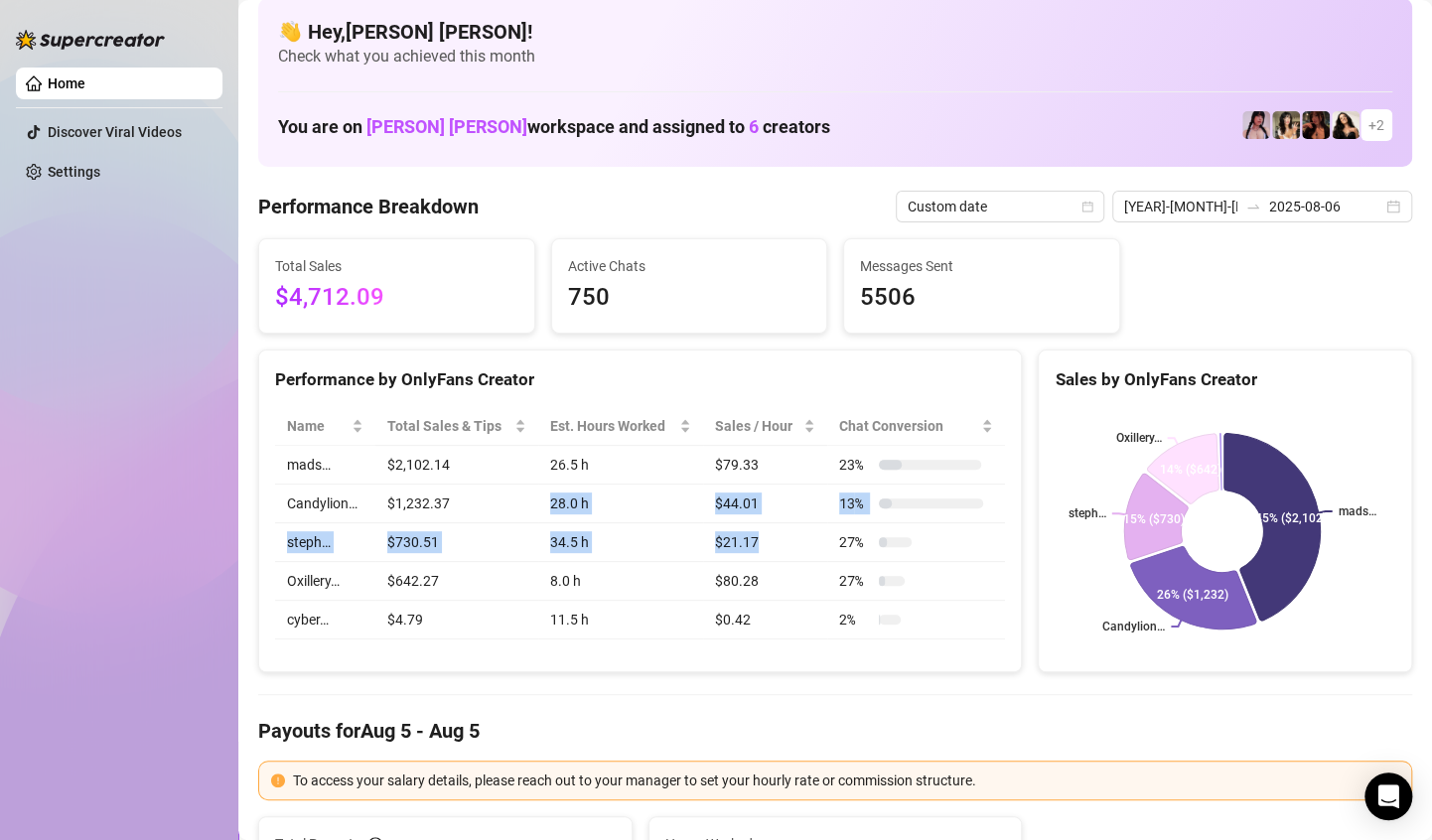 drag, startPoint x: 523, startPoint y: 504, endPoint x: 772, endPoint y: 520, distance: 249.51353 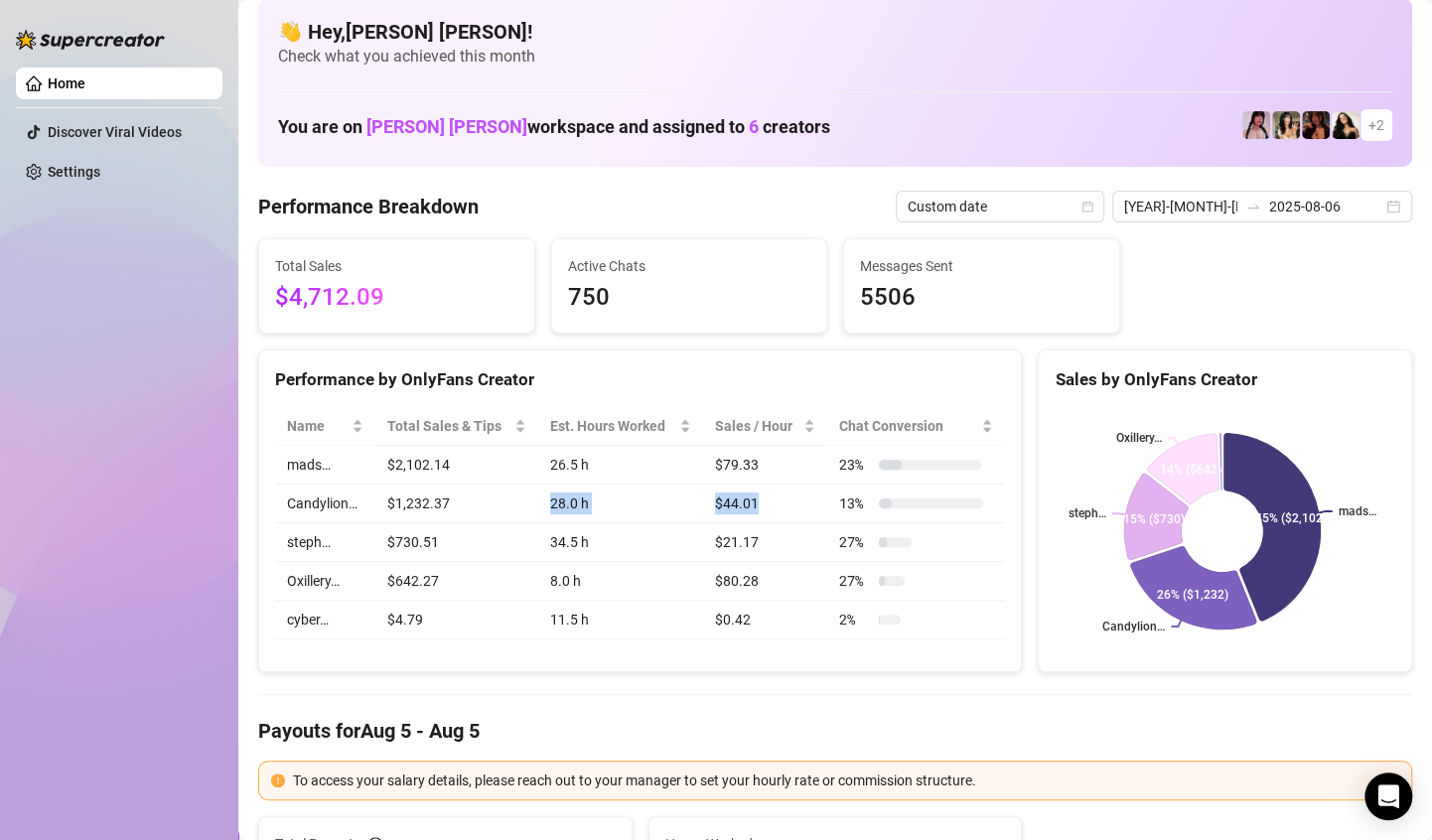 click on "$44.01" at bounding box center [765, 503] 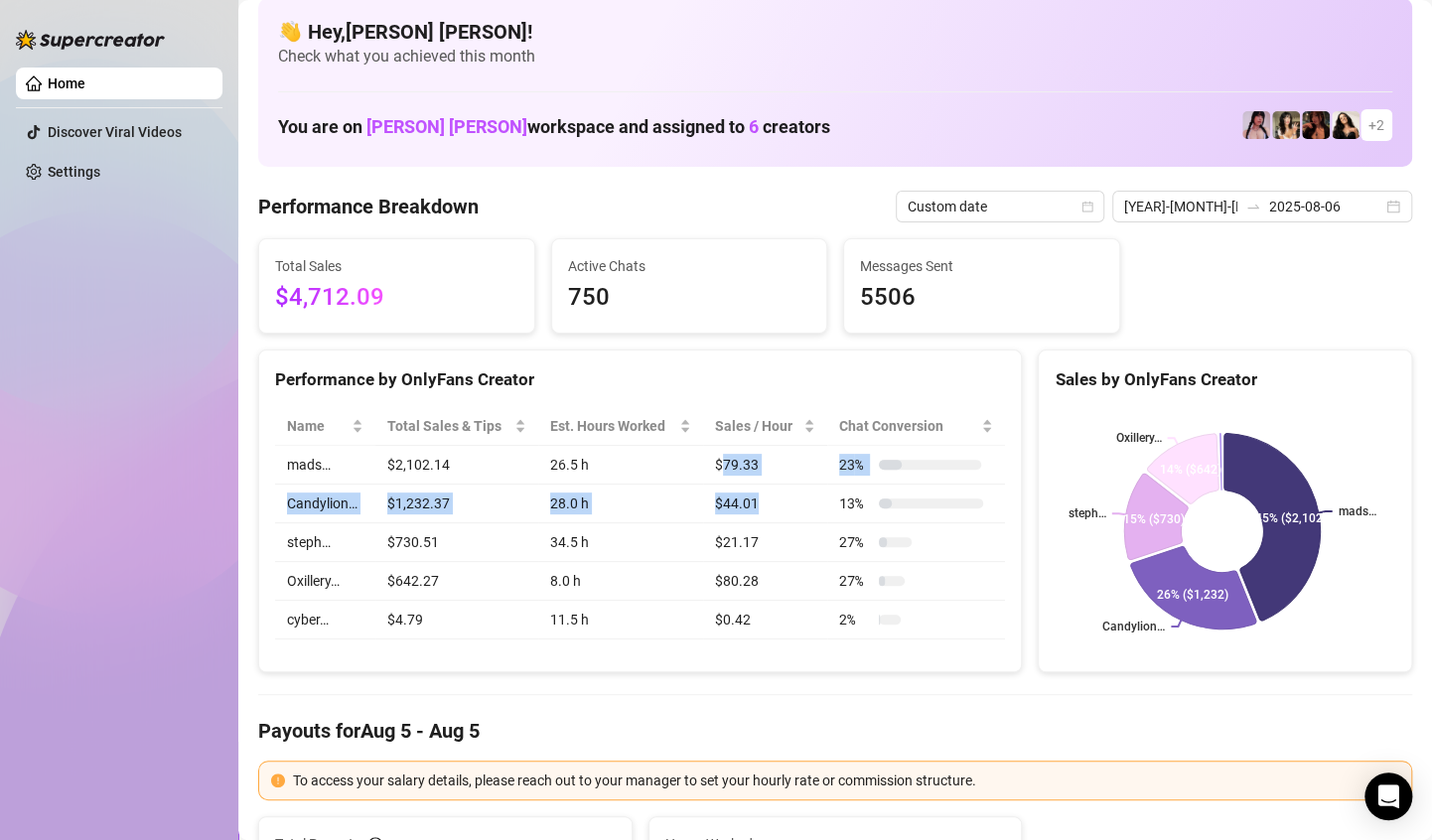 drag, startPoint x: 772, startPoint y: 520, endPoint x: 716, endPoint y: 475, distance: 71.8401 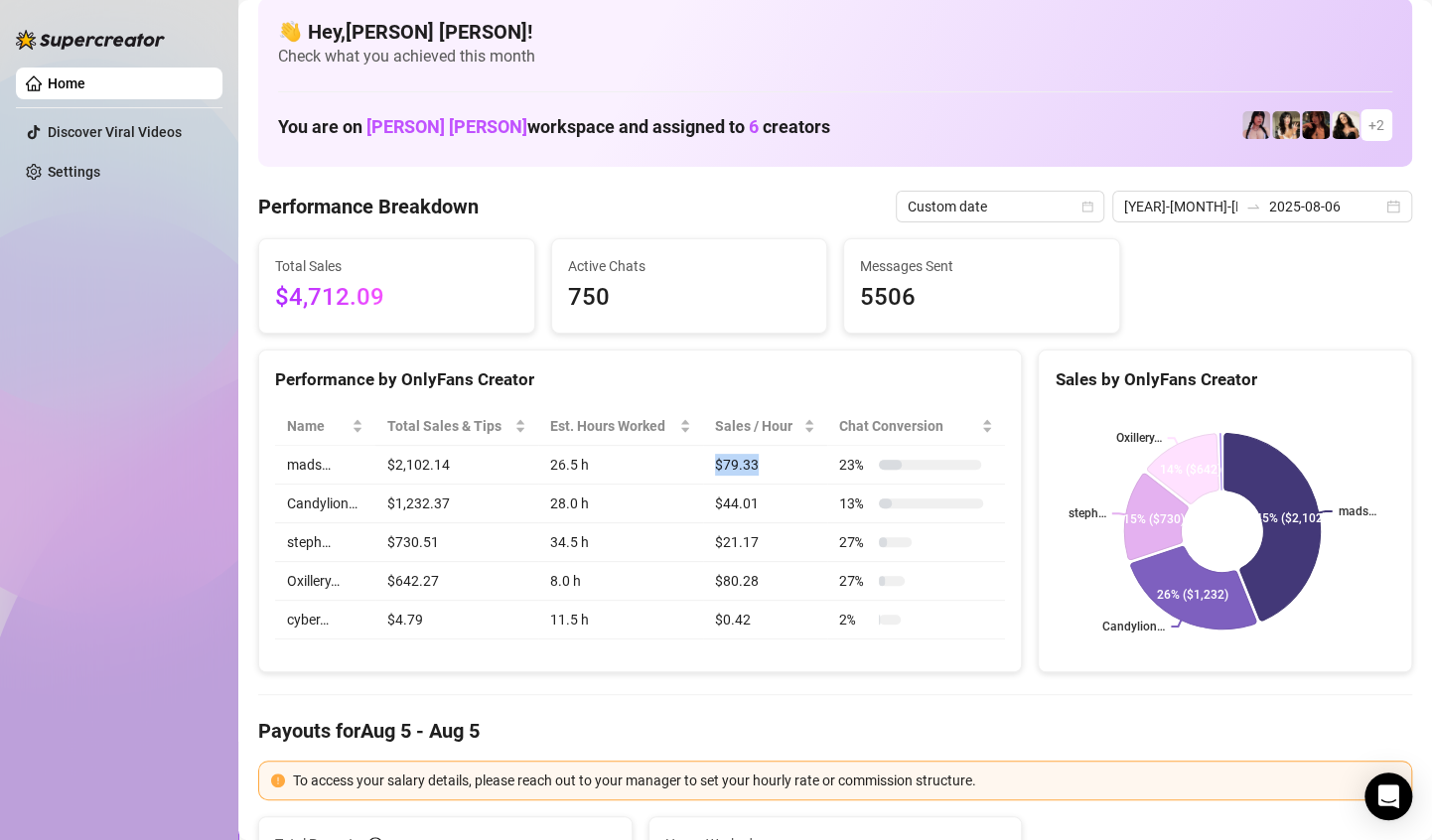 drag, startPoint x: 716, startPoint y: 475, endPoint x: 693, endPoint y: 474, distance: 23.021729 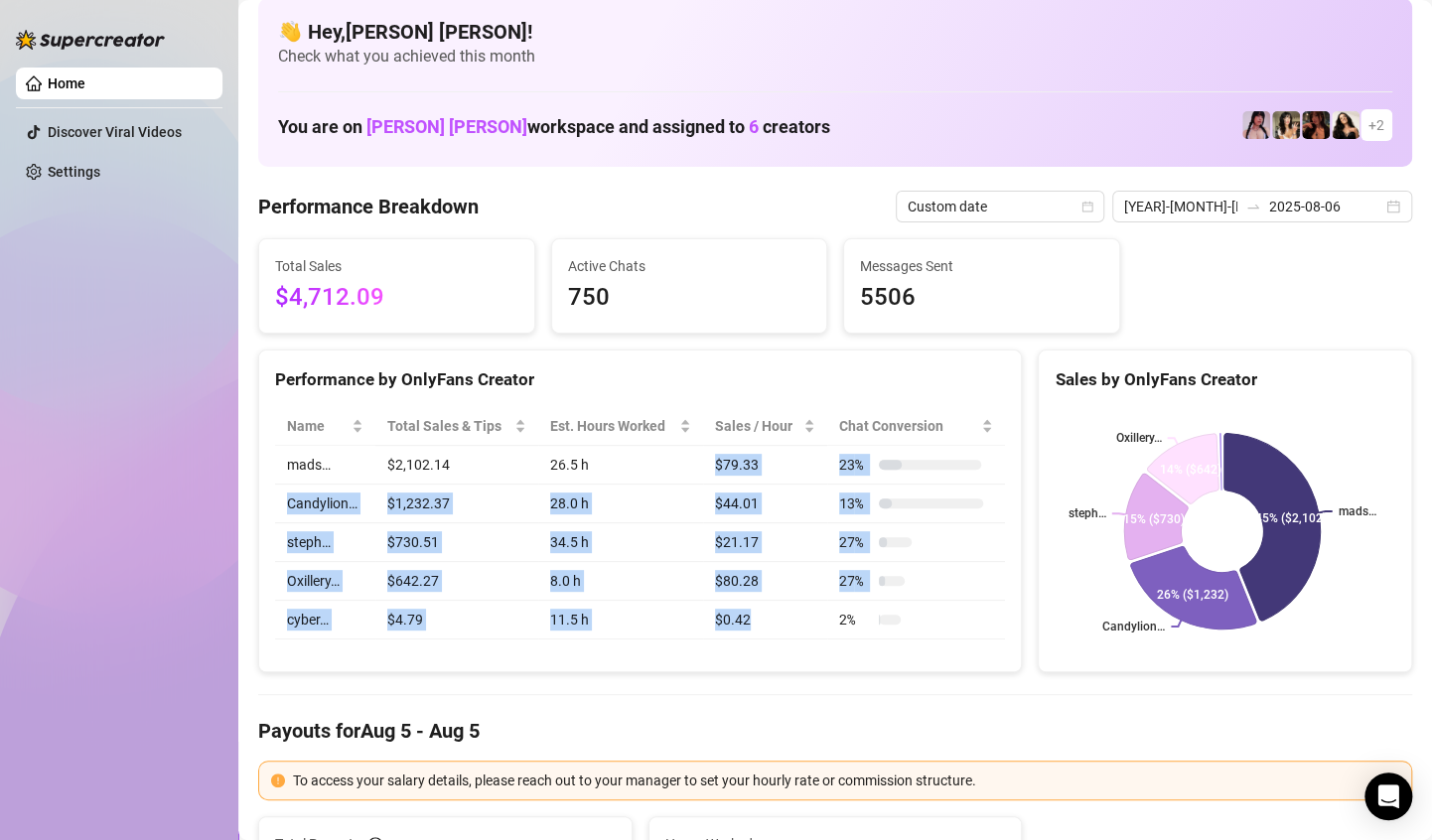 drag, startPoint x: 693, startPoint y: 474, endPoint x: 752, endPoint y: 607, distance: 145.4991 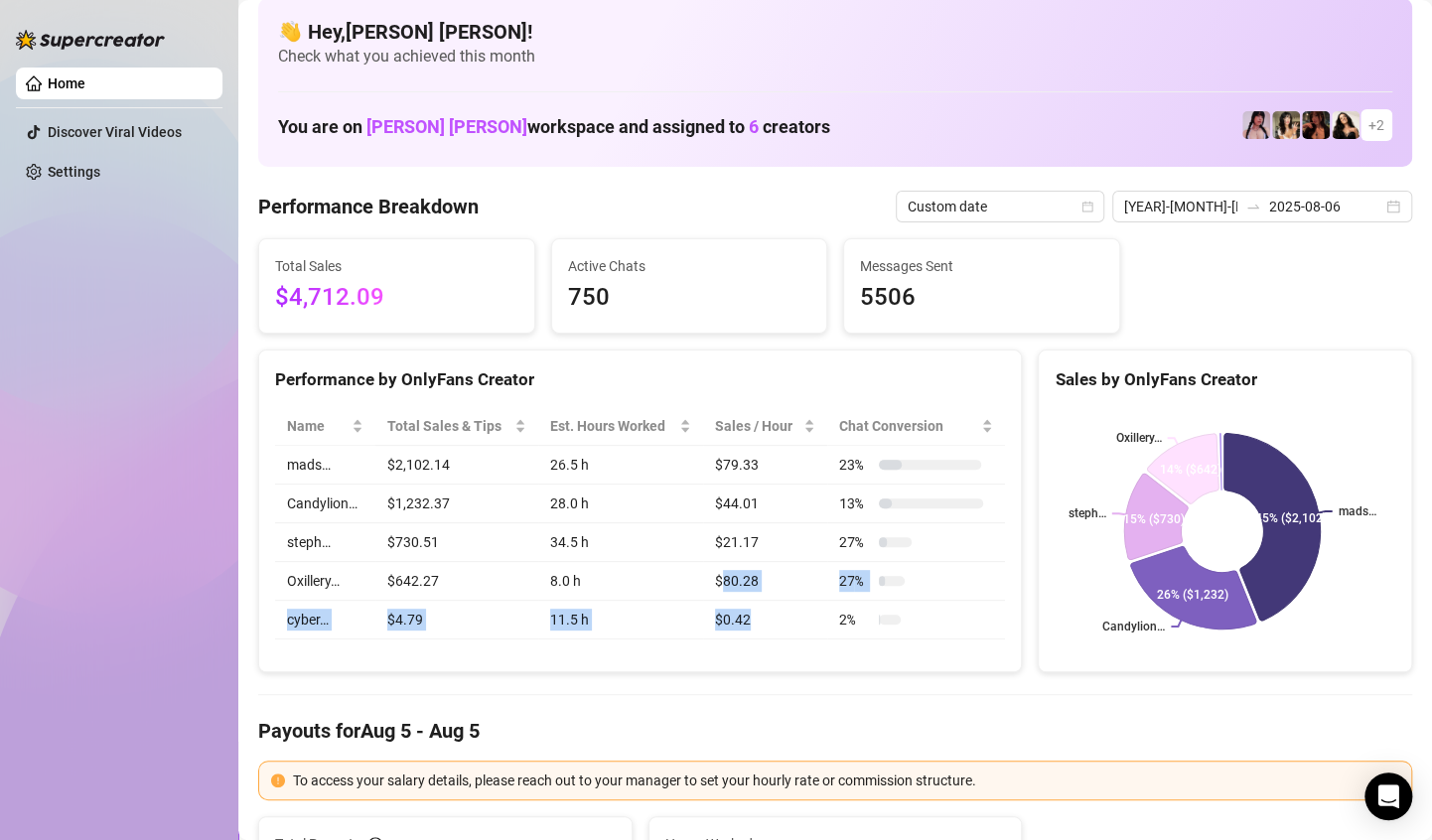 drag, startPoint x: 752, startPoint y: 607, endPoint x: 725, endPoint y: 581, distance: 37.48333 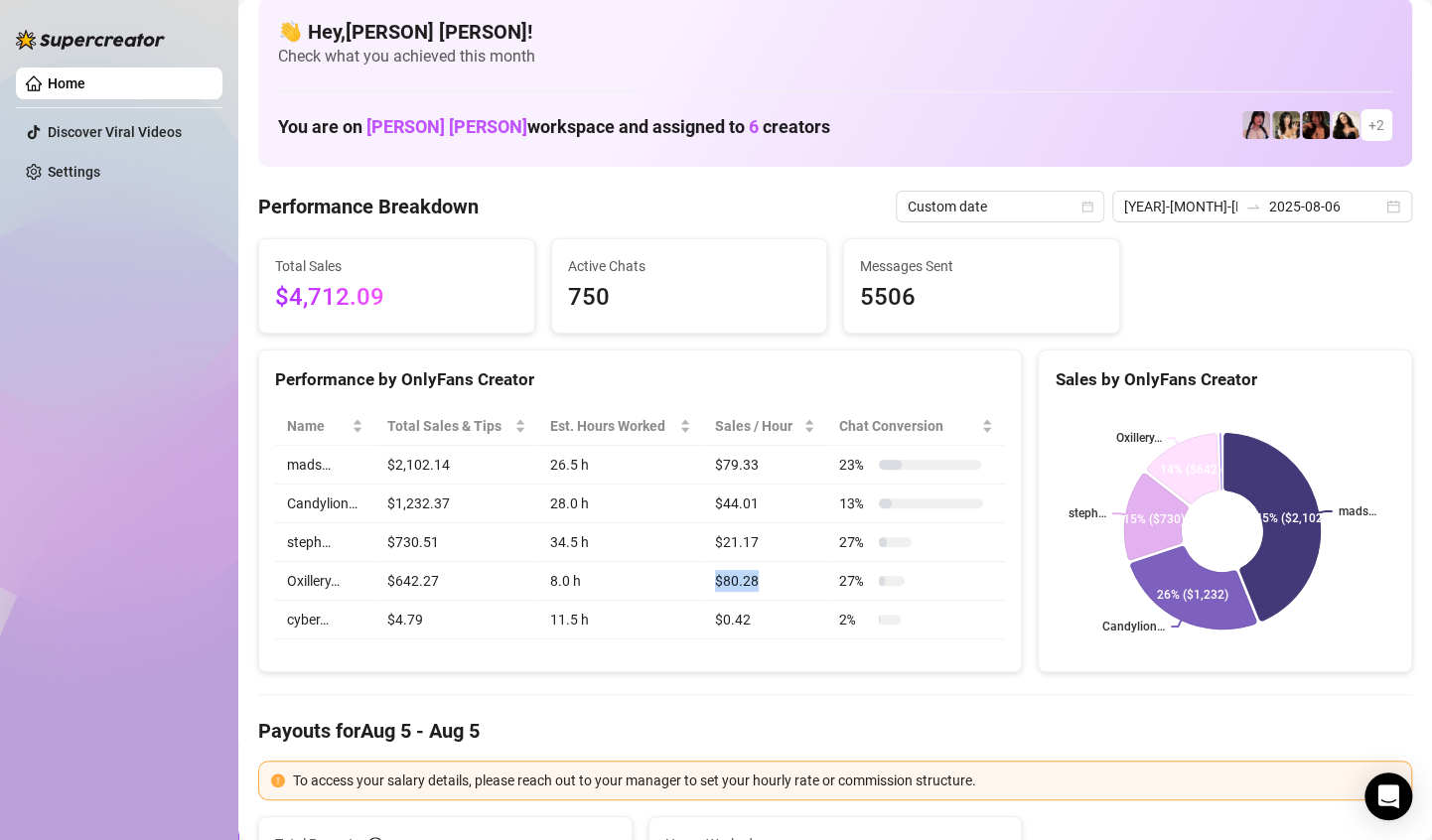 drag, startPoint x: 725, startPoint y: 581, endPoint x: 708, endPoint y: 580, distance: 17.029386 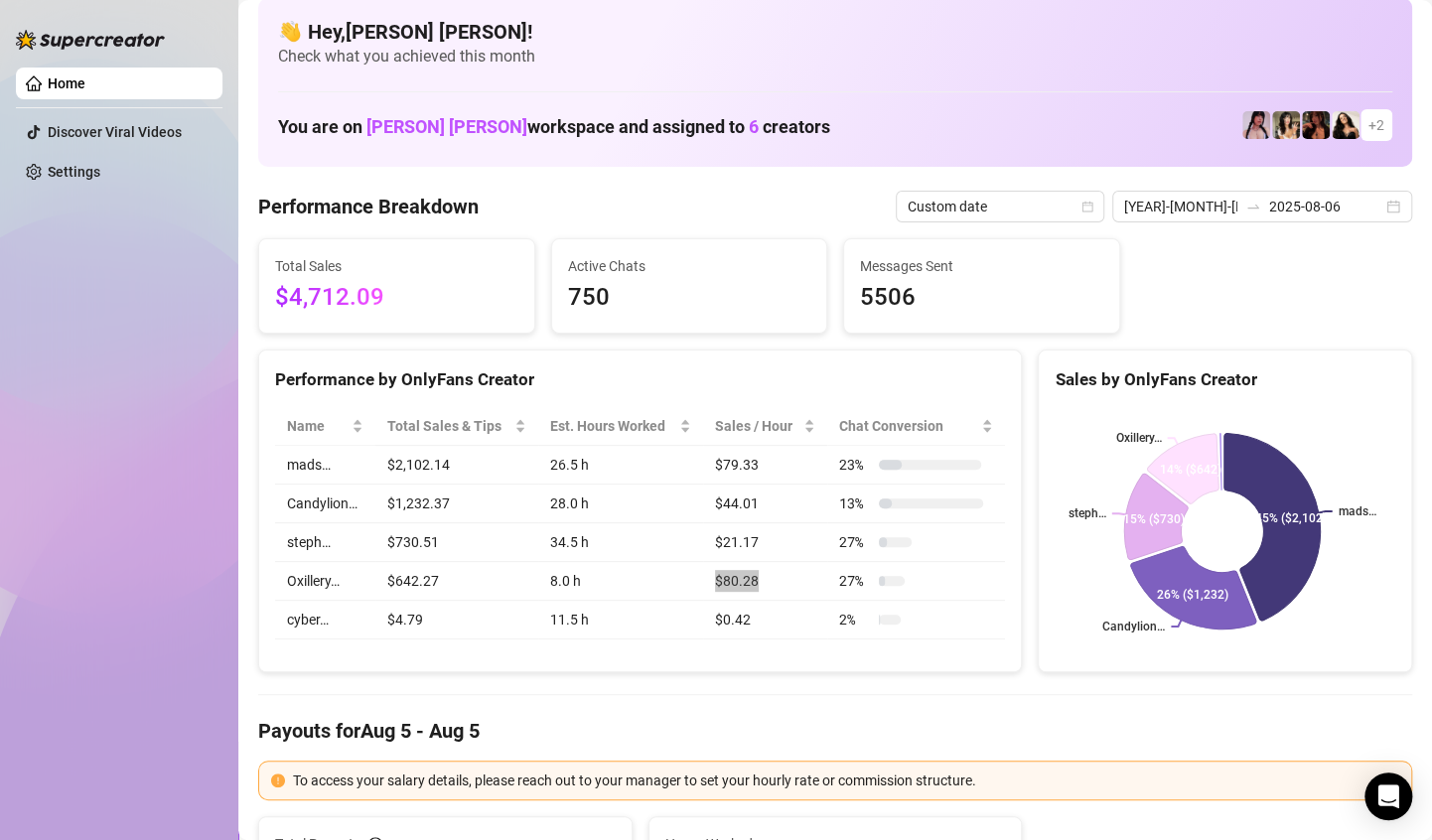scroll, scrollTop: 0, scrollLeft: 0, axis: both 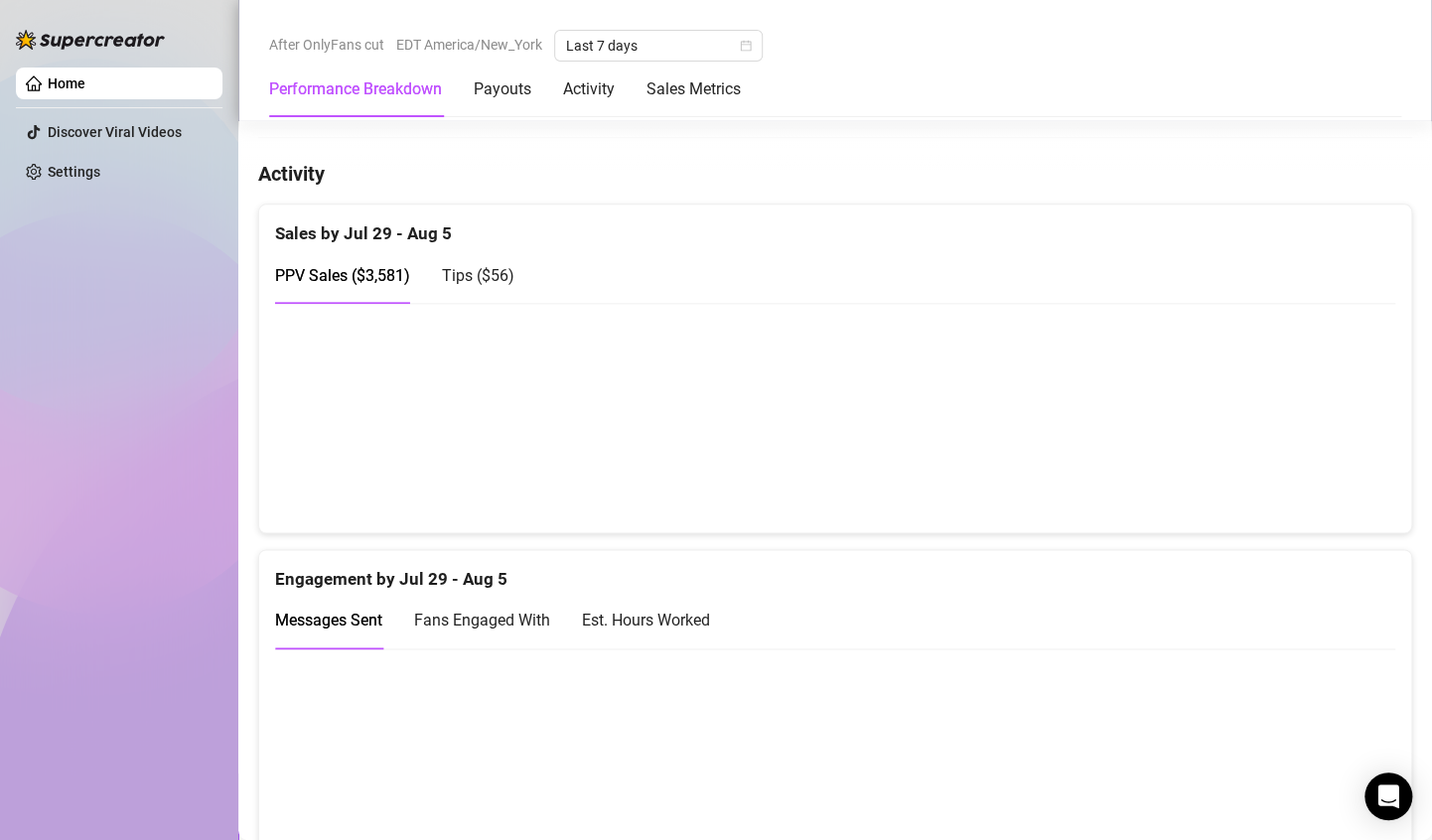 drag, startPoint x: 636, startPoint y: 445, endPoint x: 649, endPoint y: 363, distance: 83.02409 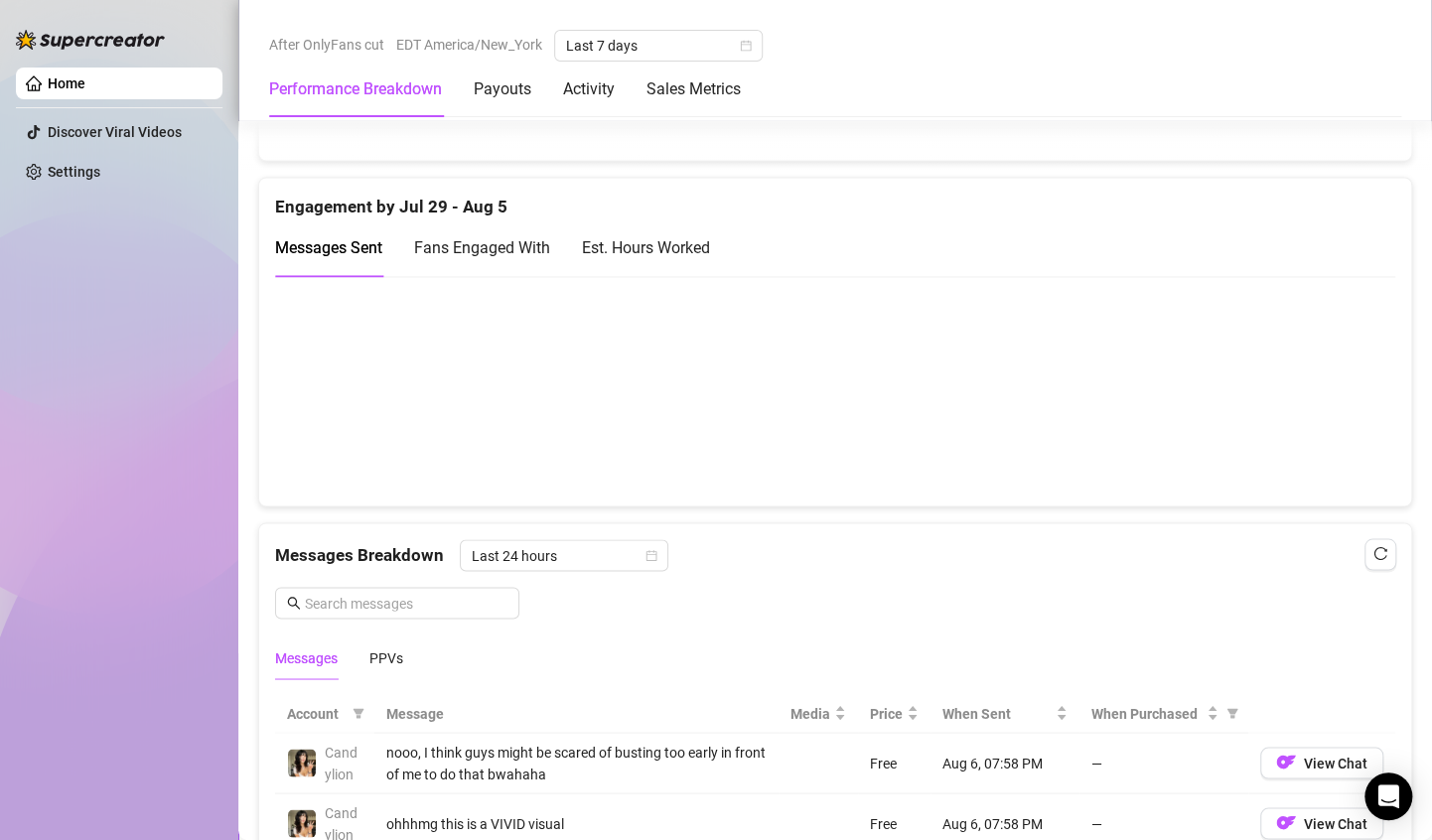 scroll, scrollTop: 1291, scrollLeft: 0, axis: vertical 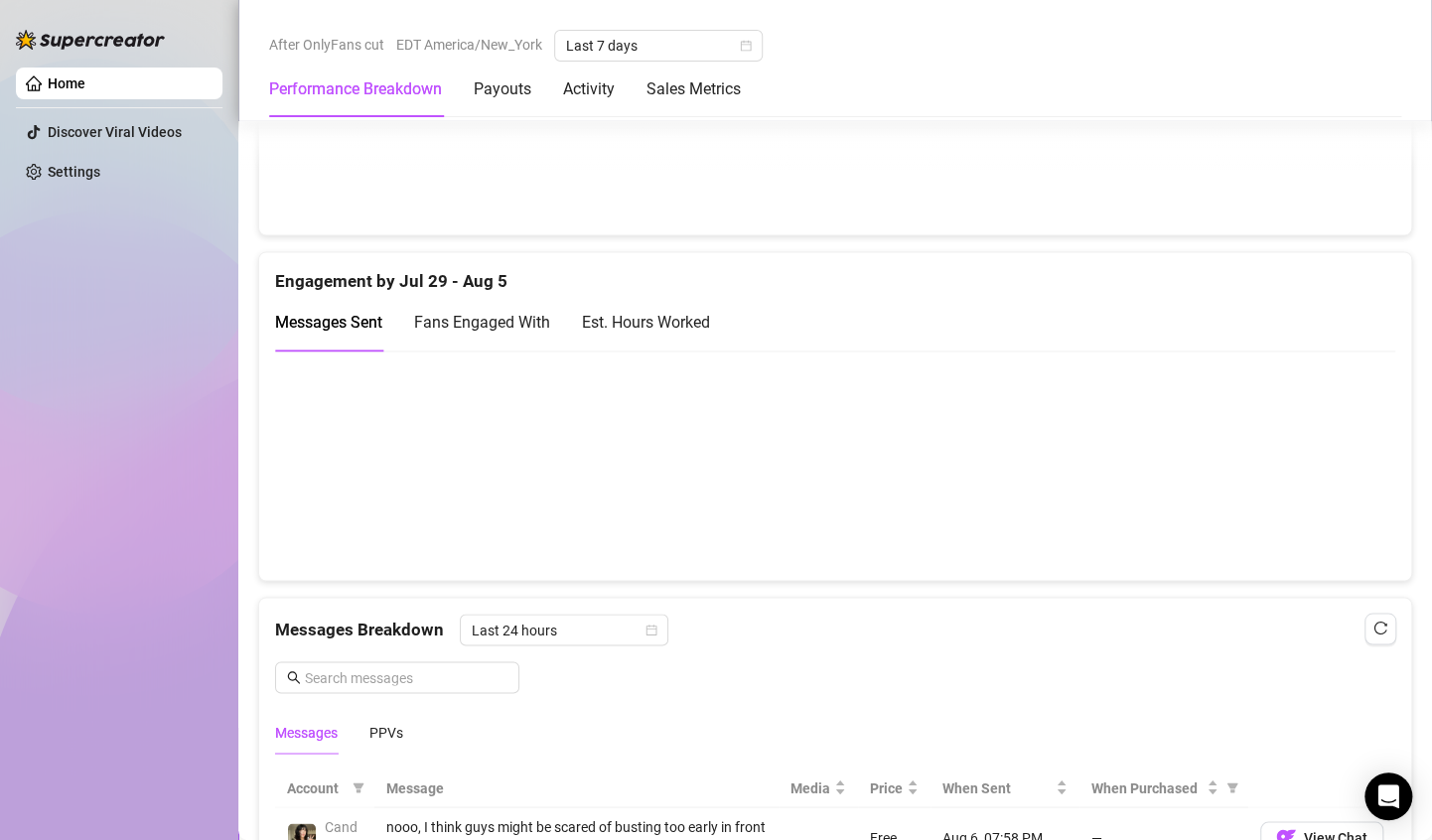 click at bounding box center (826, 465) 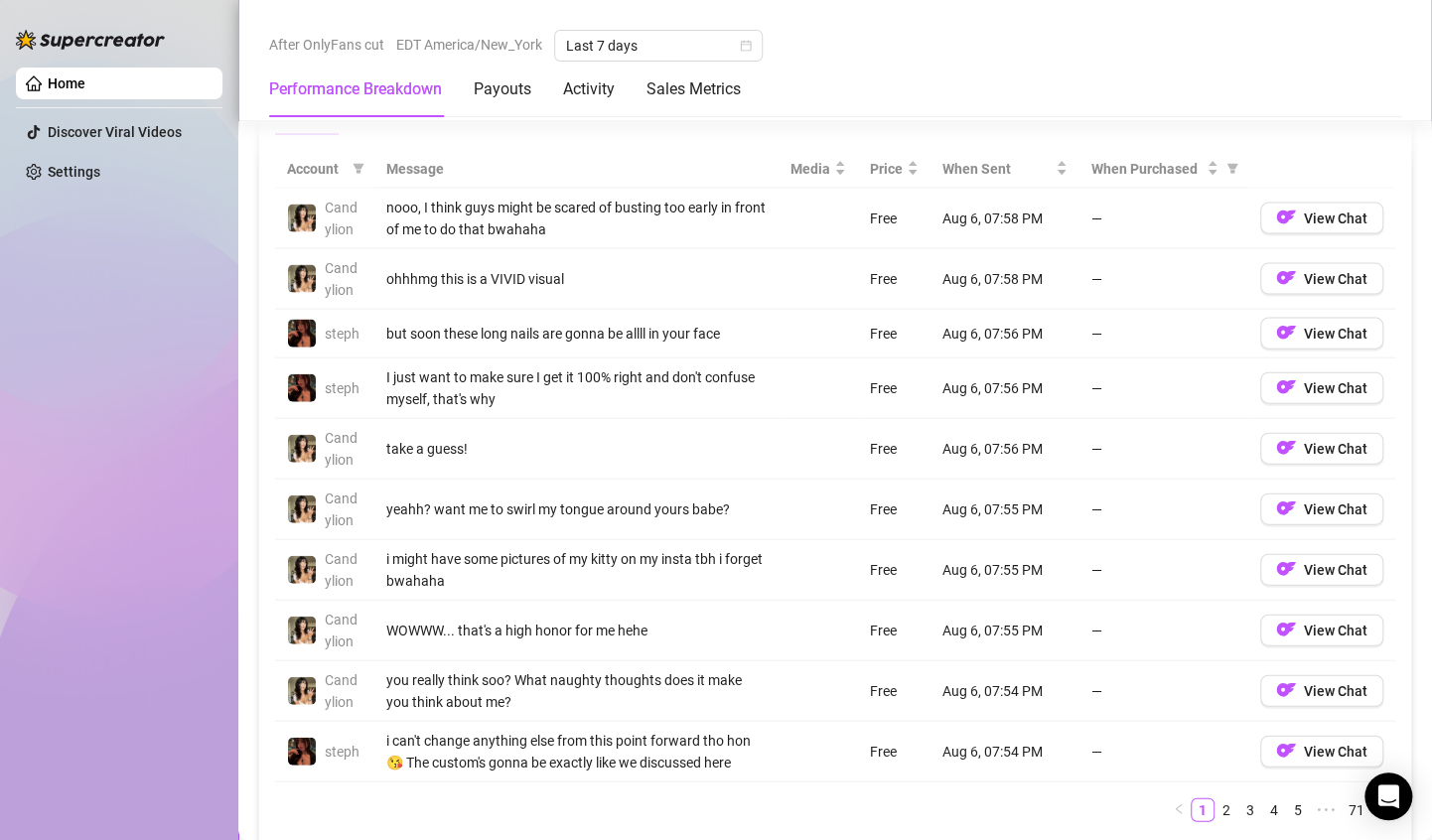 scroll, scrollTop: 1787, scrollLeft: 0, axis: vertical 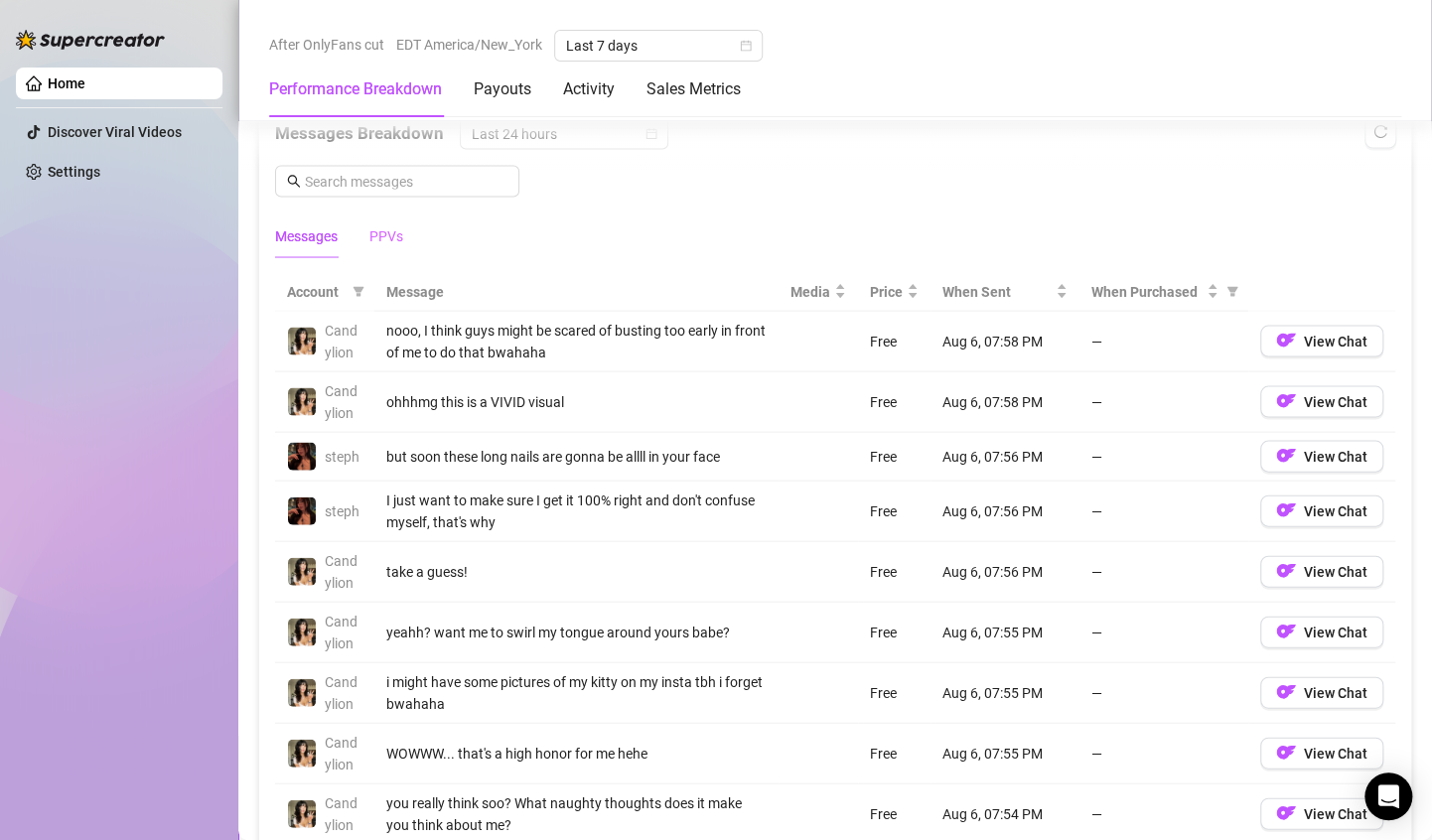 drag, startPoint x: 405, startPoint y: 234, endPoint x: 394, endPoint y: 234, distance: 11 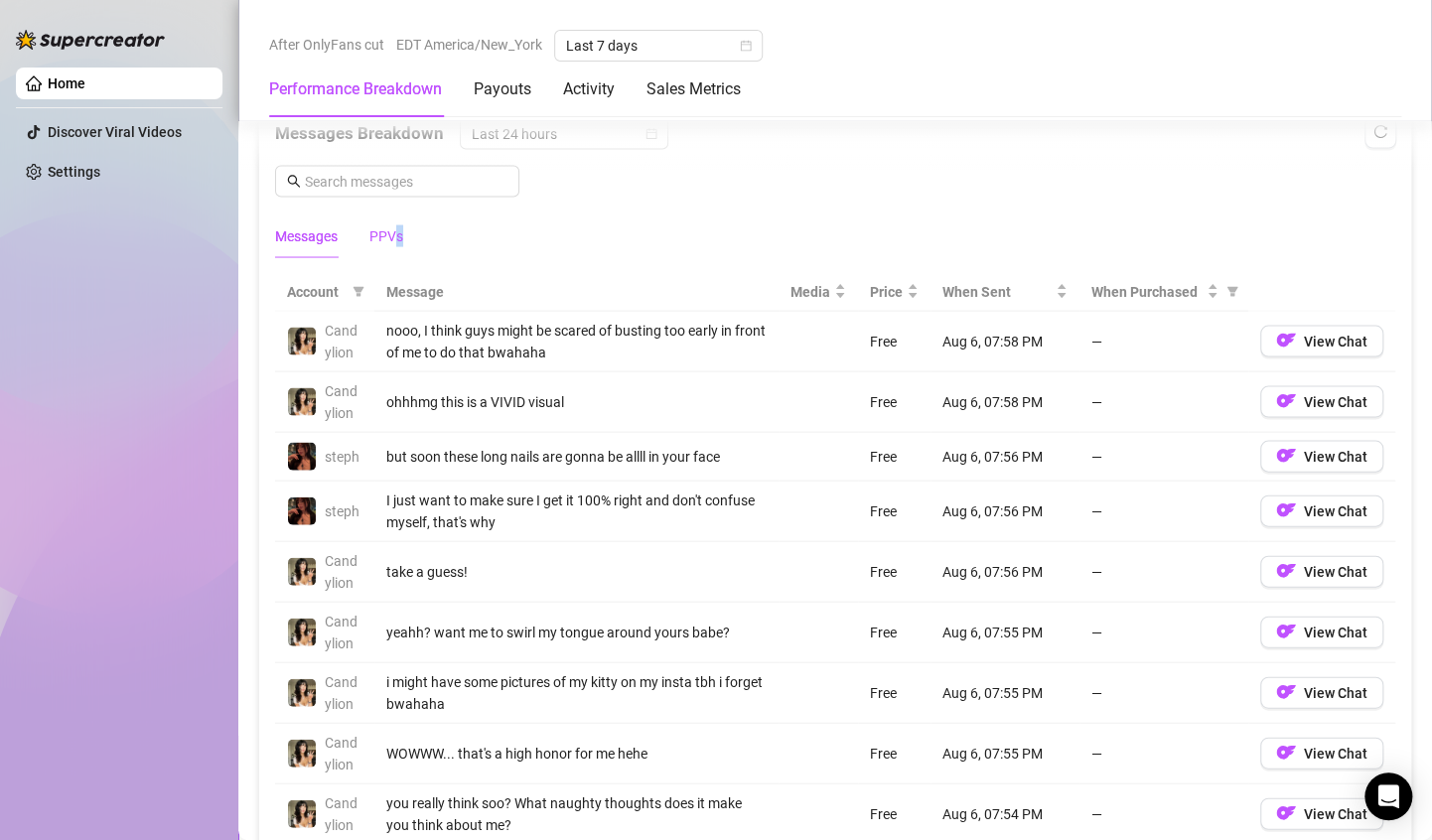 click on "PPVs" at bounding box center (386, 235) 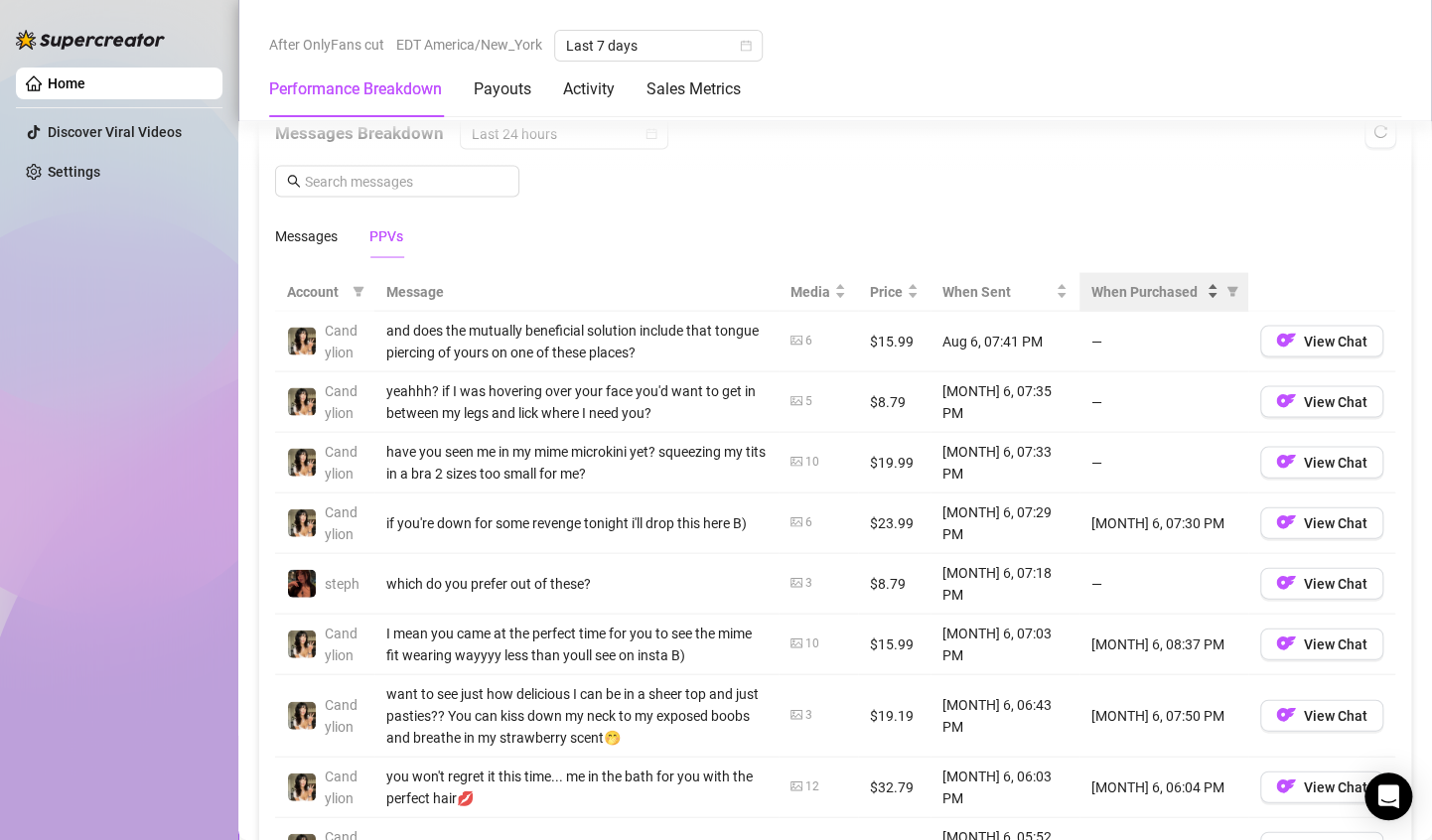 click on "When Purchased" at bounding box center (1147, 291) 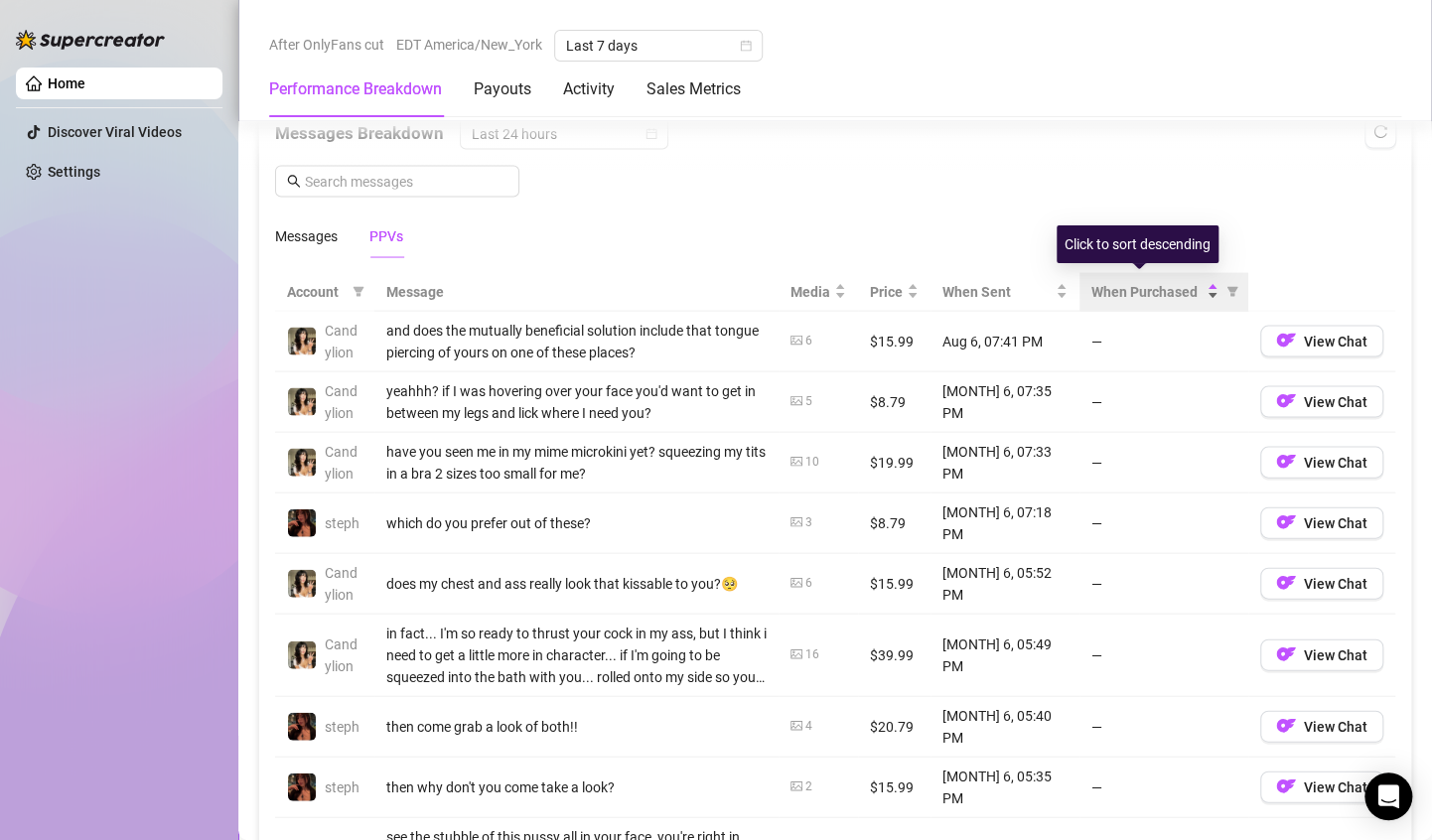 click on "When Purchased" at bounding box center [1147, 291] 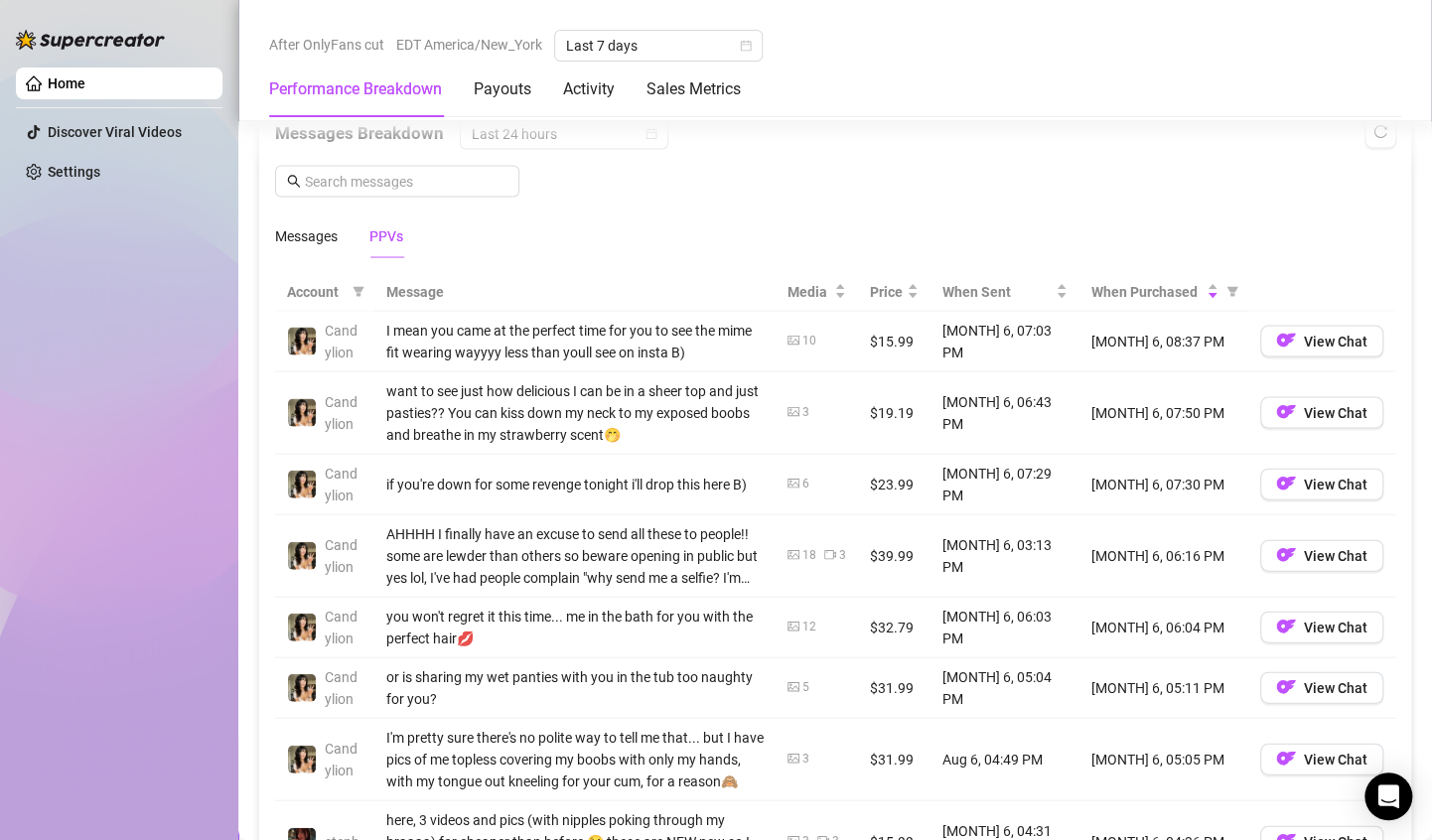 click on "$15.99" at bounding box center (894, 341) 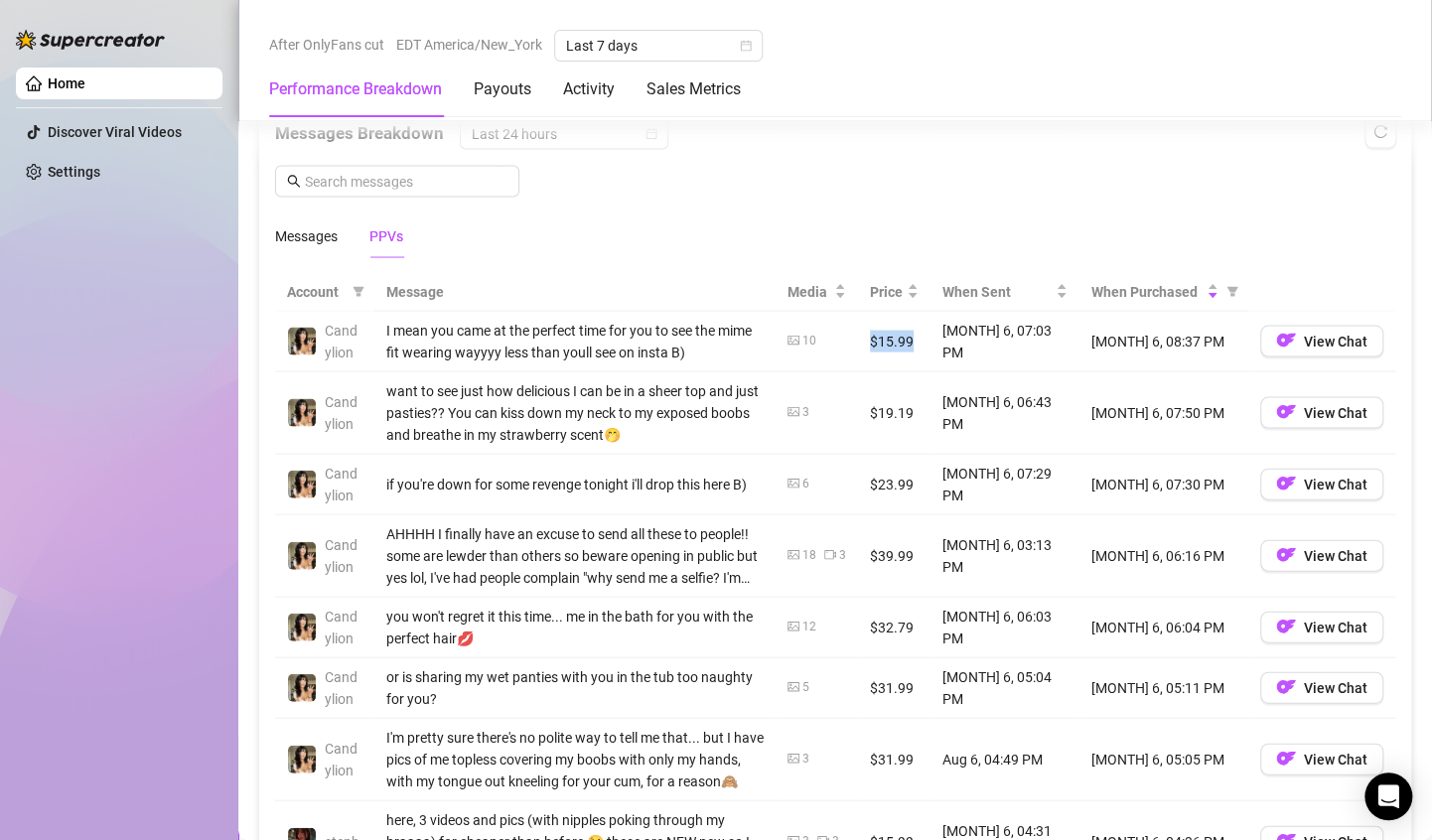 drag, startPoint x: 861, startPoint y: 333, endPoint x: 829, endPoint y: 334, distance: 32.01562 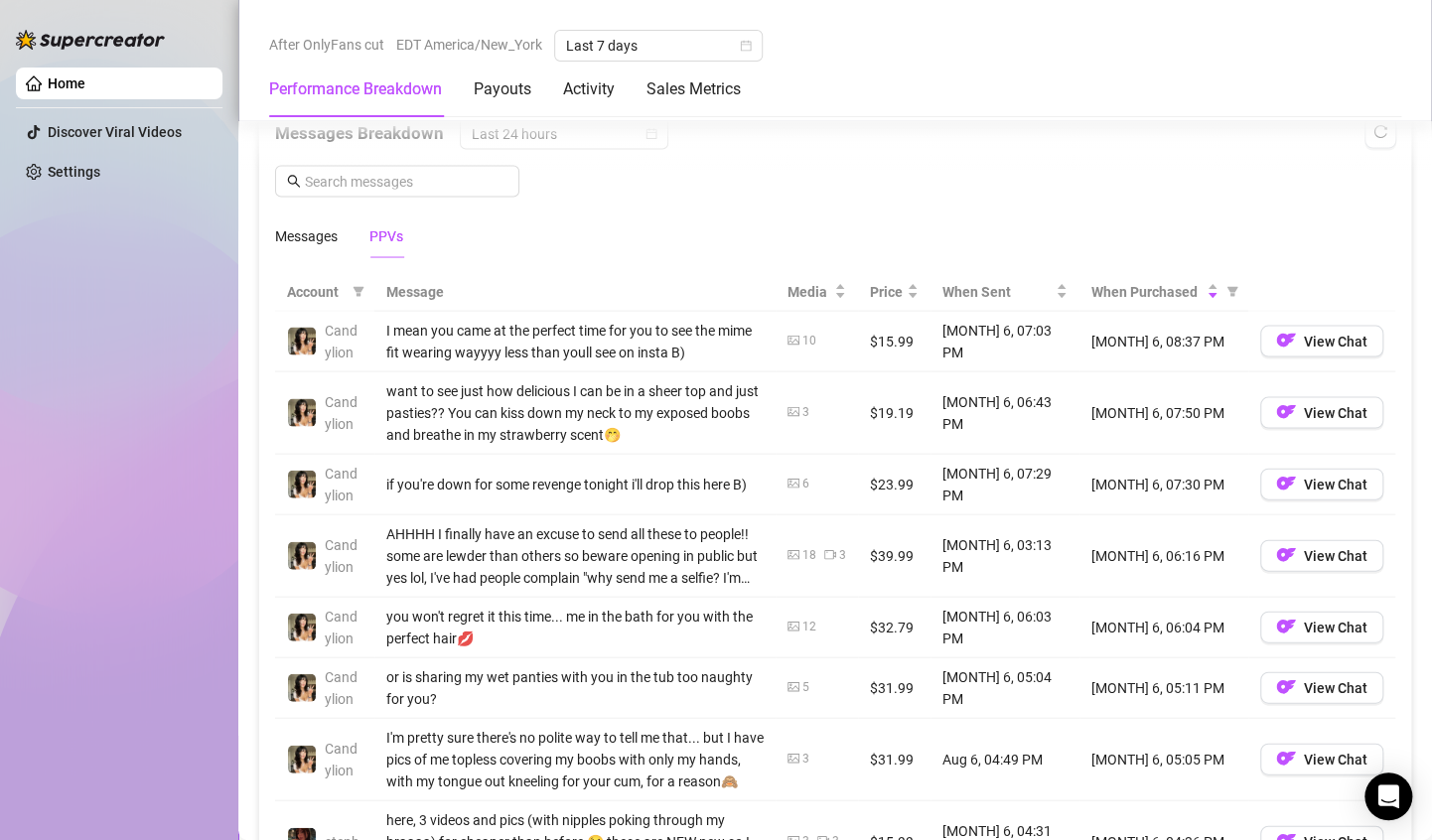 click on "$19.19" at bounding box center [894, 412] 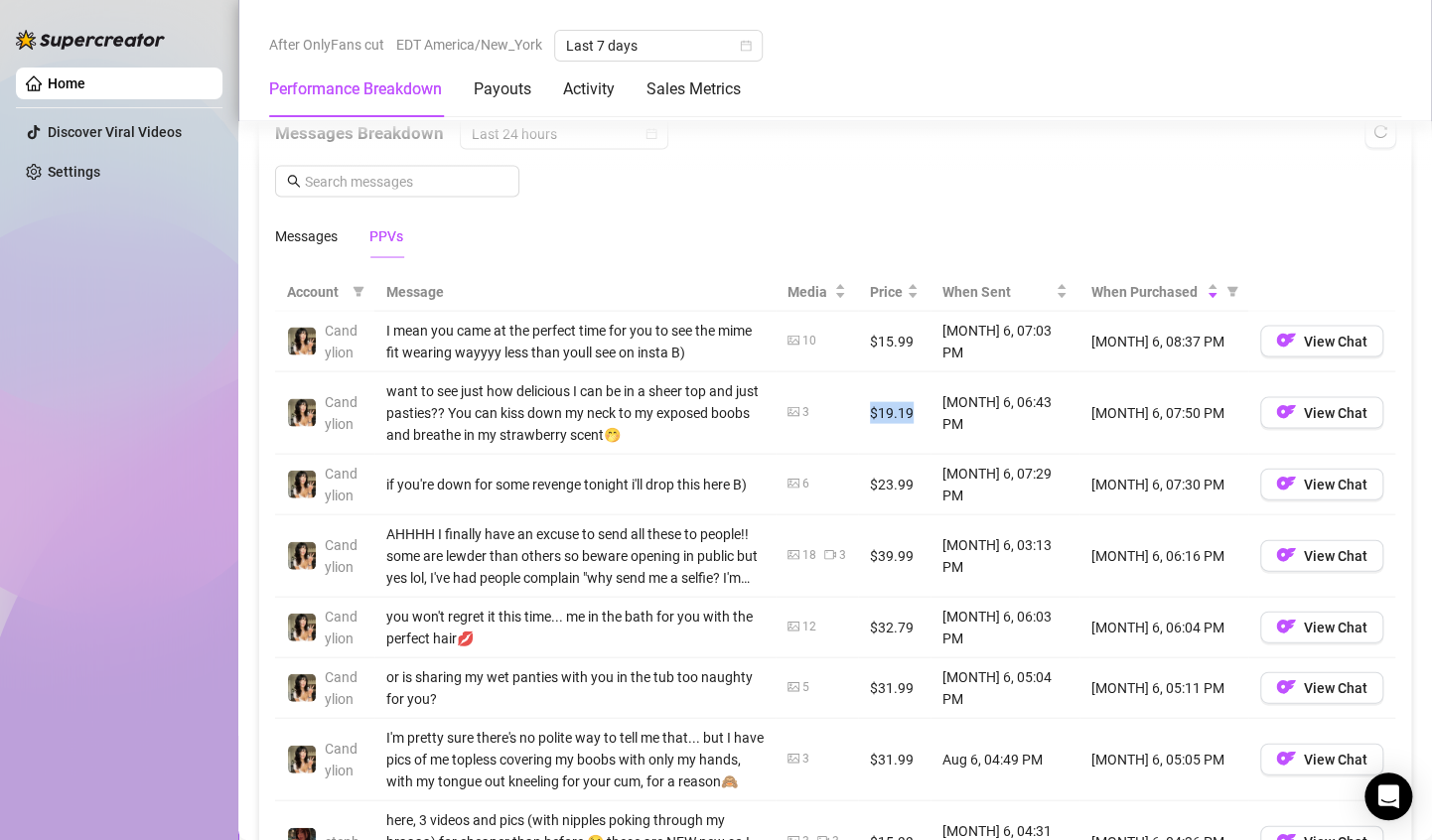 drag, startPoint x: 845, startPoint y: 405, endPoint x: 873, endPoint y: 408, distance: 28.160256 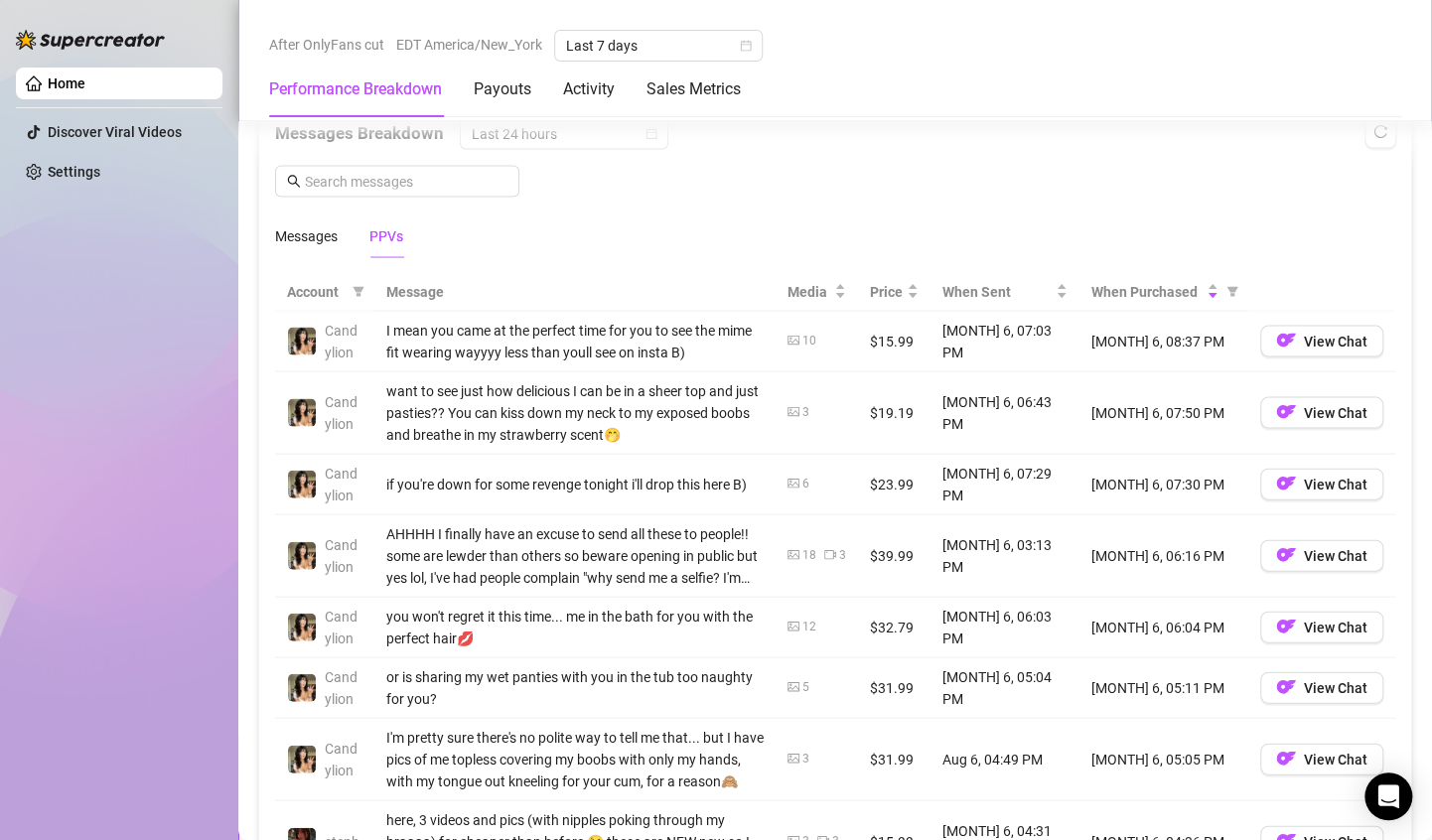 click on "6" at bounding box center [816, 484] 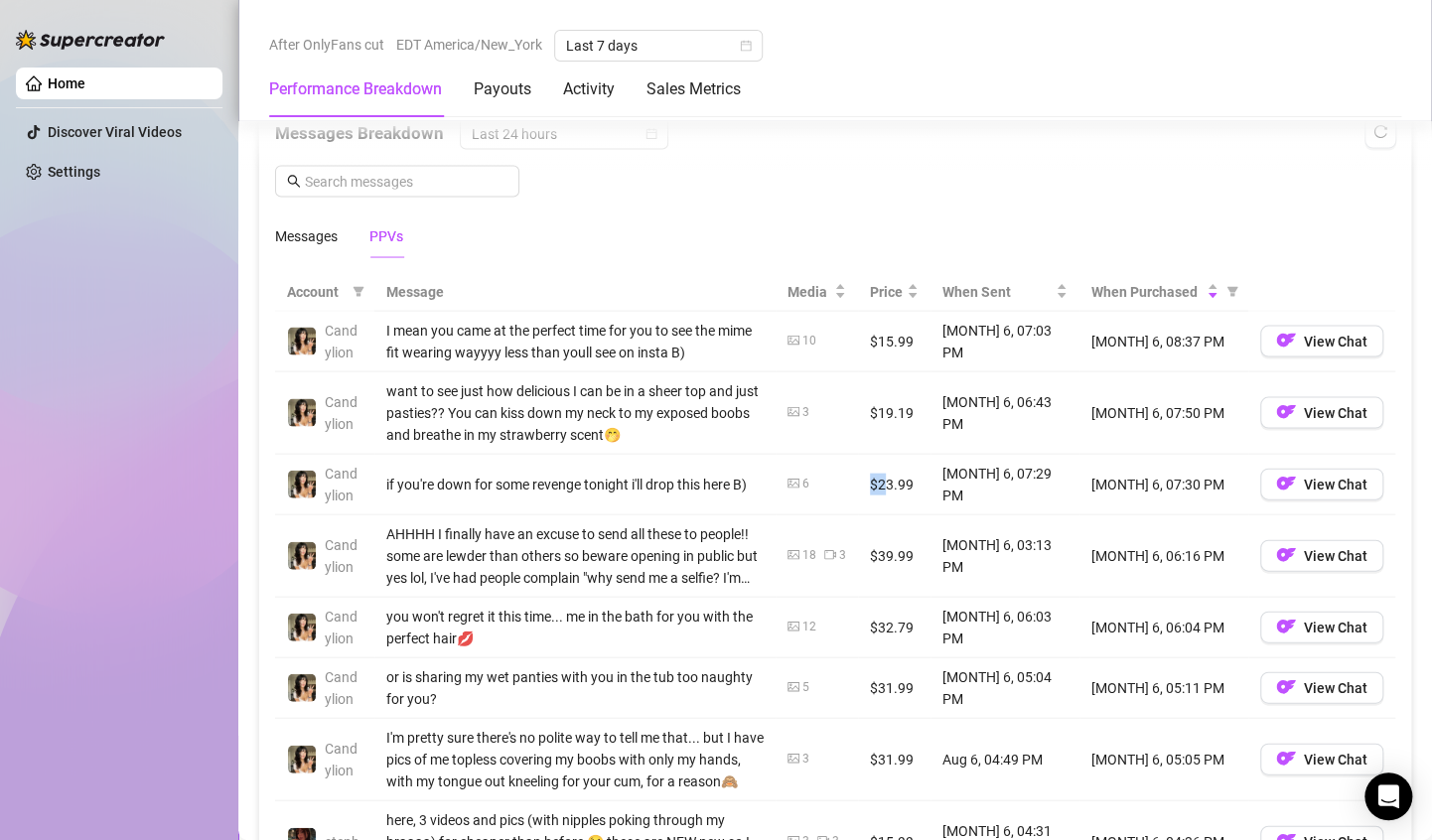 drag, startPoint x: 840, startPoint y: 453, endPoint x: 878, endPoint y: 469, distance: 41.231056 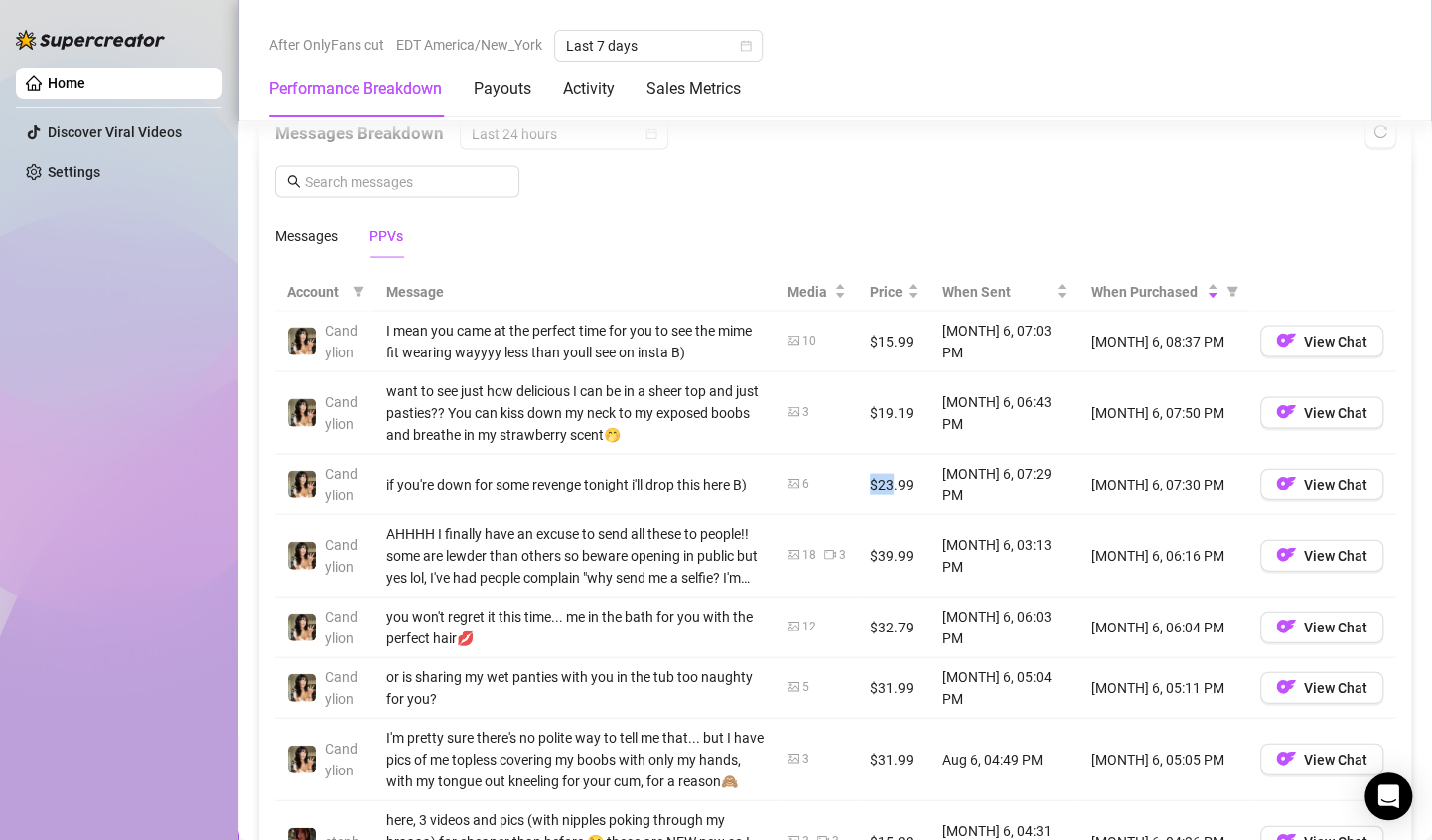 click on "$23.99" at bounding box center [894, 484] 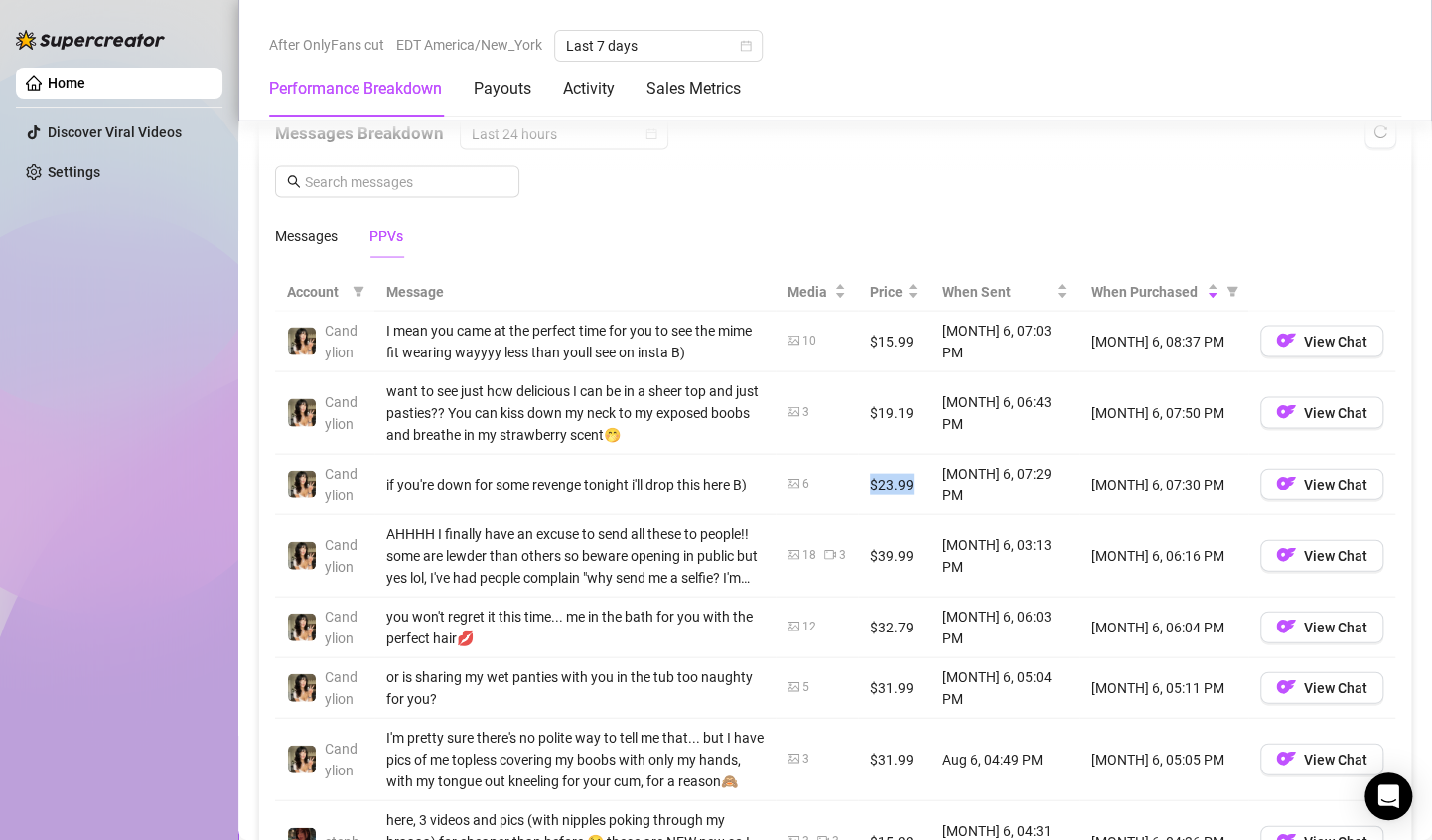 drag, startPoint x: 878, startPoint y: 471, endPoint x: 845, endPoint y: 471, distance: 33 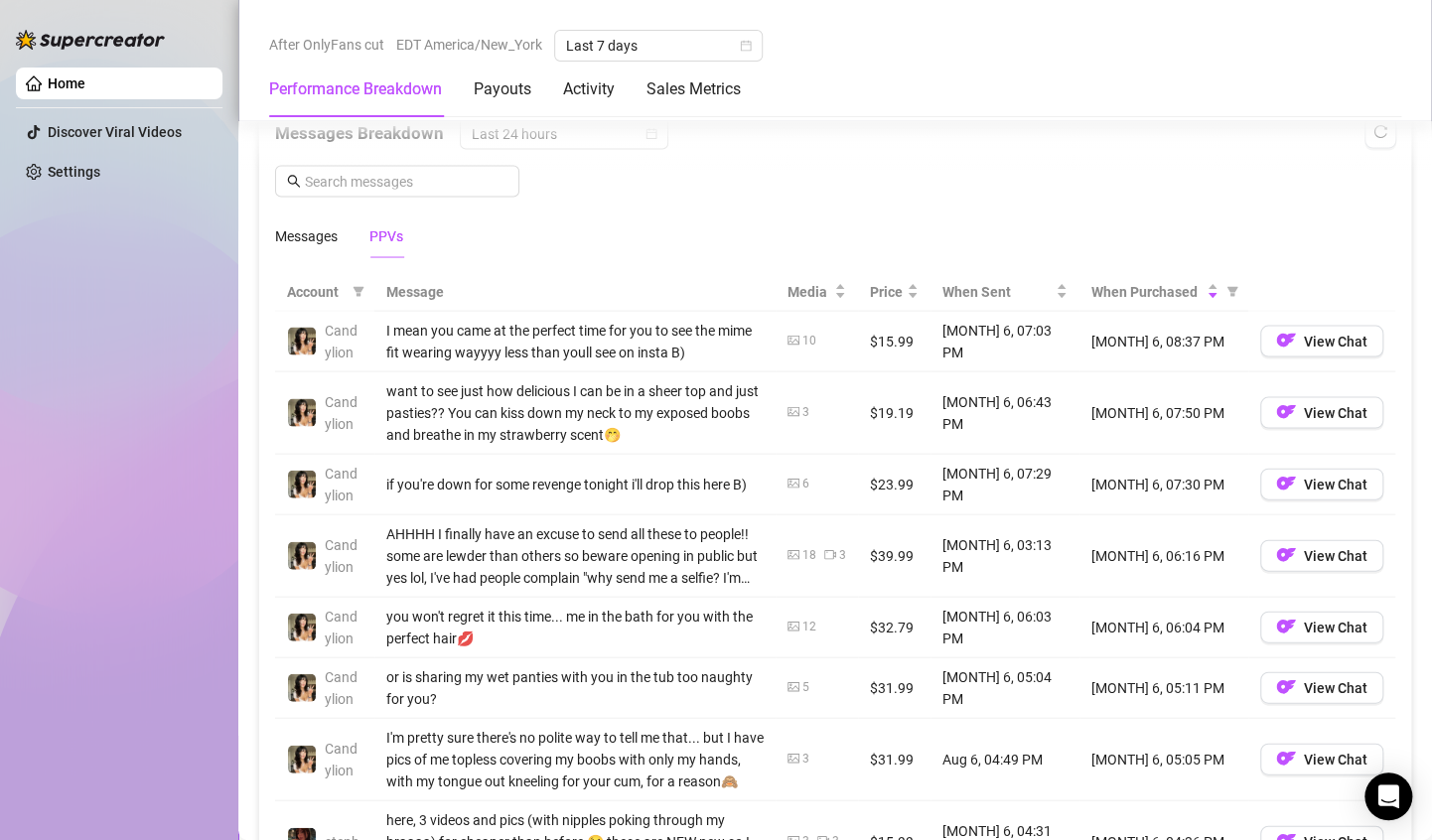 click on "$15.99" at bounding box center (894, 341) 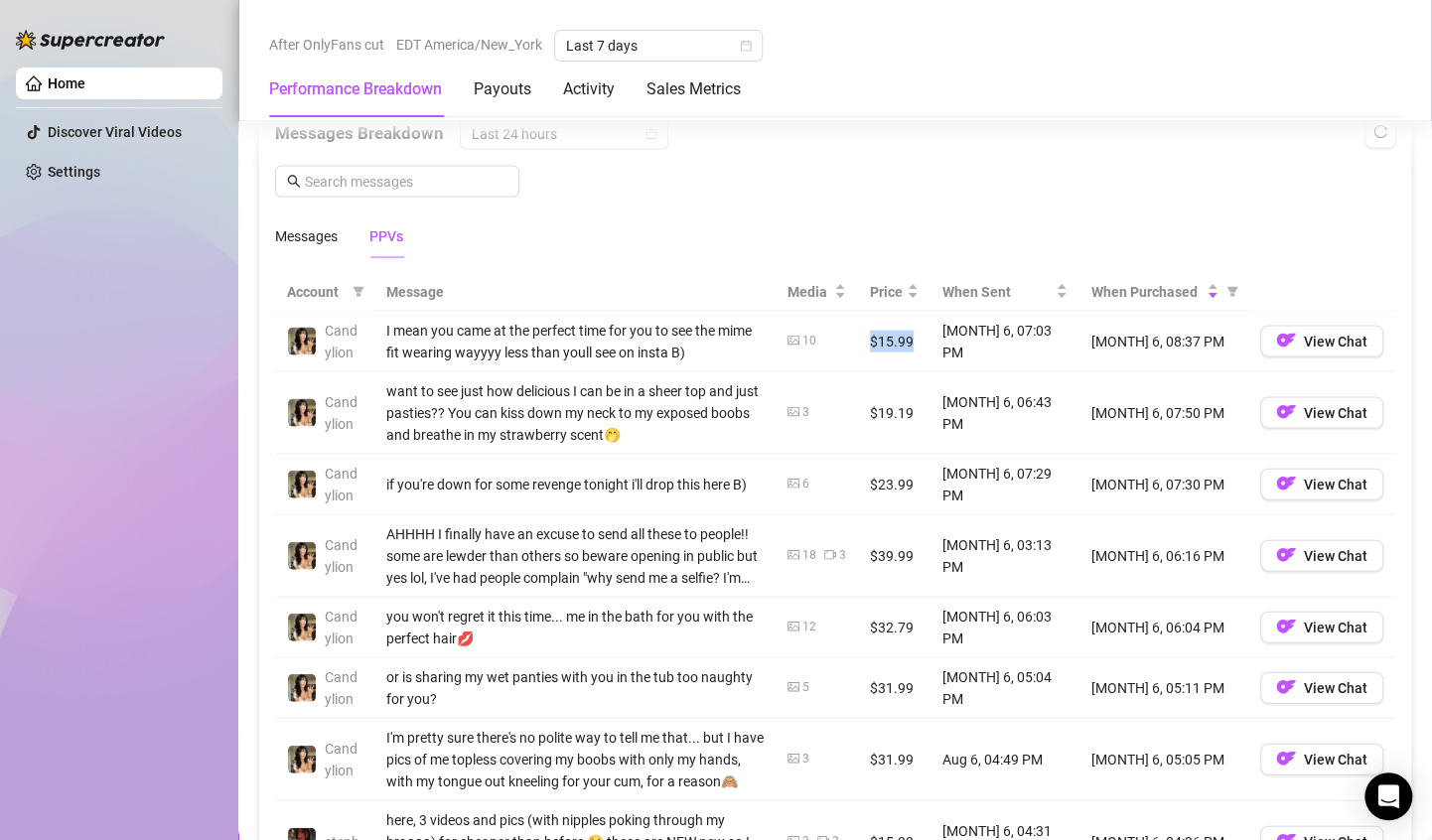 drag, startPoint x: 872, startPoint y: 345, endPoint x: 851, endPoint y: 345, distance: 21 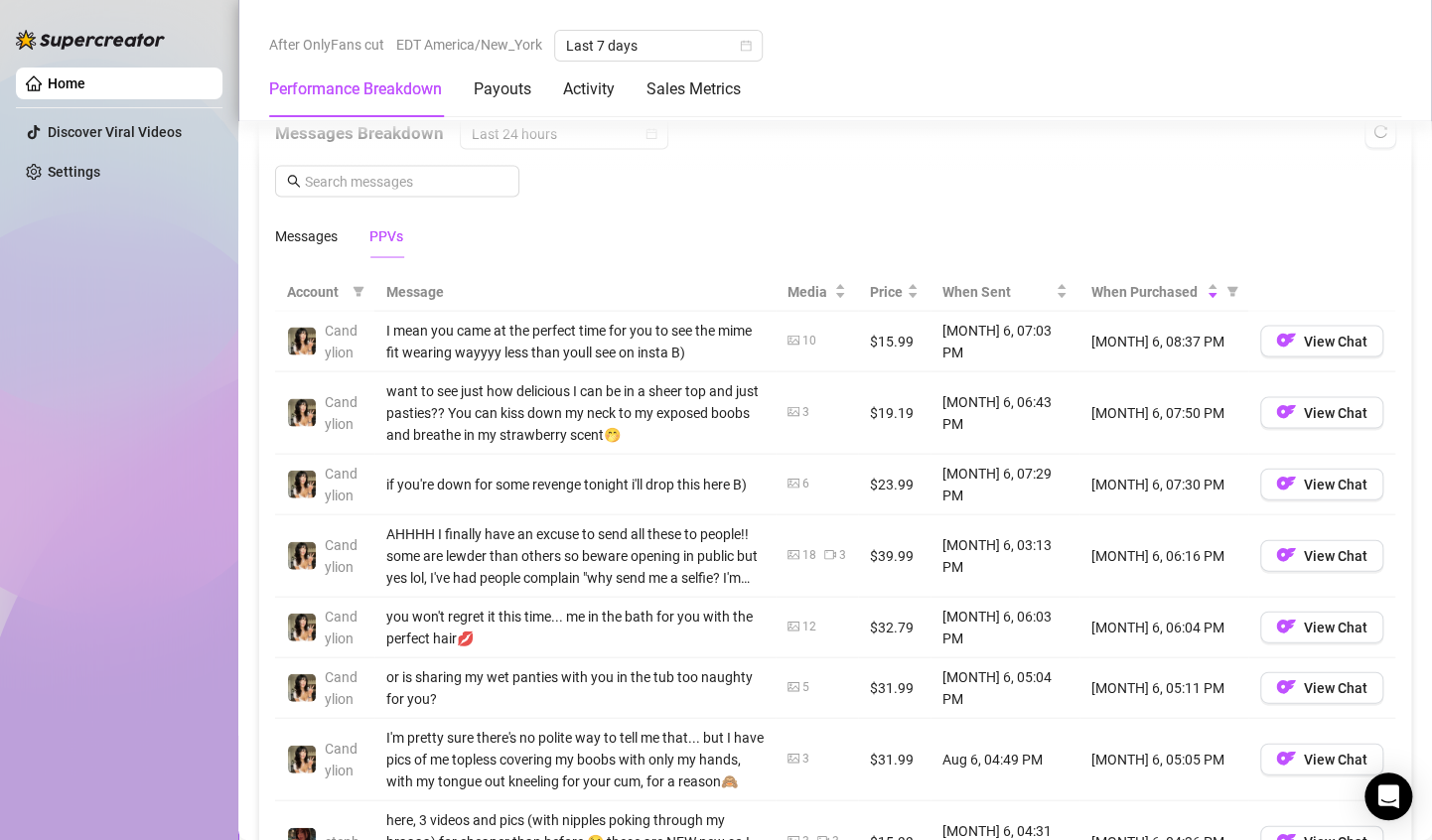 click on "18 3" at bounding box center [816, 555] 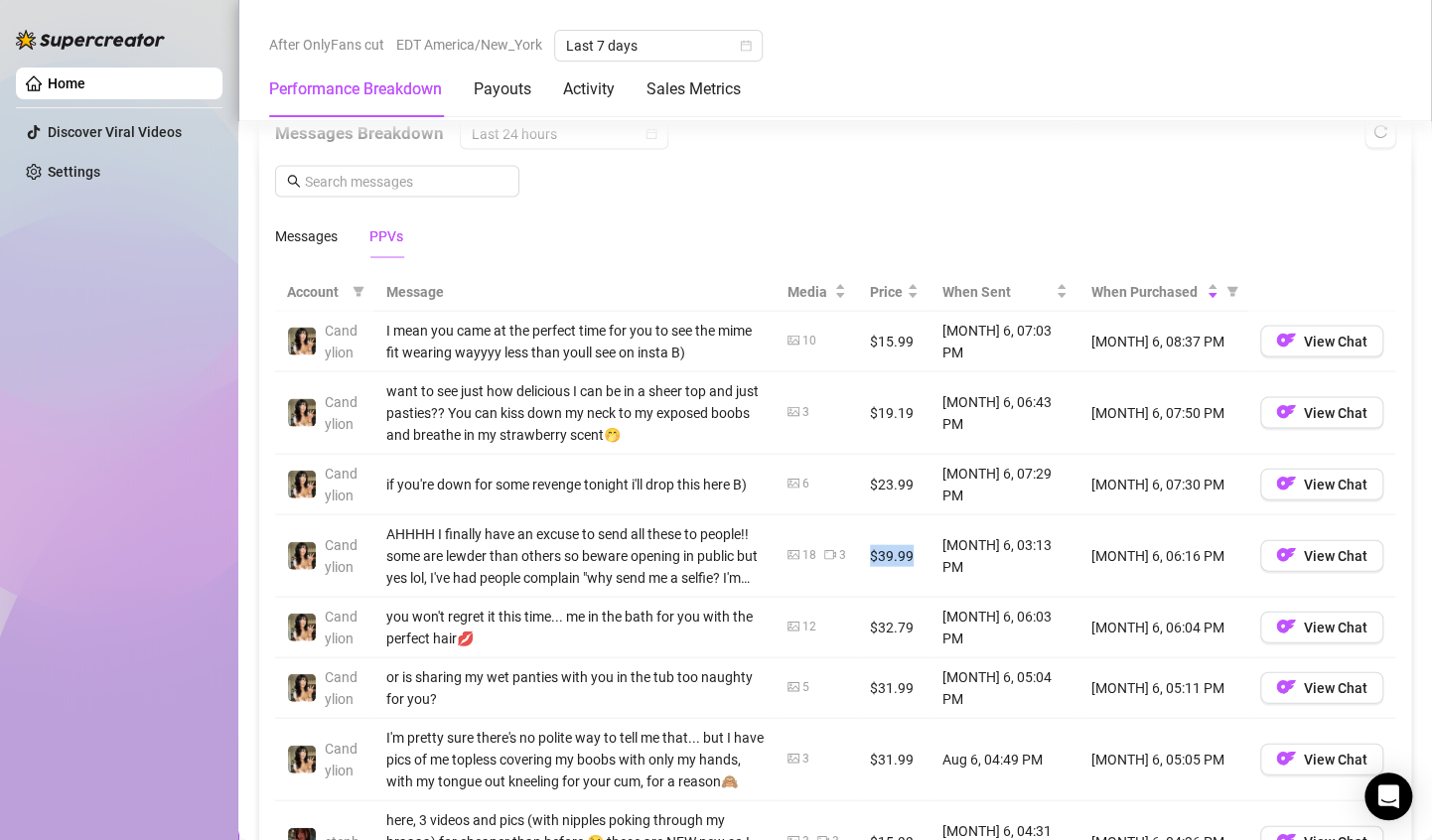 drag, startPoint x: 833, startPoint y: 558, endPoint x: 901, endPoint y: 560, distance: 68.0294 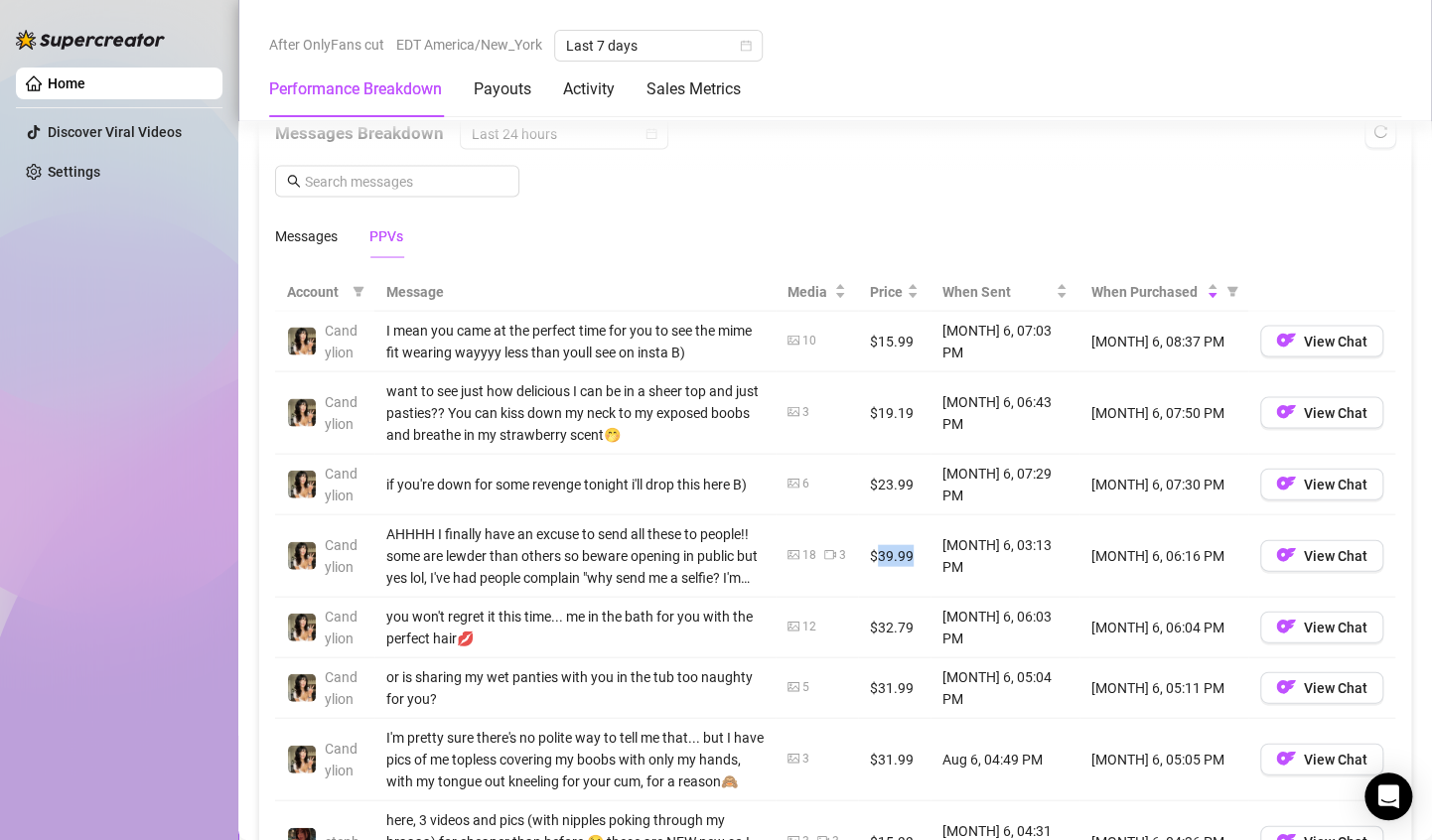 drag, startPoint x: 897, startPoint y: 559, endPoint x: 860, endPoint y: 557, distance: 37.054015 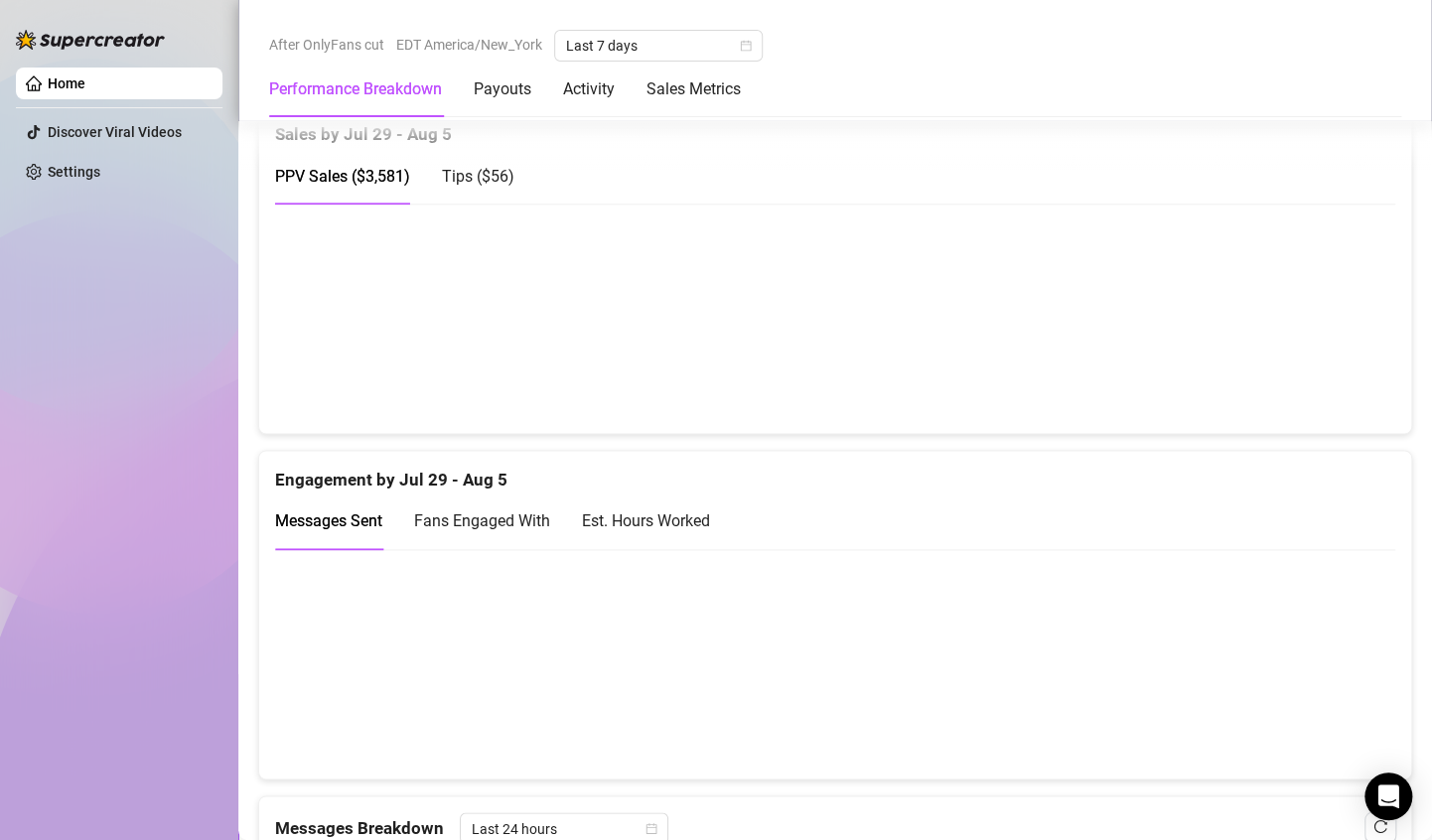 click at bounding box center [826, 318] 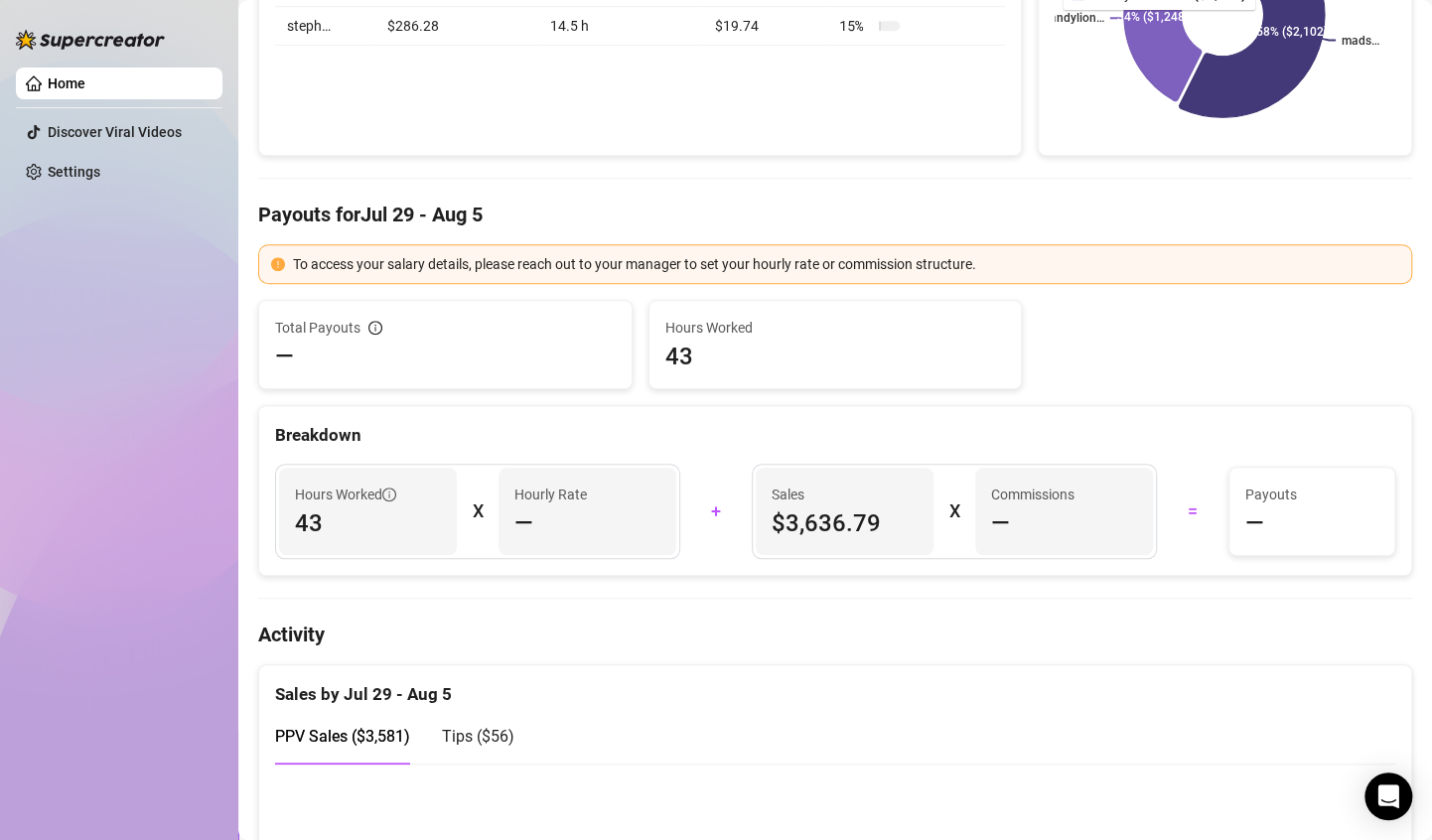 scroll, scrollTop: 794, scrollLeft: 0, axis: vertical 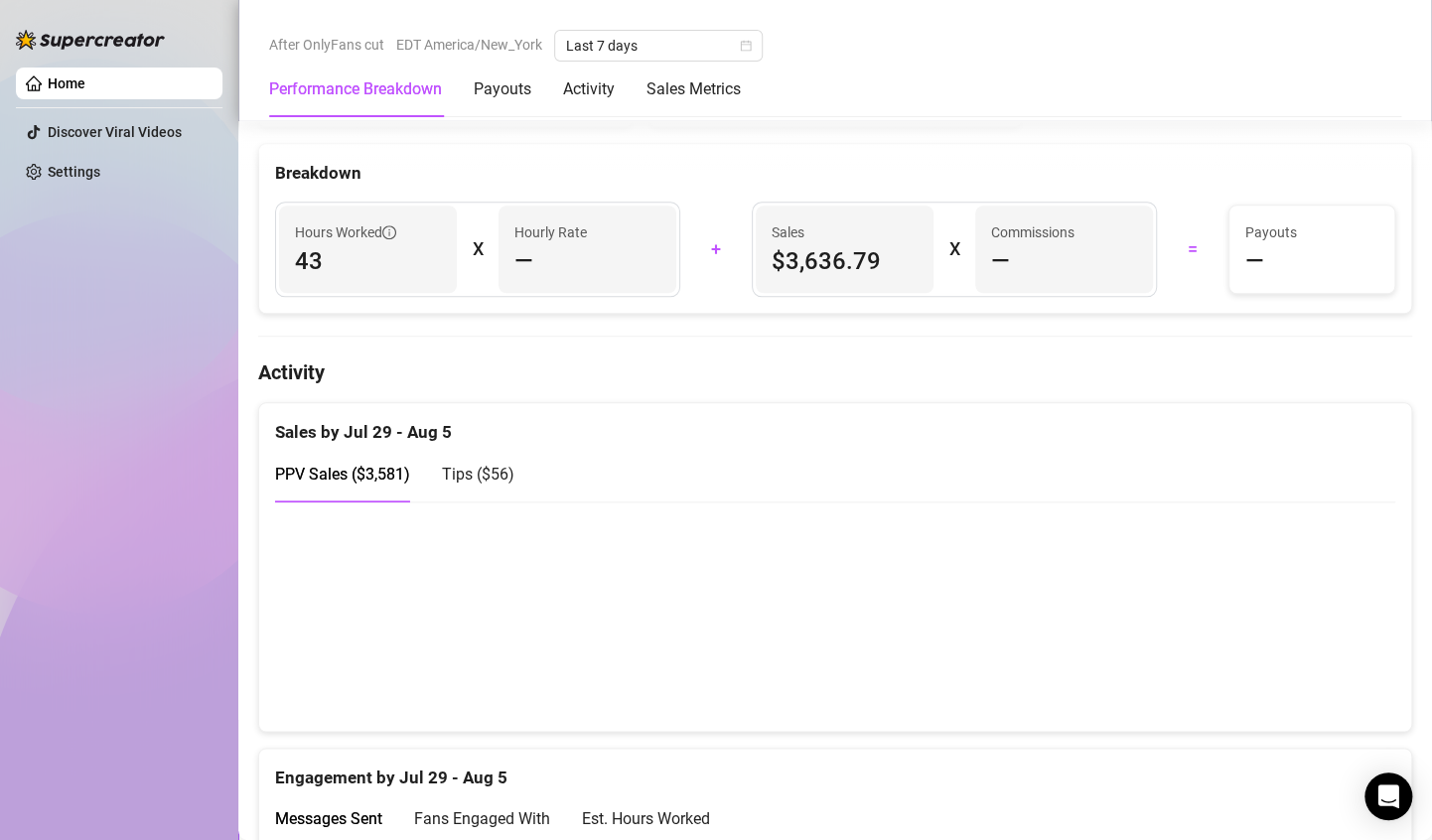 click at bounding box center [826, 616] 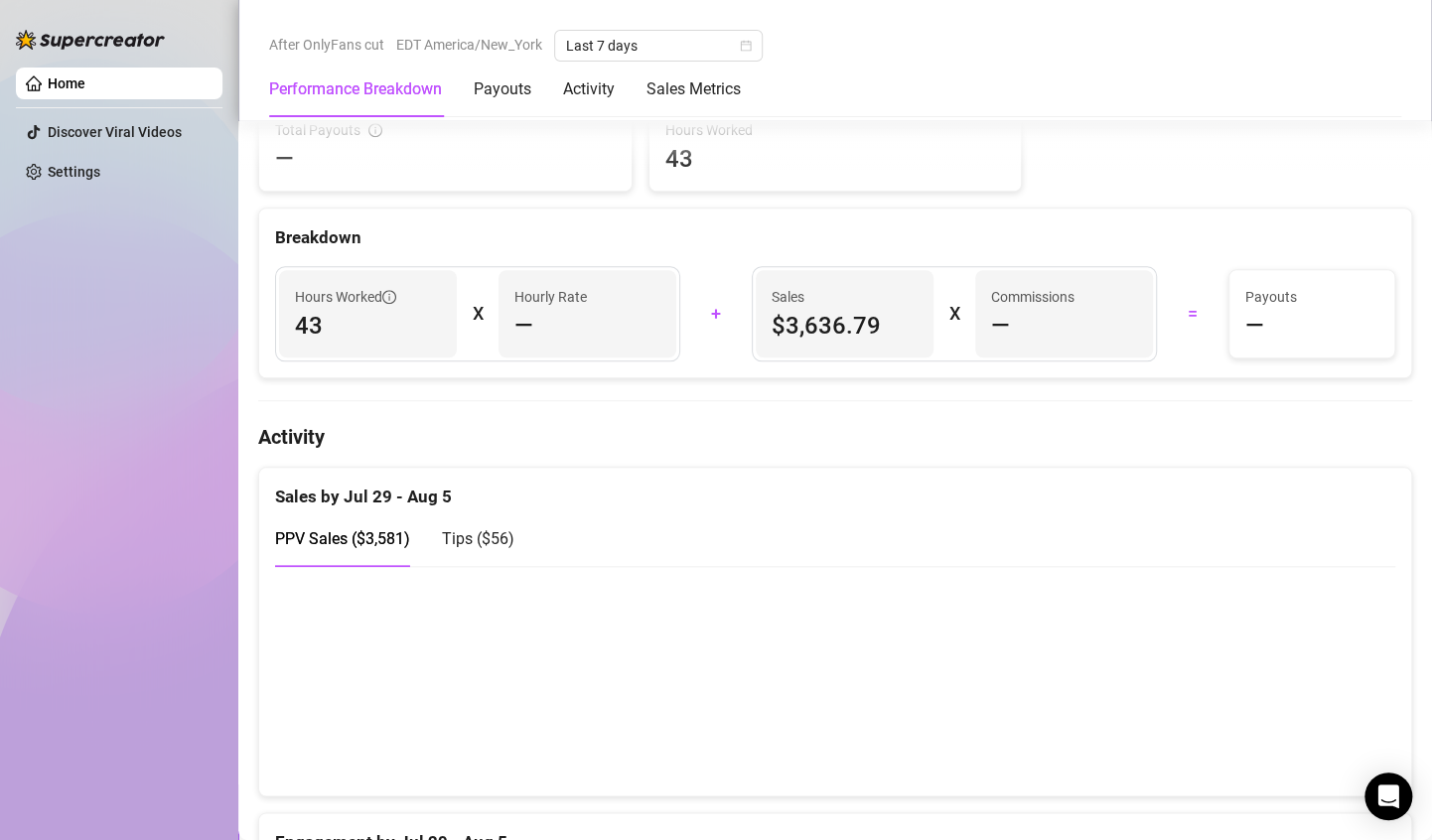 scroll, scrollTop: 199, scrollLeft: 0, axis: vertical 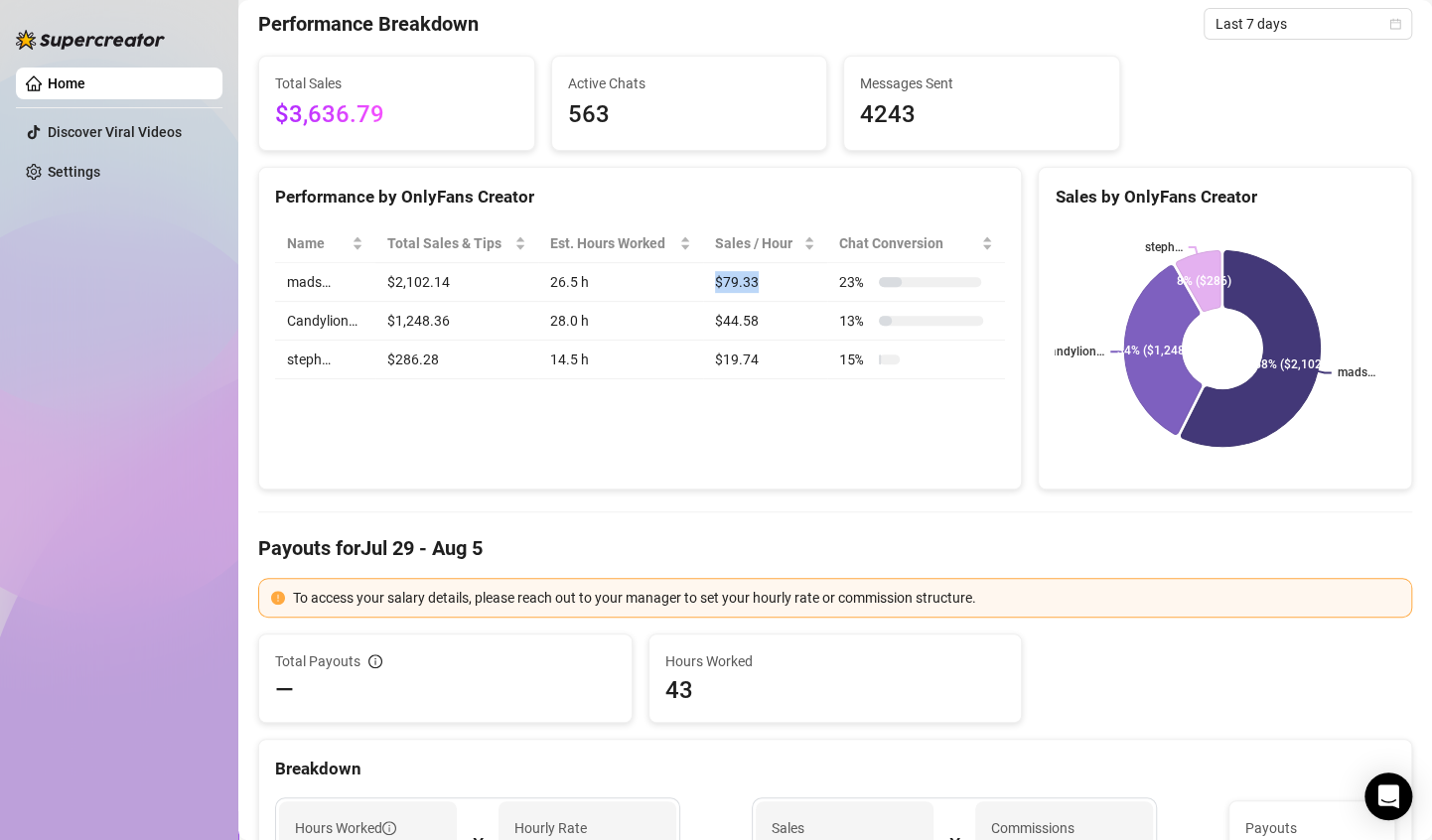 drag, startPoint x: 746, startPoint y: 281, endPoint x: 704, endPoint y: 292, distance: 43.416587 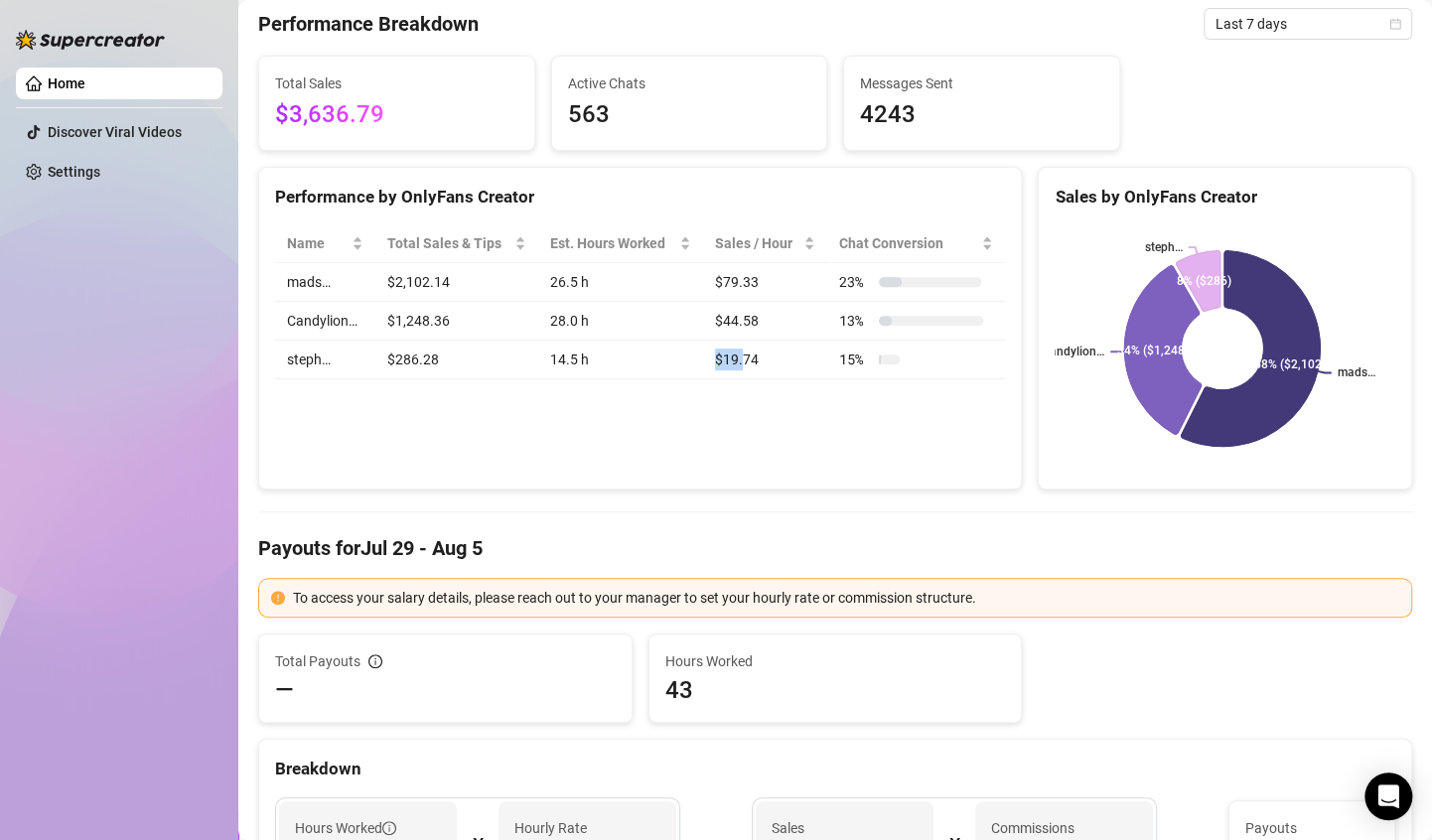 drag, startPoint x: 734, startPoint y: 352, endPoint x: 710, endPoint y: 362, distance: 26 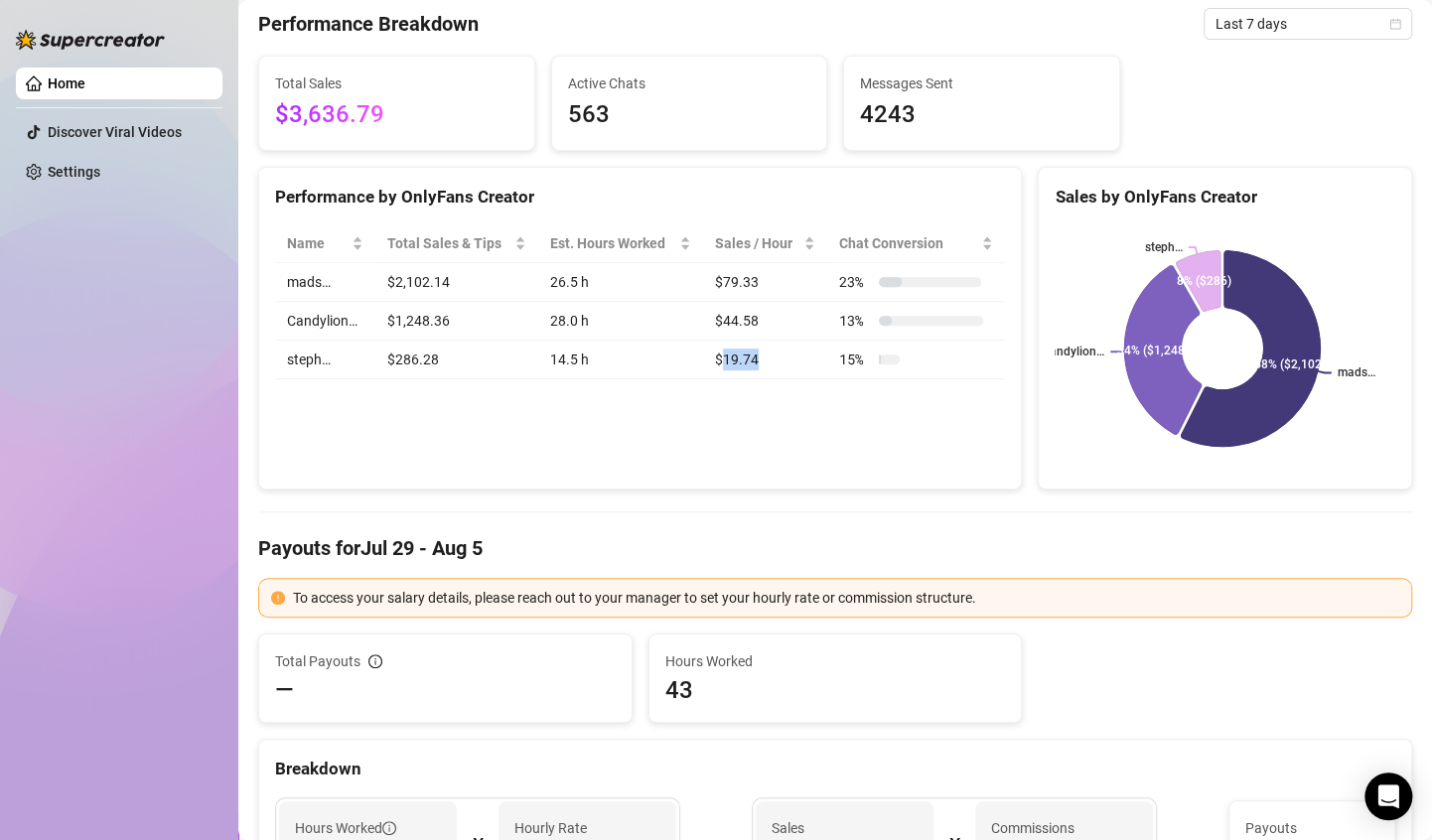 drag, startPoint x: 710, startPoint y: 362, endPoint x: 738, endPoint y: 361, distance: 28.01785 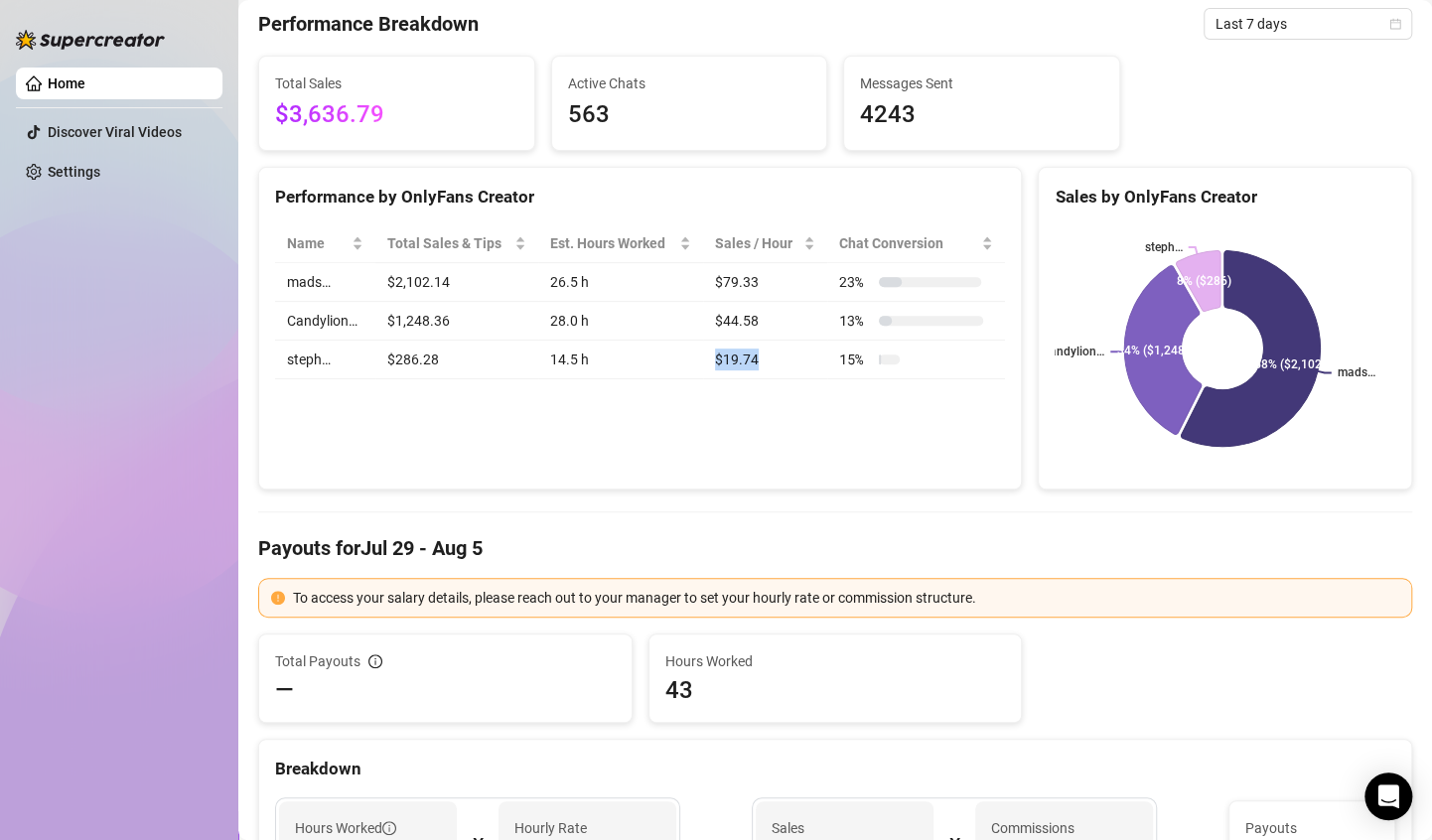 drag, startPoint x: 735, startPoint y: 353, endPoint x: 706, endPoint y: 362, distance: 30.364453 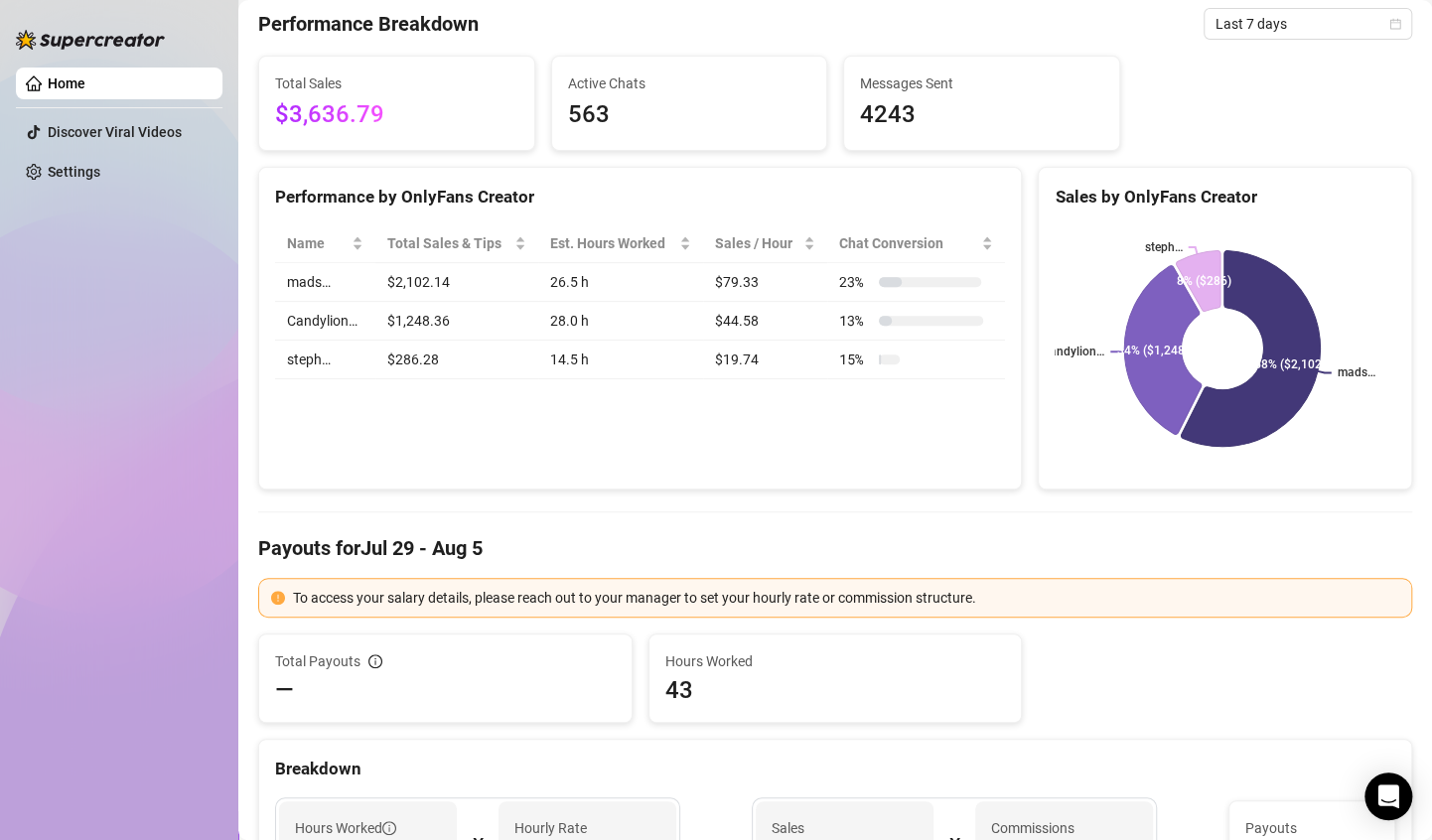 click on "Name Total Sales & Tips Est. Hours Worked Sales / Hour Chat Conversion mads… $2,102.14 26.5 h $79.33 23 % Candylion… $1,248.36 28.0 h $44.58 13 % steph… $286.28 14.5 h $19.74 15 %" at bounding box center (640, 302) 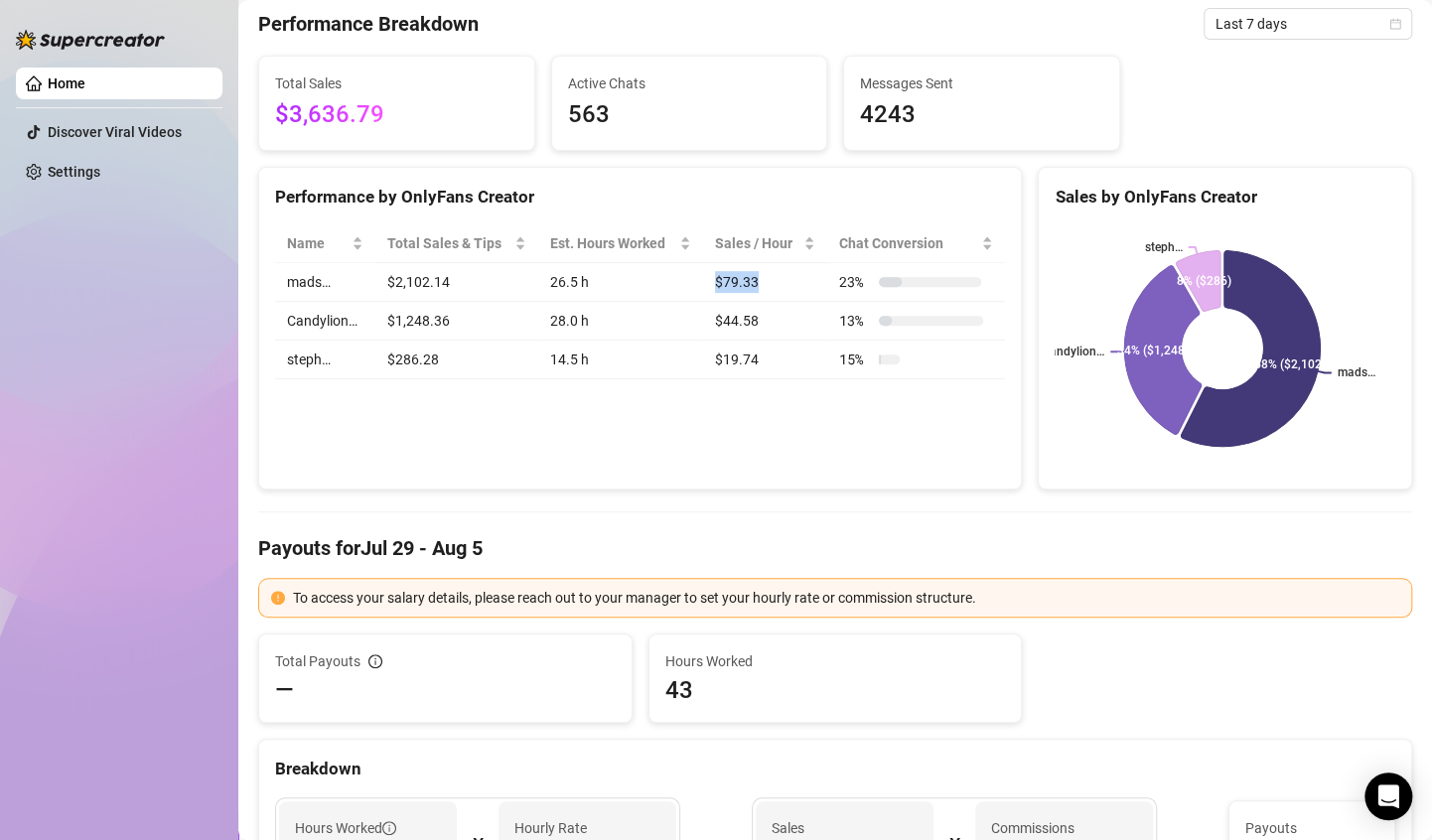 drag, startPoint x: 727, startPoint y: 283, endPoint x: 697, endPoint y: 281, distance: 30.066593 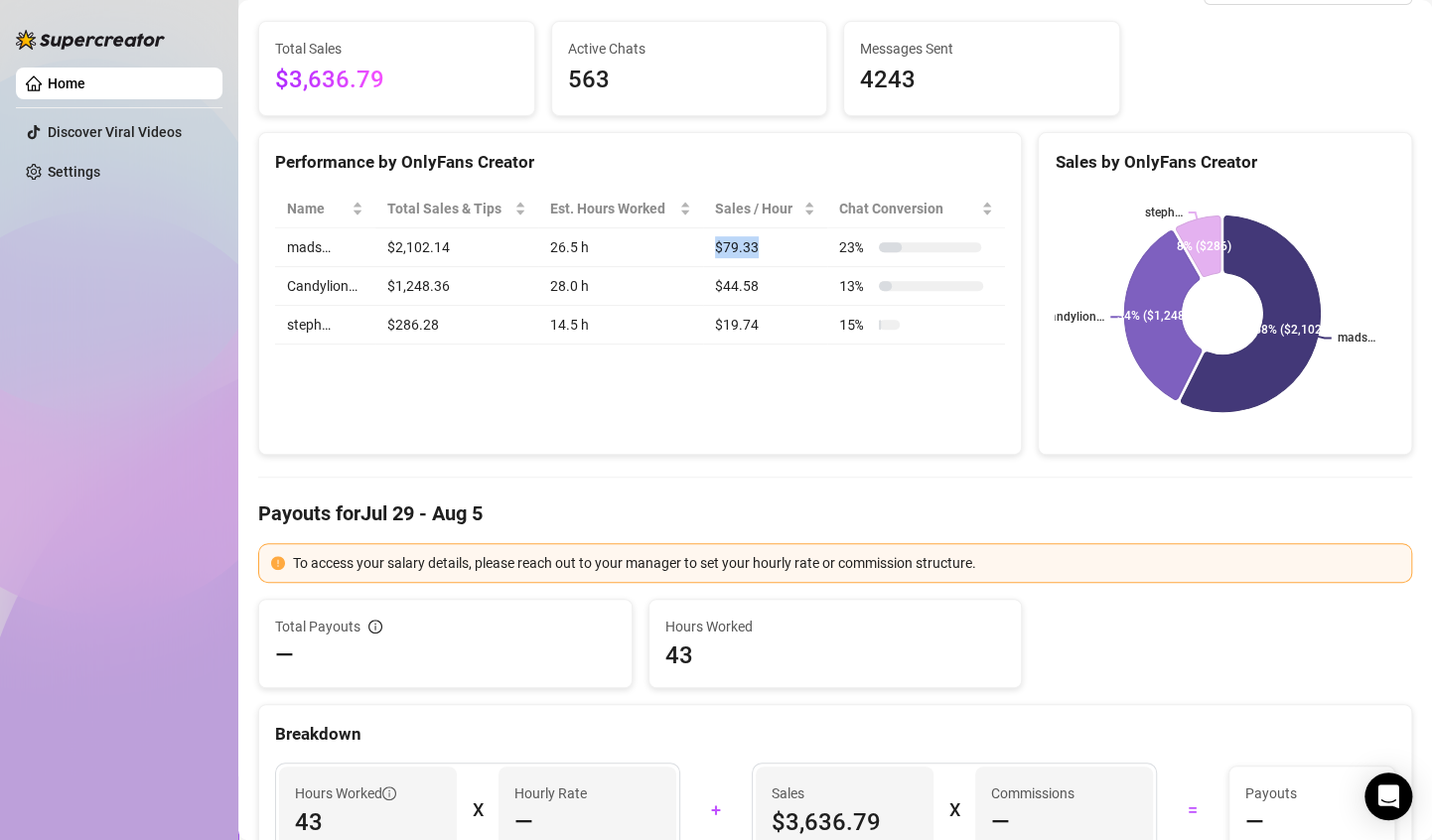 scroll, scrollTop: 199, scrollLeft: 0, axis: vertical 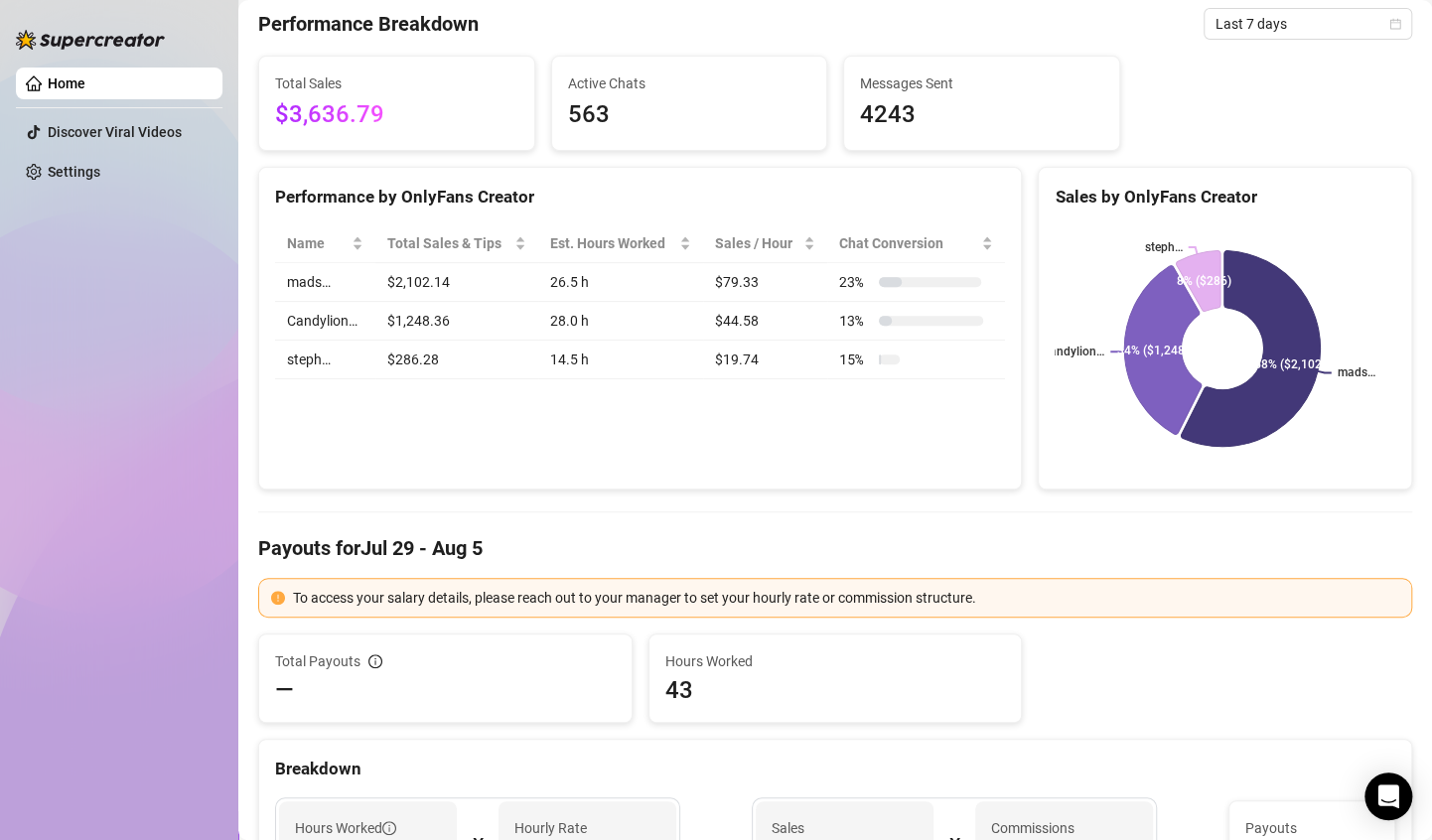 click on "Performance by OnlyFans Creator Name Total Sales & Tips Est. Hours Worked Sales / Hour Chat Conversion mads… $2,102.14 26.5 h $79.33 23 % Candylion… $1,248.36 28.0 h $44.58 13 % steph… $286.28 14.5 h $19.74 15 %" at bounding box center [640, 329] 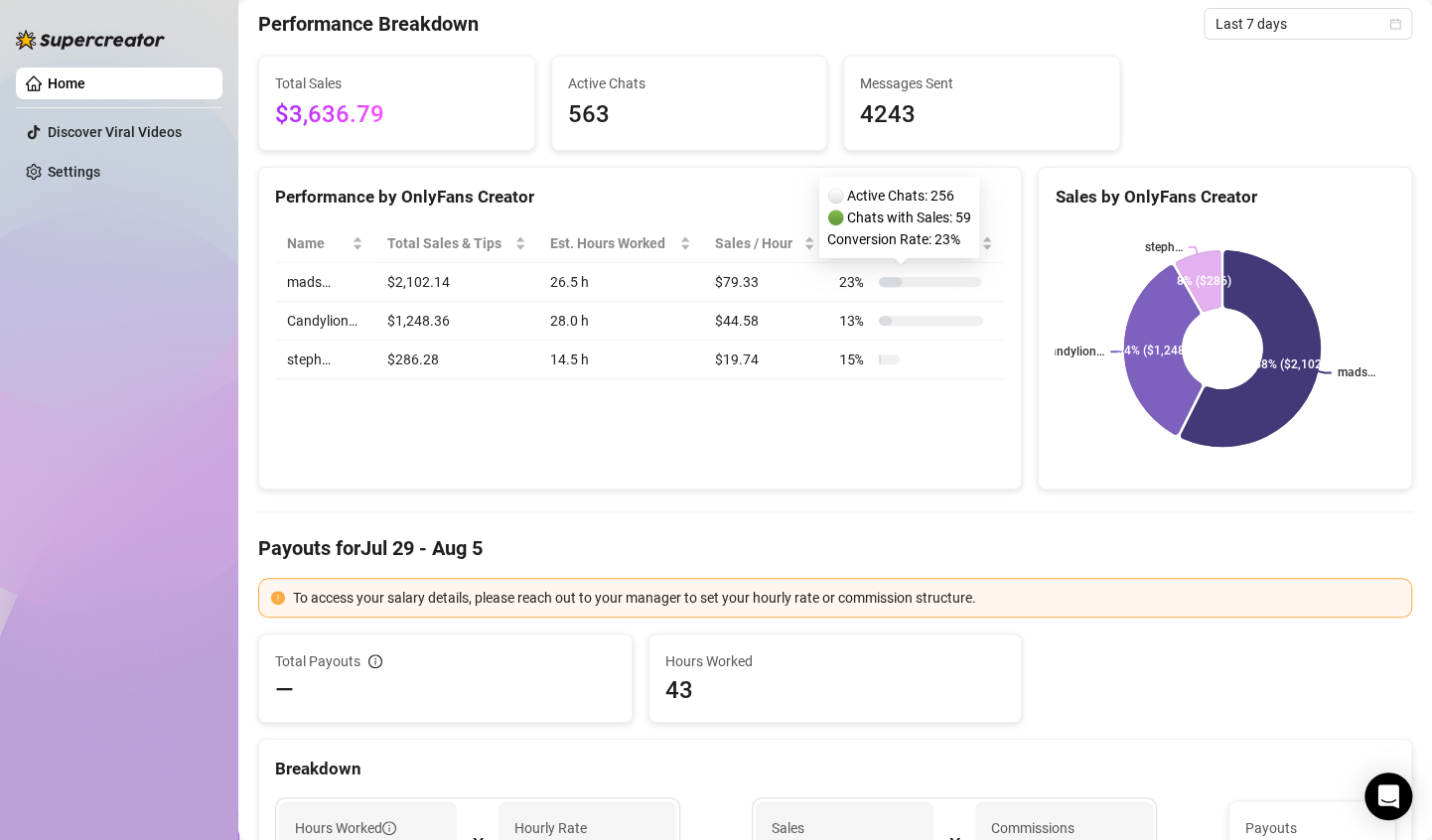 click on "23 %" at bounding box center [910, 282] 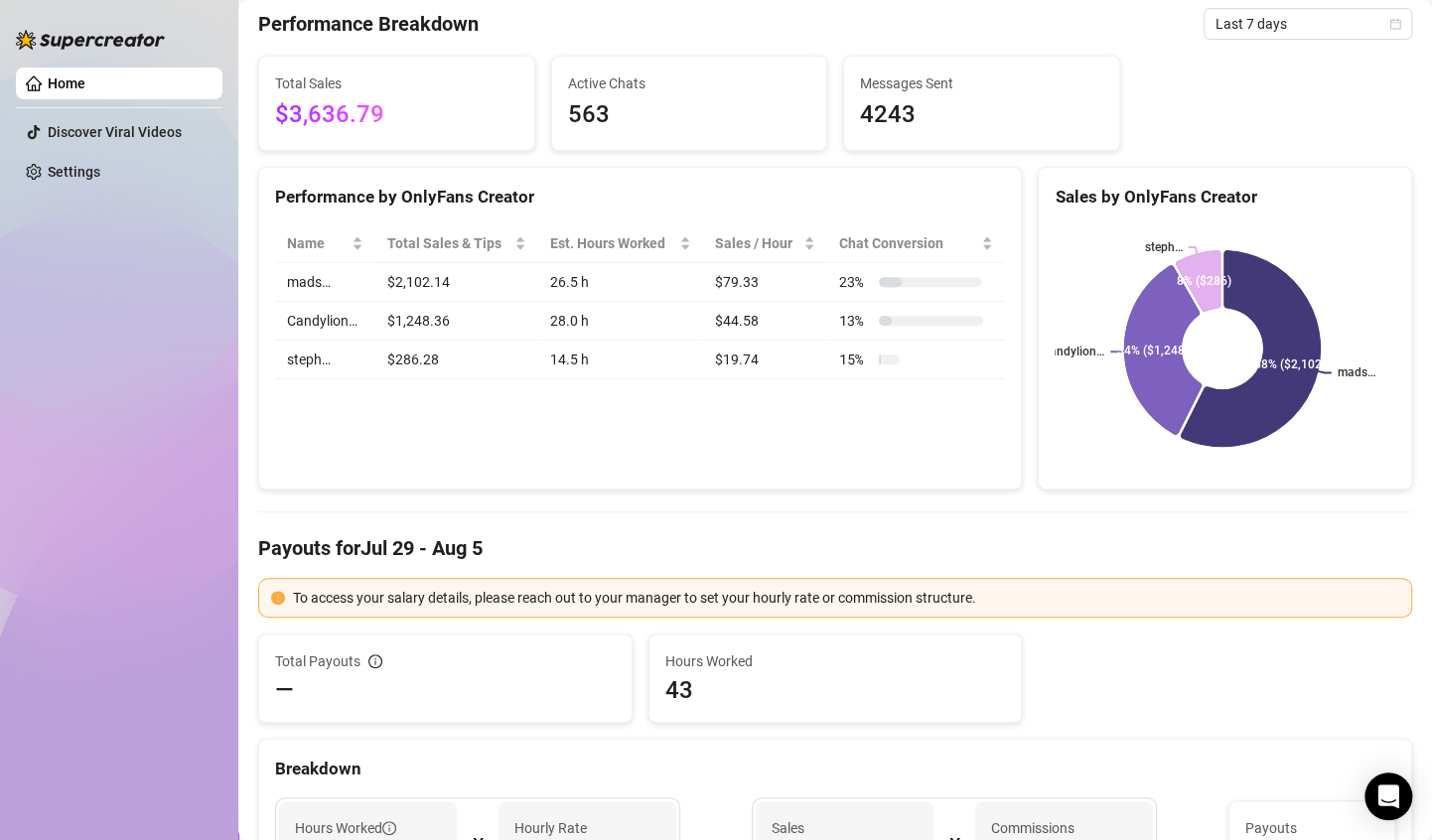 click on "$79.33" at bounding box center (765, 282) 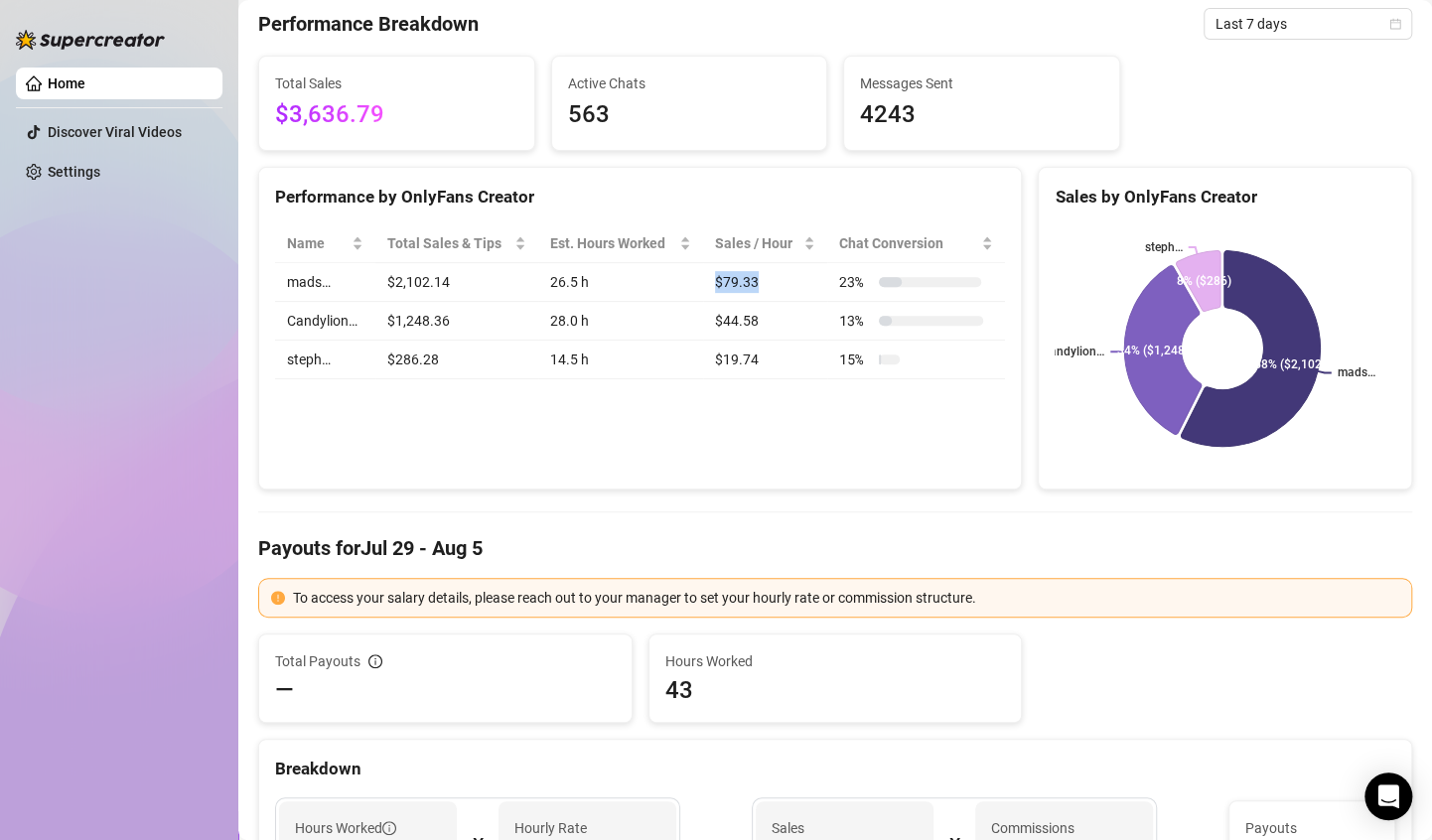 drag, startPoint x: 731, startPoint y: 273, endPoint x: 706, endPoint y: 271, distance: 25.079872 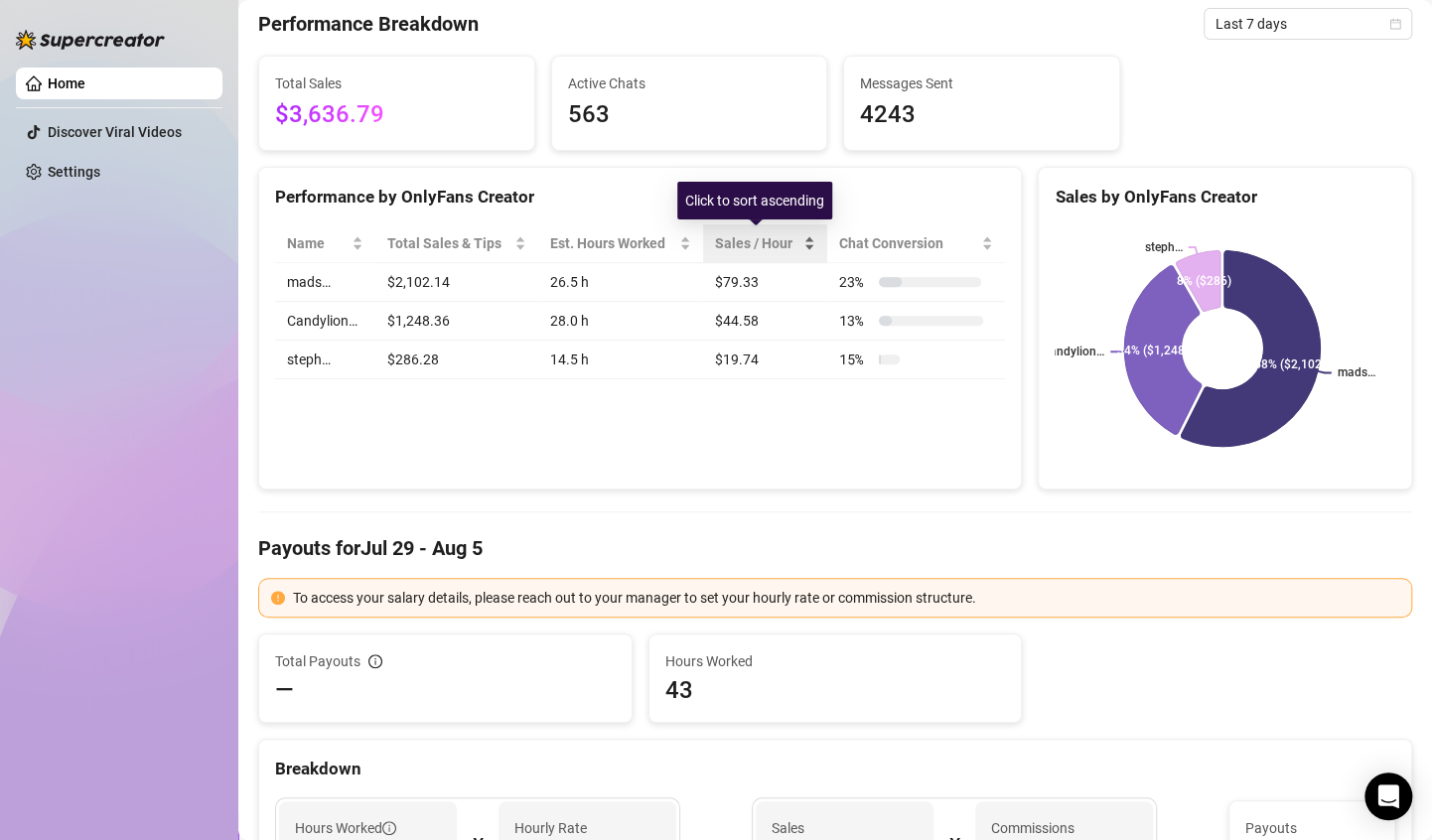 click on "Sales / Hour" at bounding box center [757, 243] 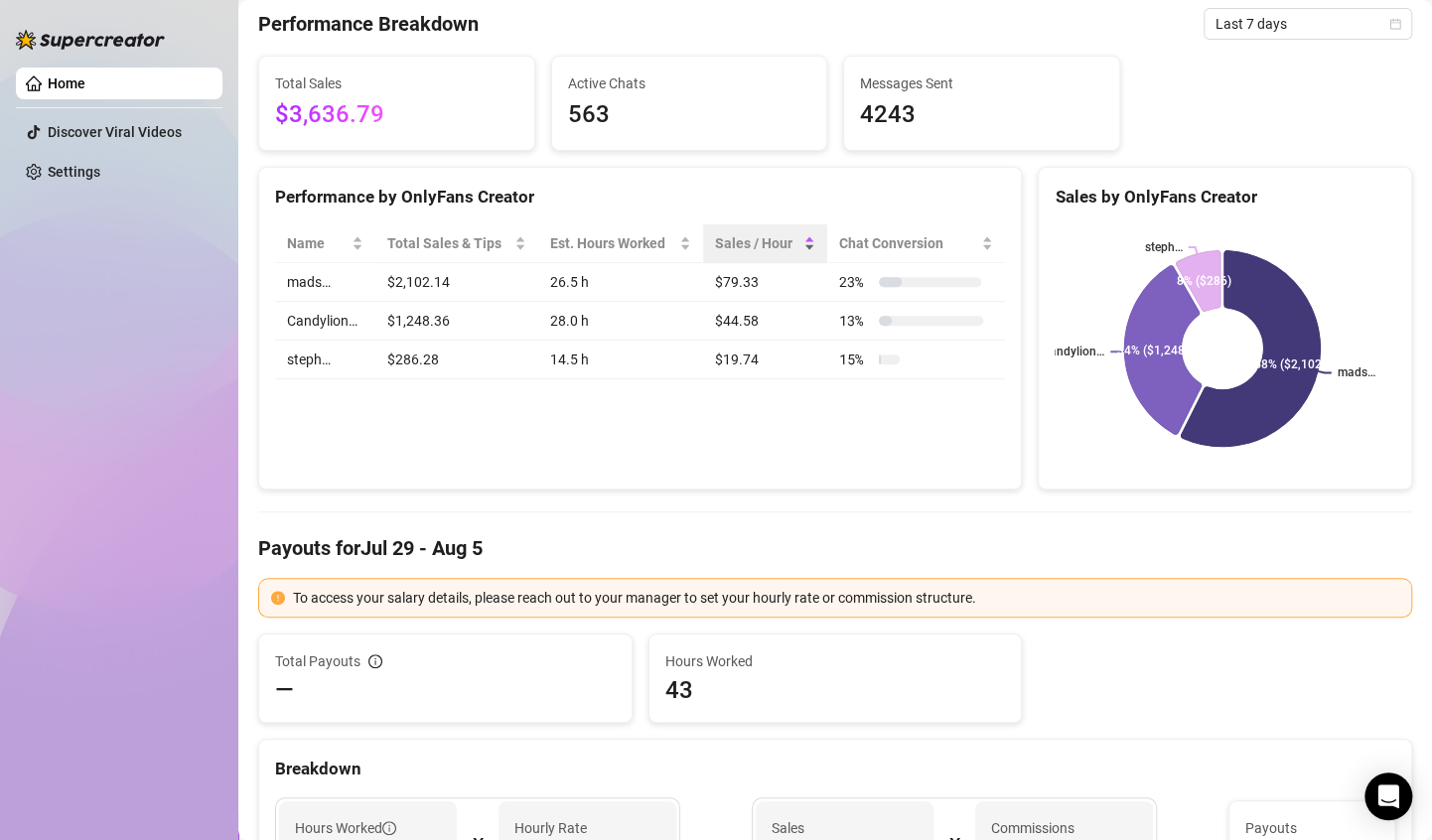 click on "Sales / Hour" at bounding box center (757, 243) 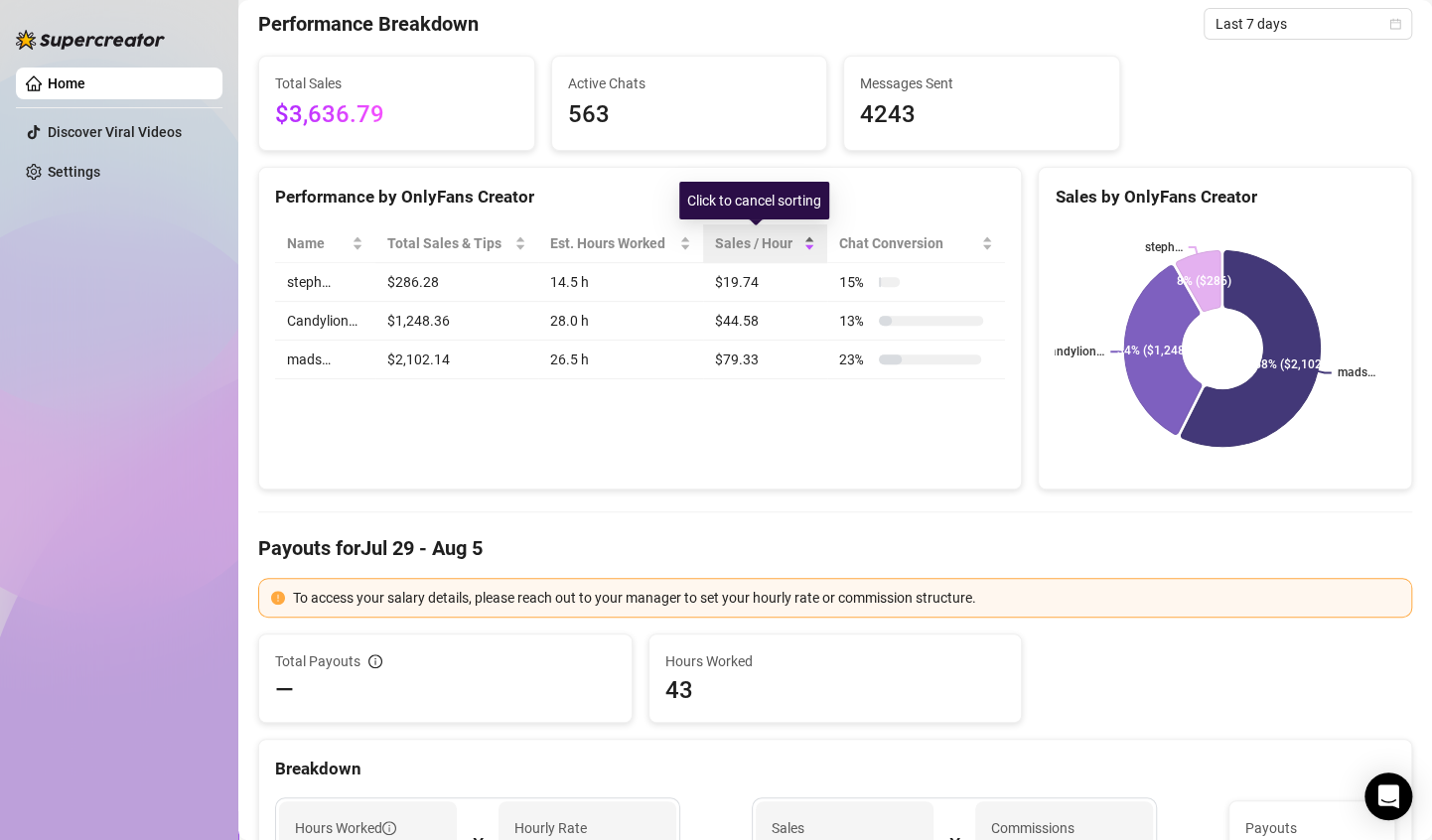 click on "Sales / Hour" at bounding box center (757, 243) 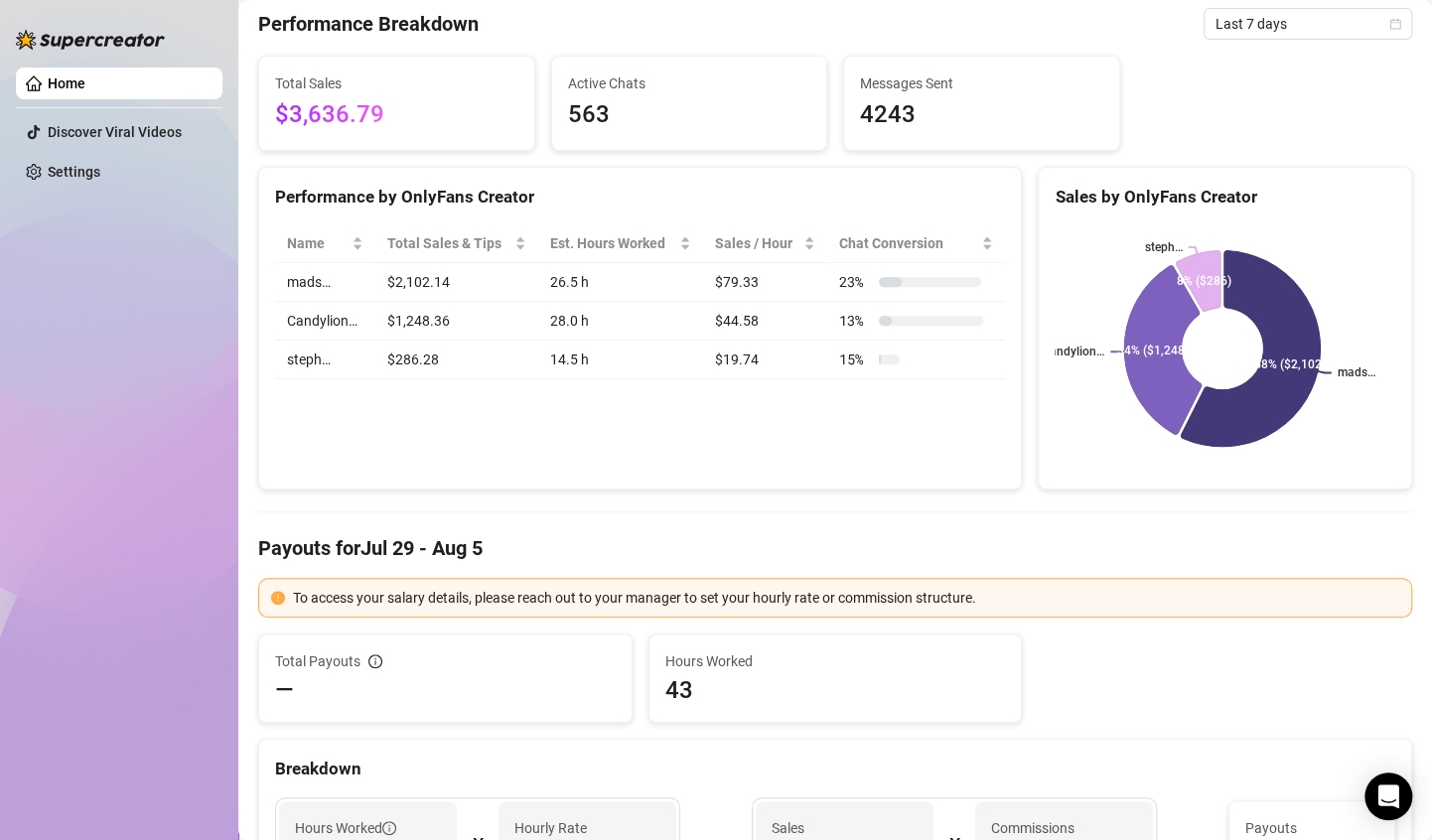 click on "$79.33" at bounding box center [765, 282] 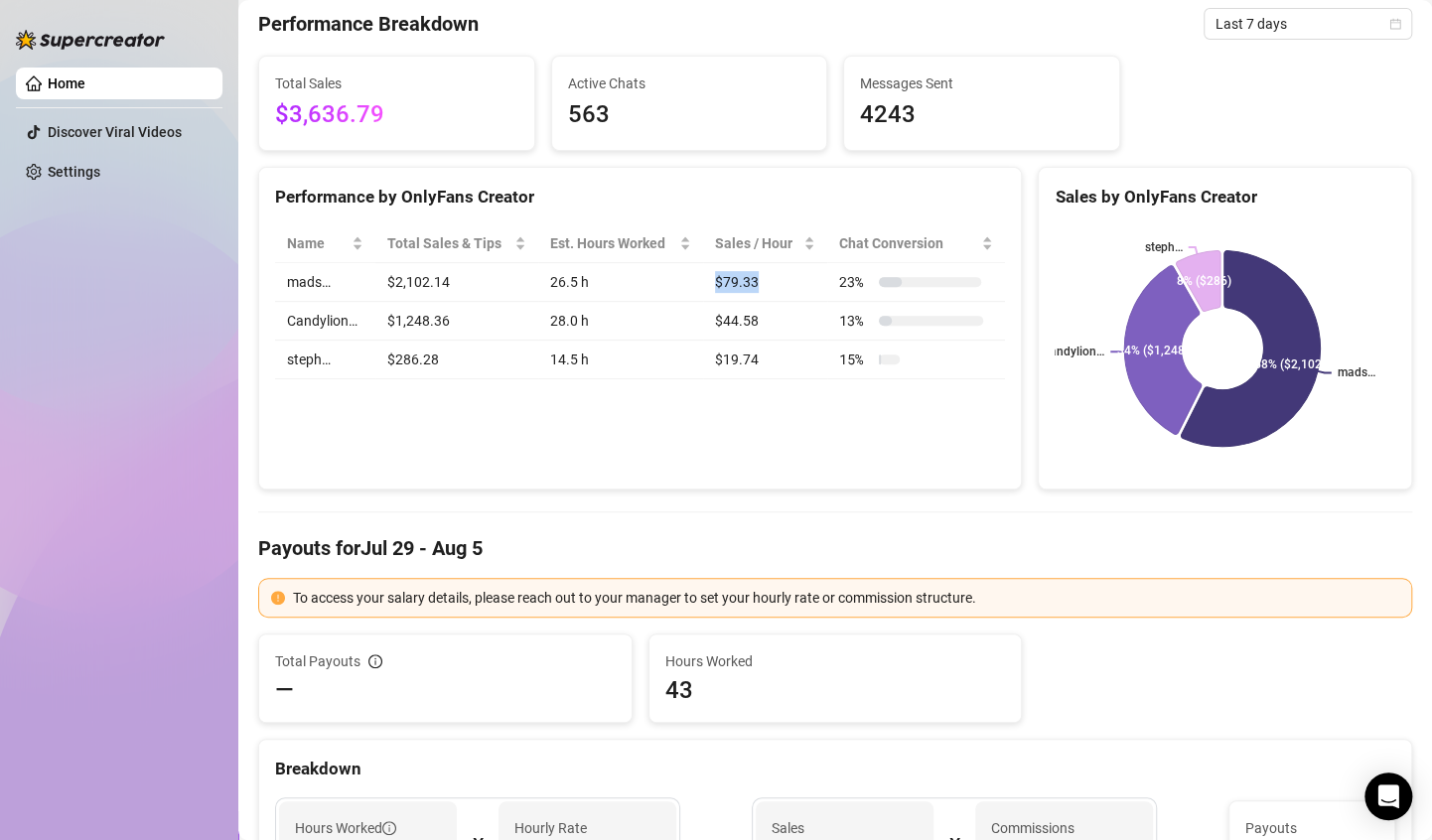 drag, startPoint x: 733, startPoint y: 277, endPoint x: 704, endPoint y: 282, distance: 29.427878 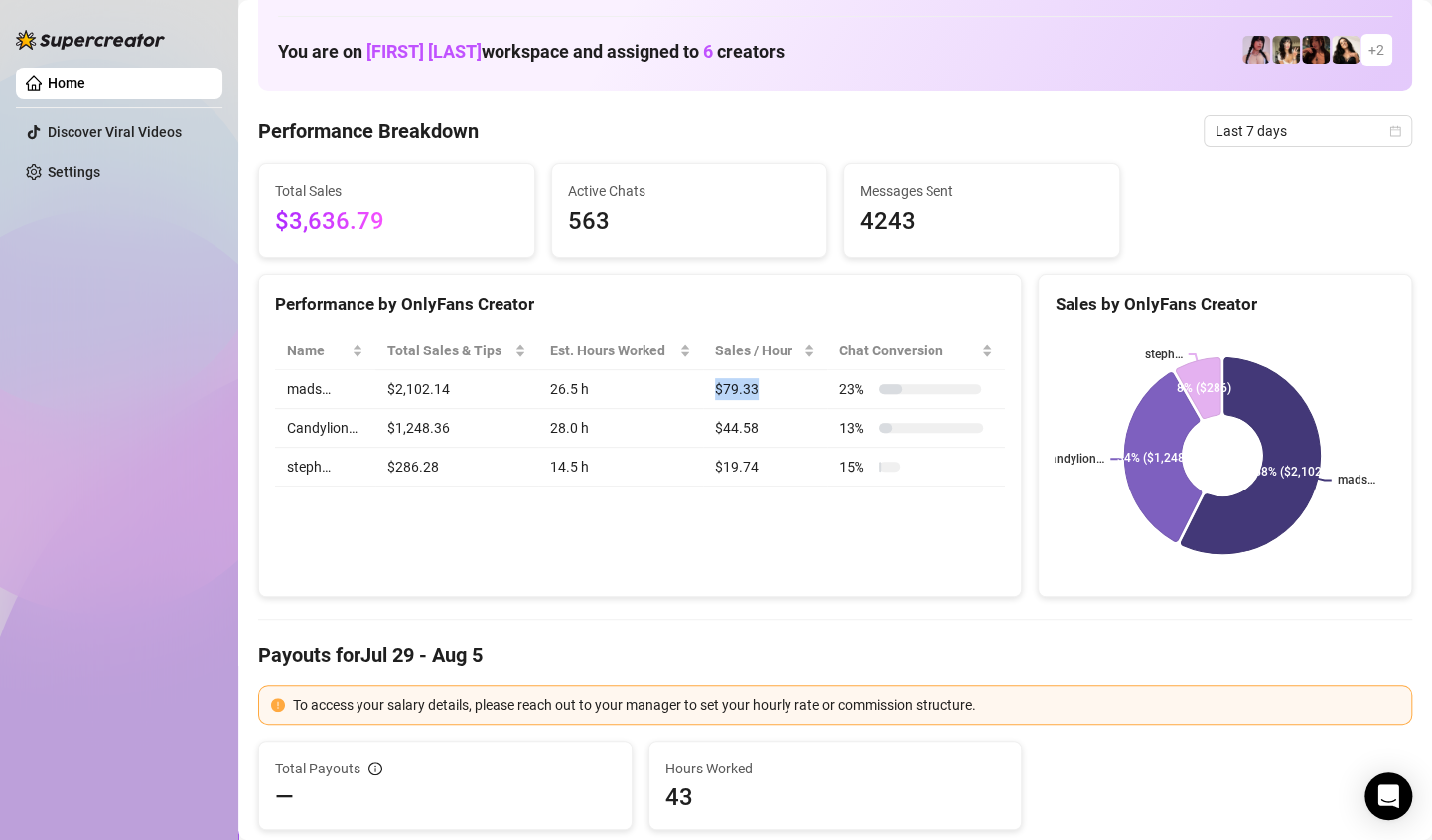 scroll, scrollTop: 0, scrollLeft: 0, axis: both 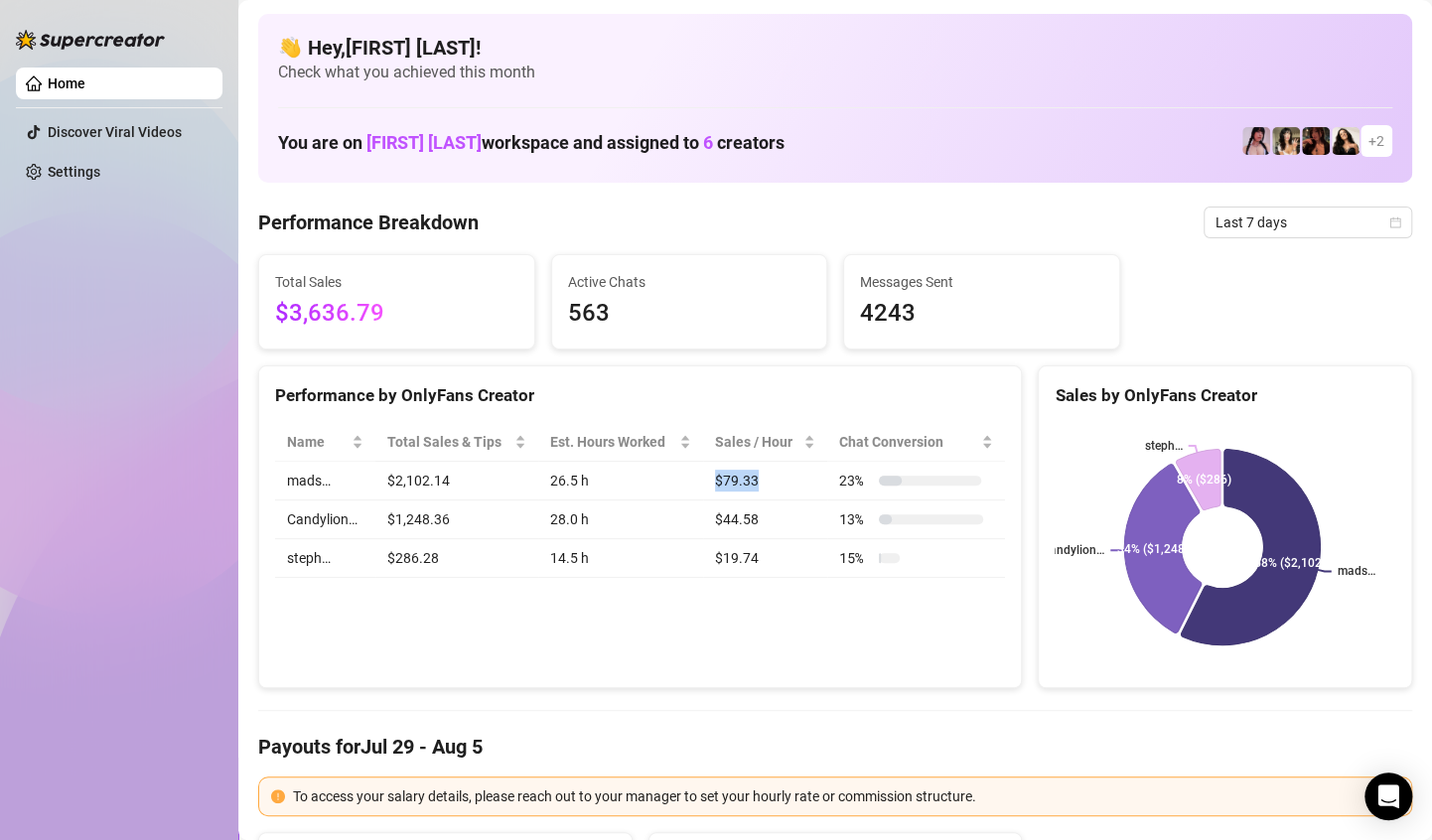 click on "Home" at bounding box center (67, 83) 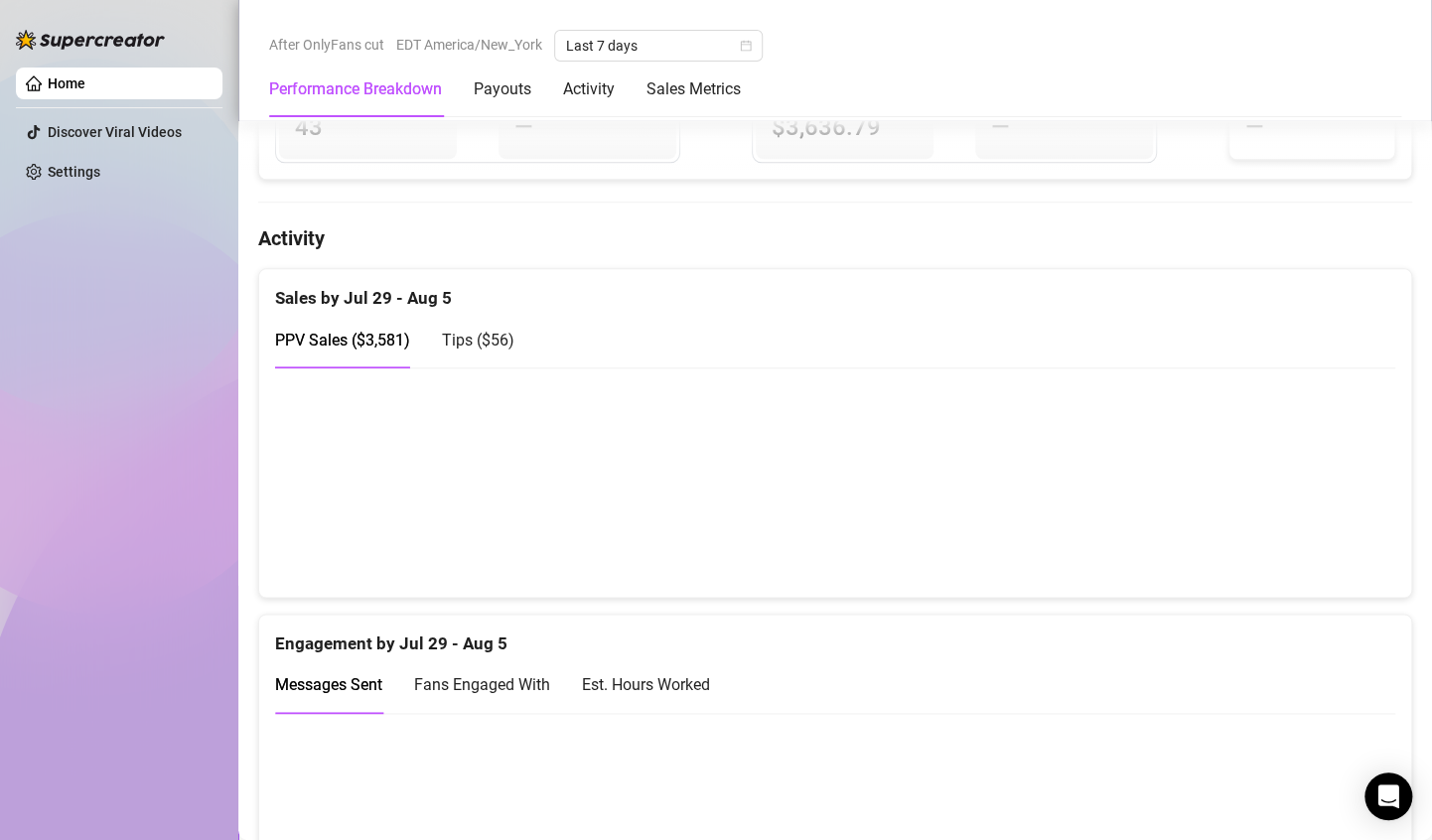 scroll, scrollTop: 1191, scrollLeft: 0, axis: vertical 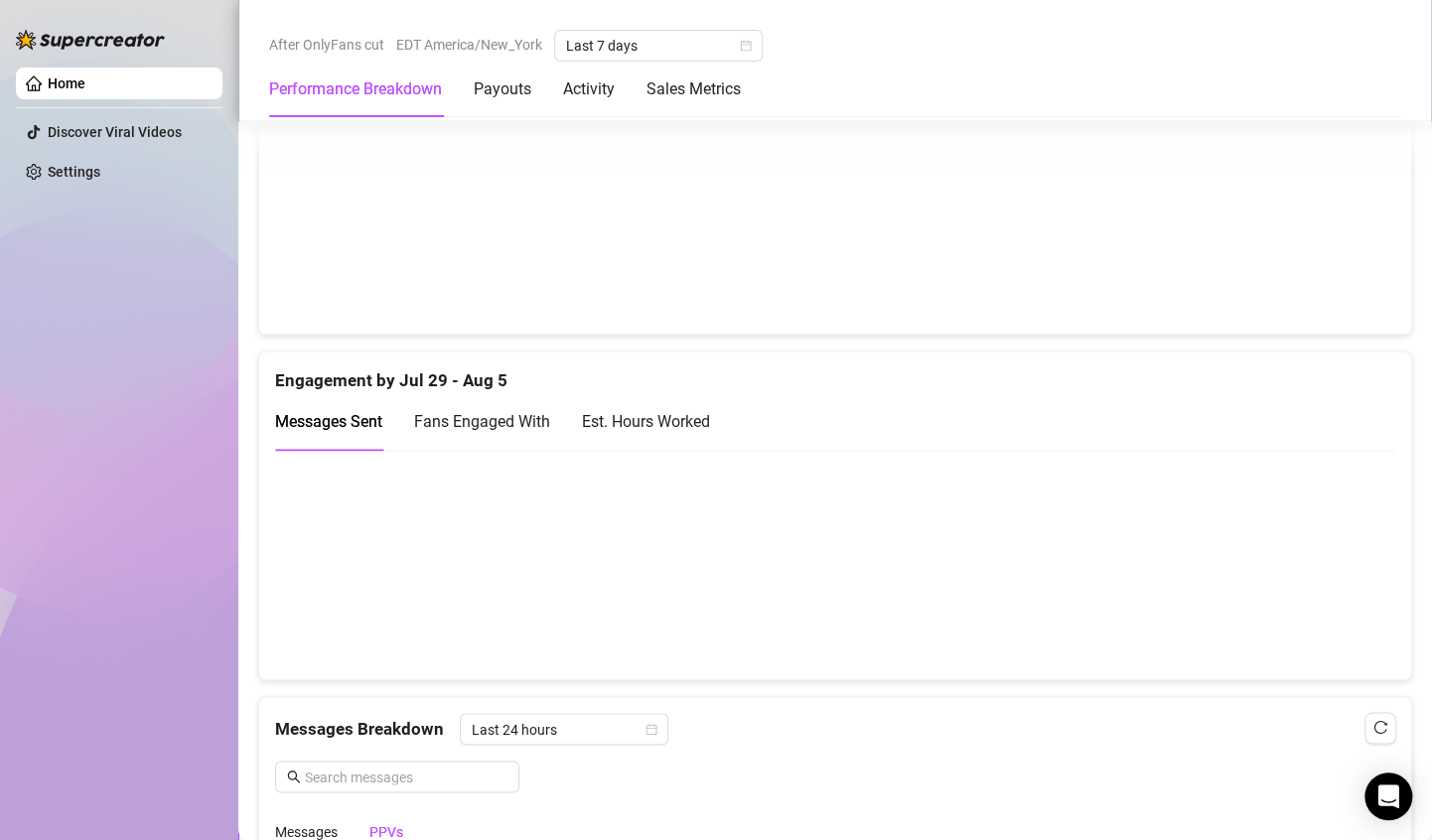 drag, startPoint x: 1172, startPoint y: 573, endPoint x: 1187, endPoint y: 600, distance: 30.88689 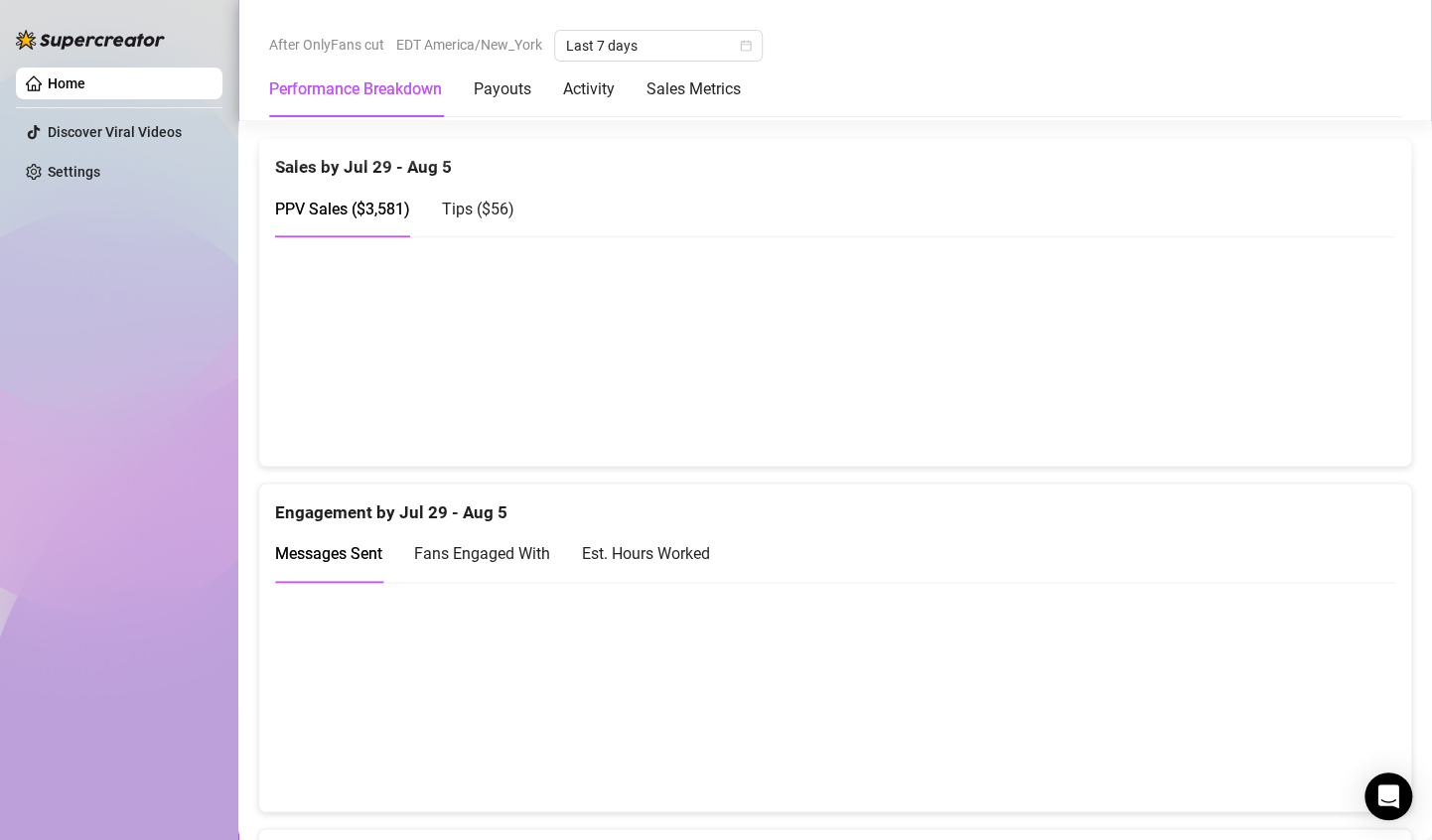 scroll, scrollTop: 894, scrollLeft: 0, axis: vertical 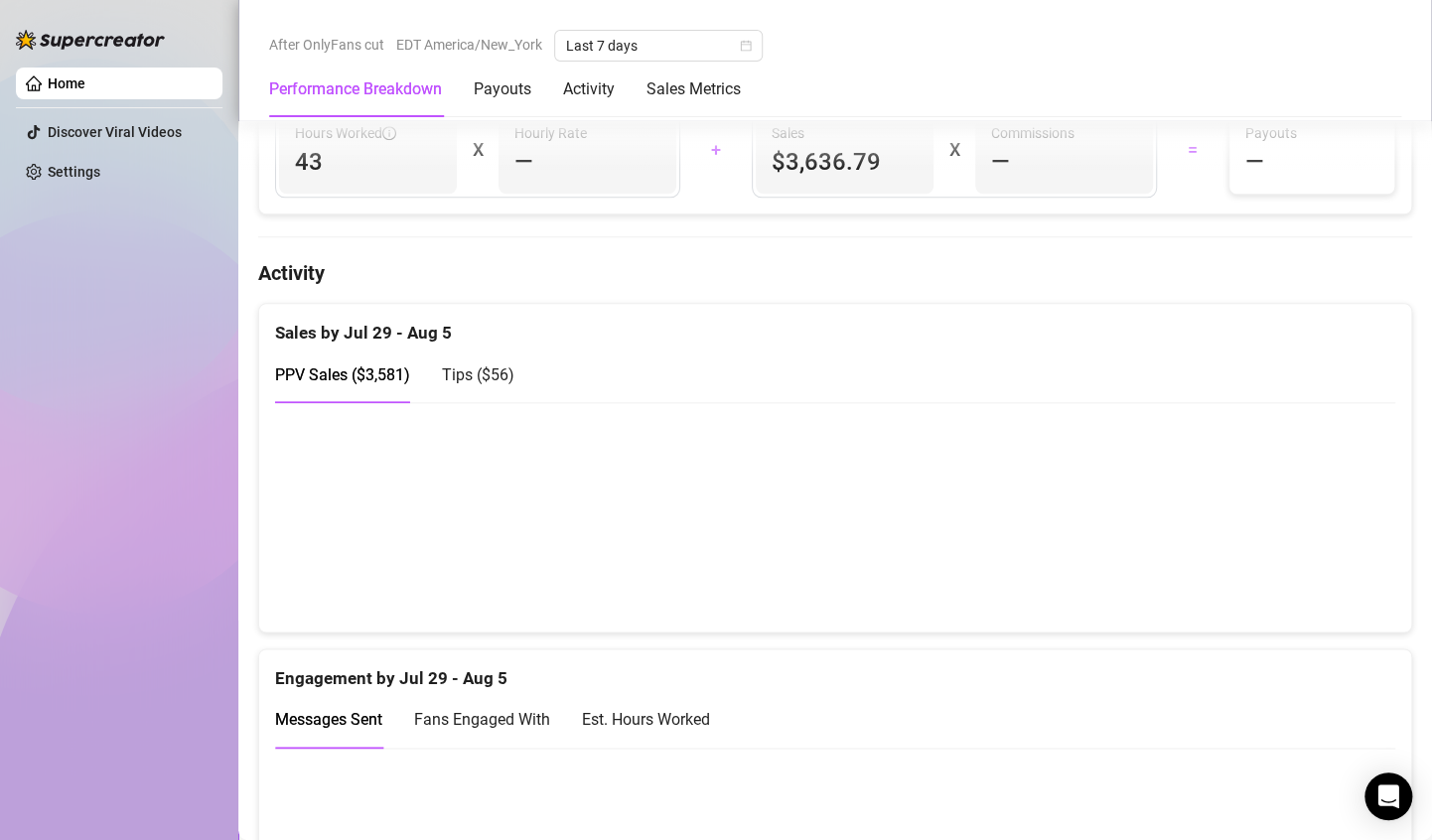 drag, startPoint x: 1296, startPoint y: 473, endPoint x: 1286, endPoint y: 529, distance: 56.885851 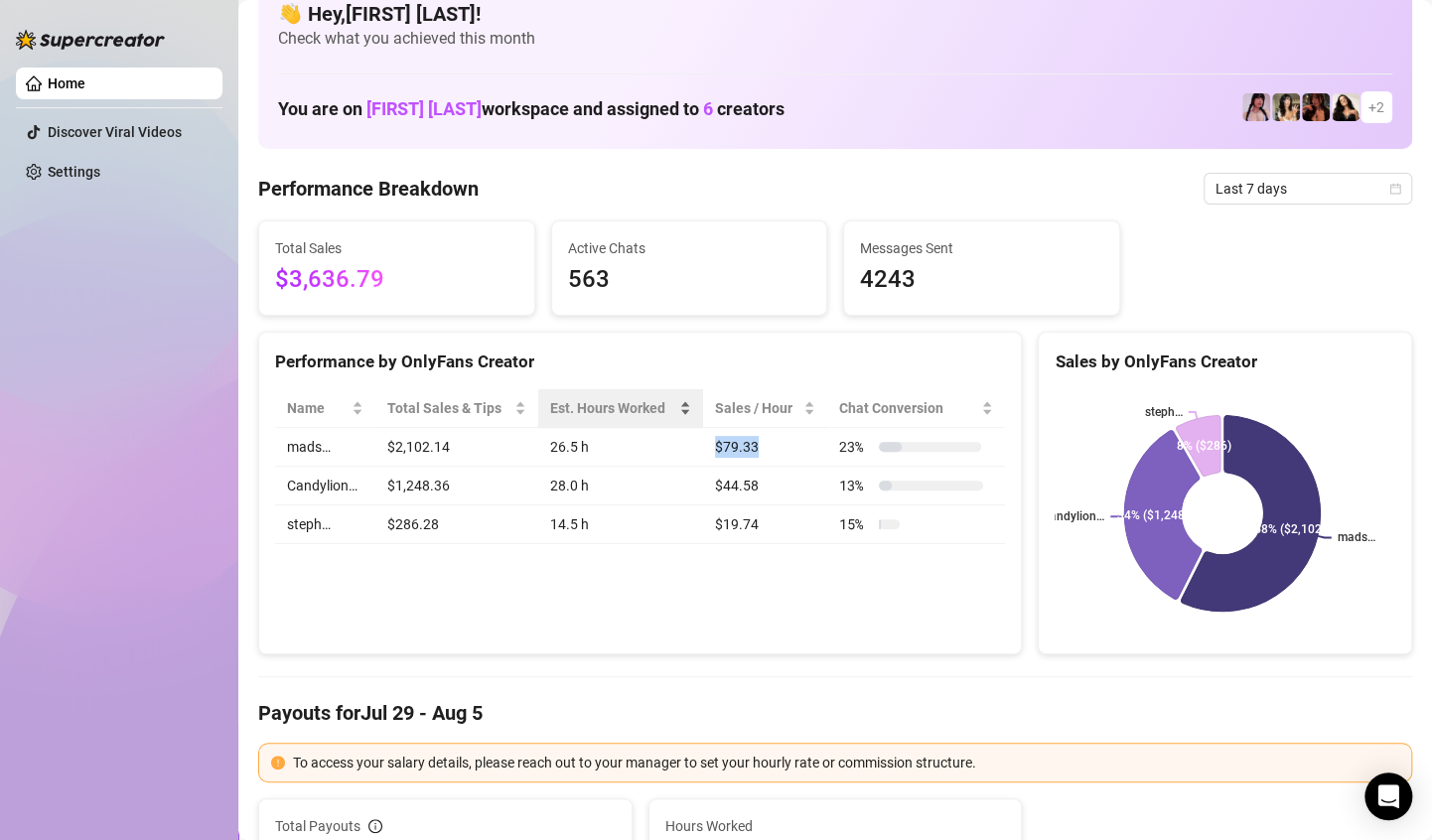 scroll, scrollTop: 0, scrollLeft: 0, axis: both 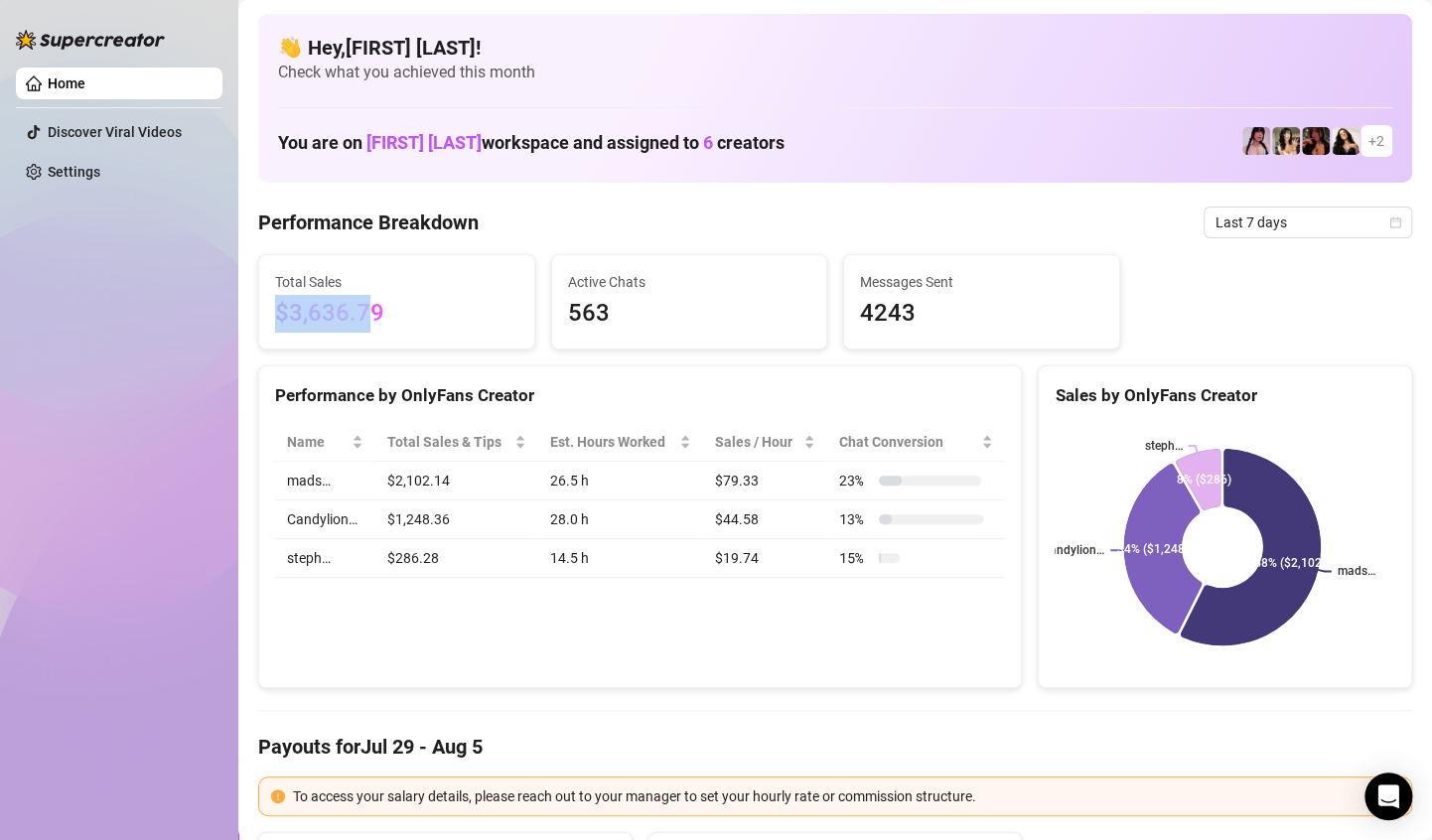 drag, startPoint x: 372, startPoint y: 308, endPoint x: 266, endPoint y: 318, distance: 106.47065 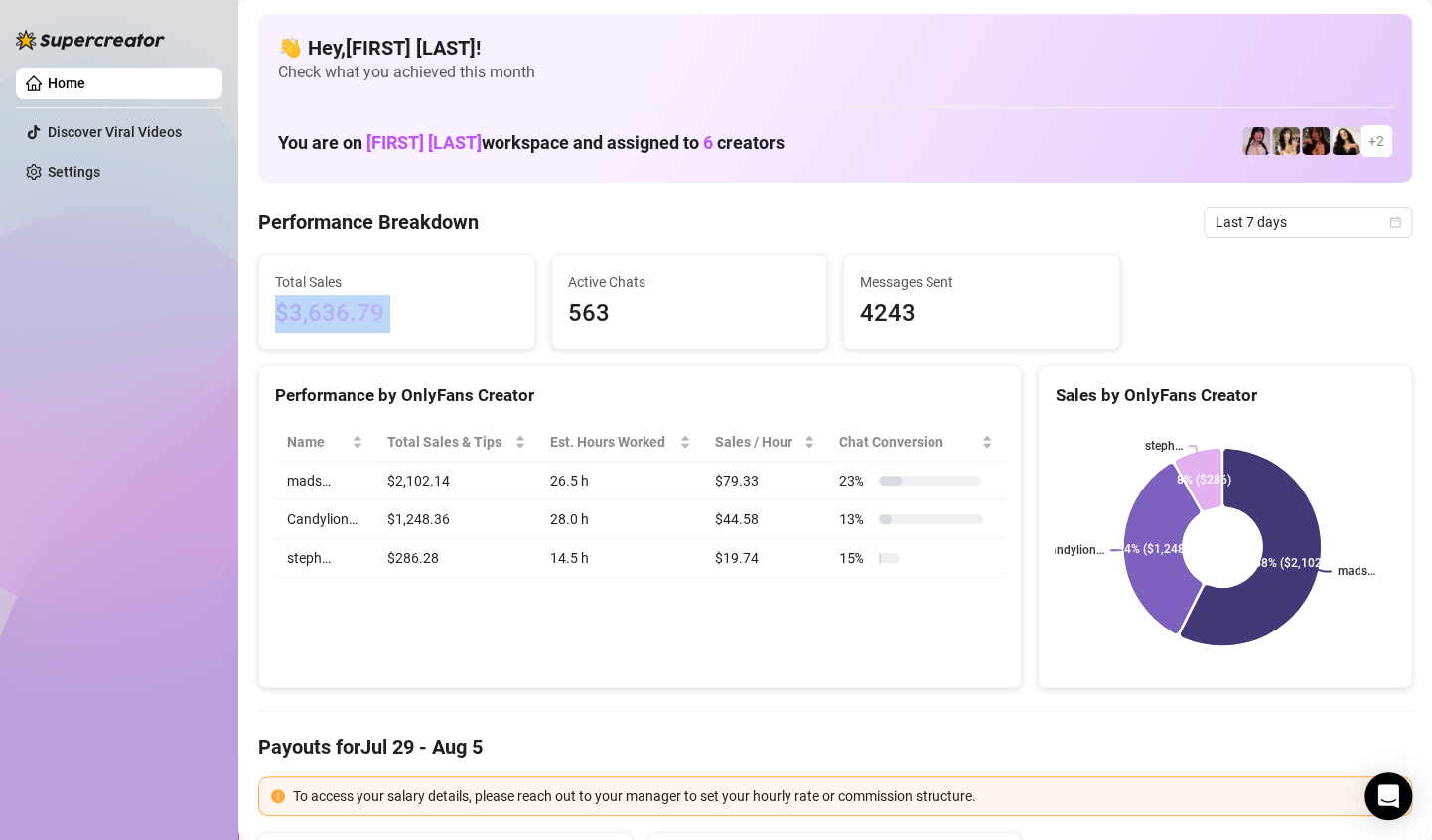 drag, startPoint x: 266, startPoint y: 318, endPoint x: 379, endPoint y: 319, distance: 113.00442 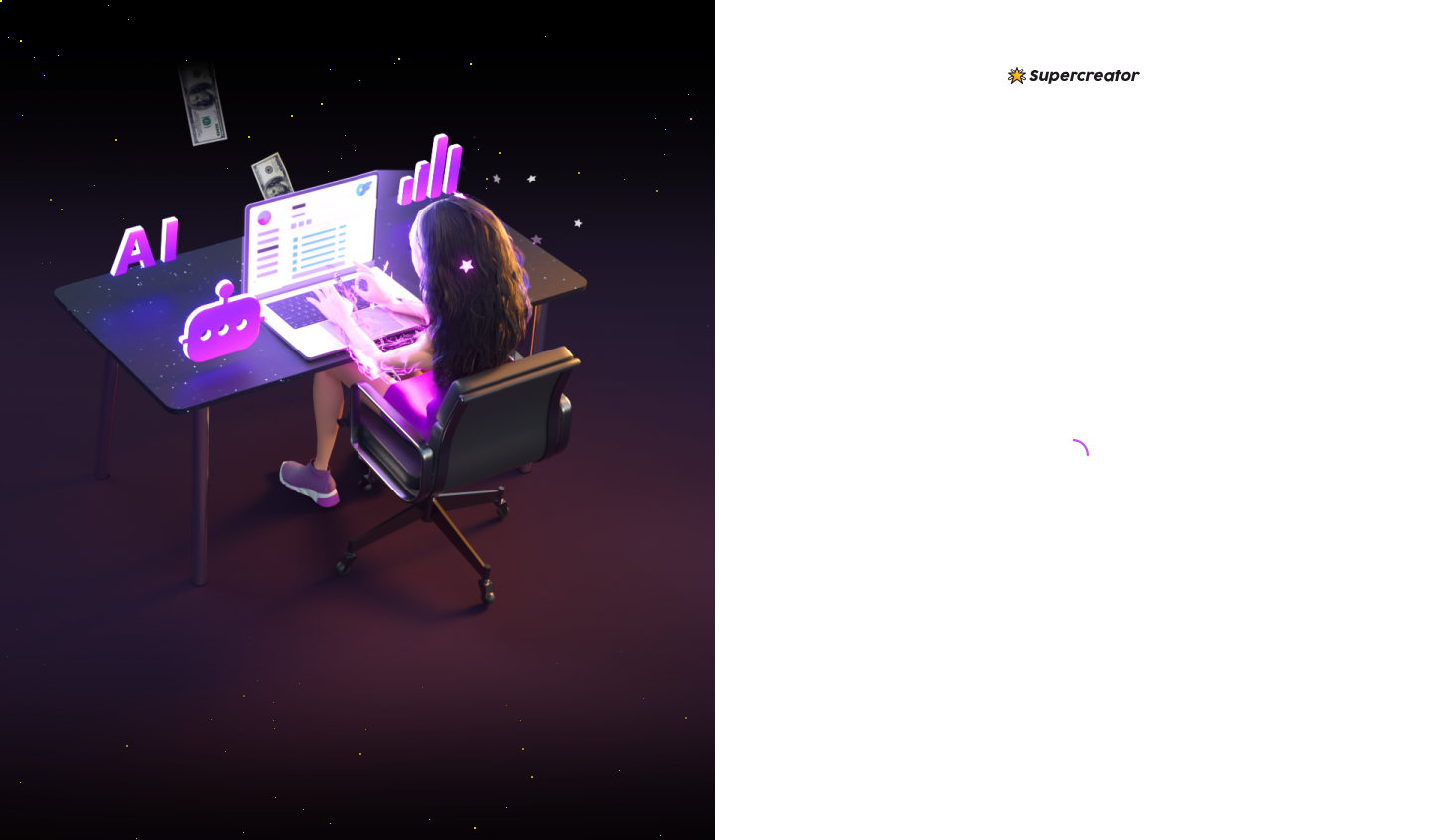 scroll, scrollTop: 0, scrollLeft: 0, axis: both 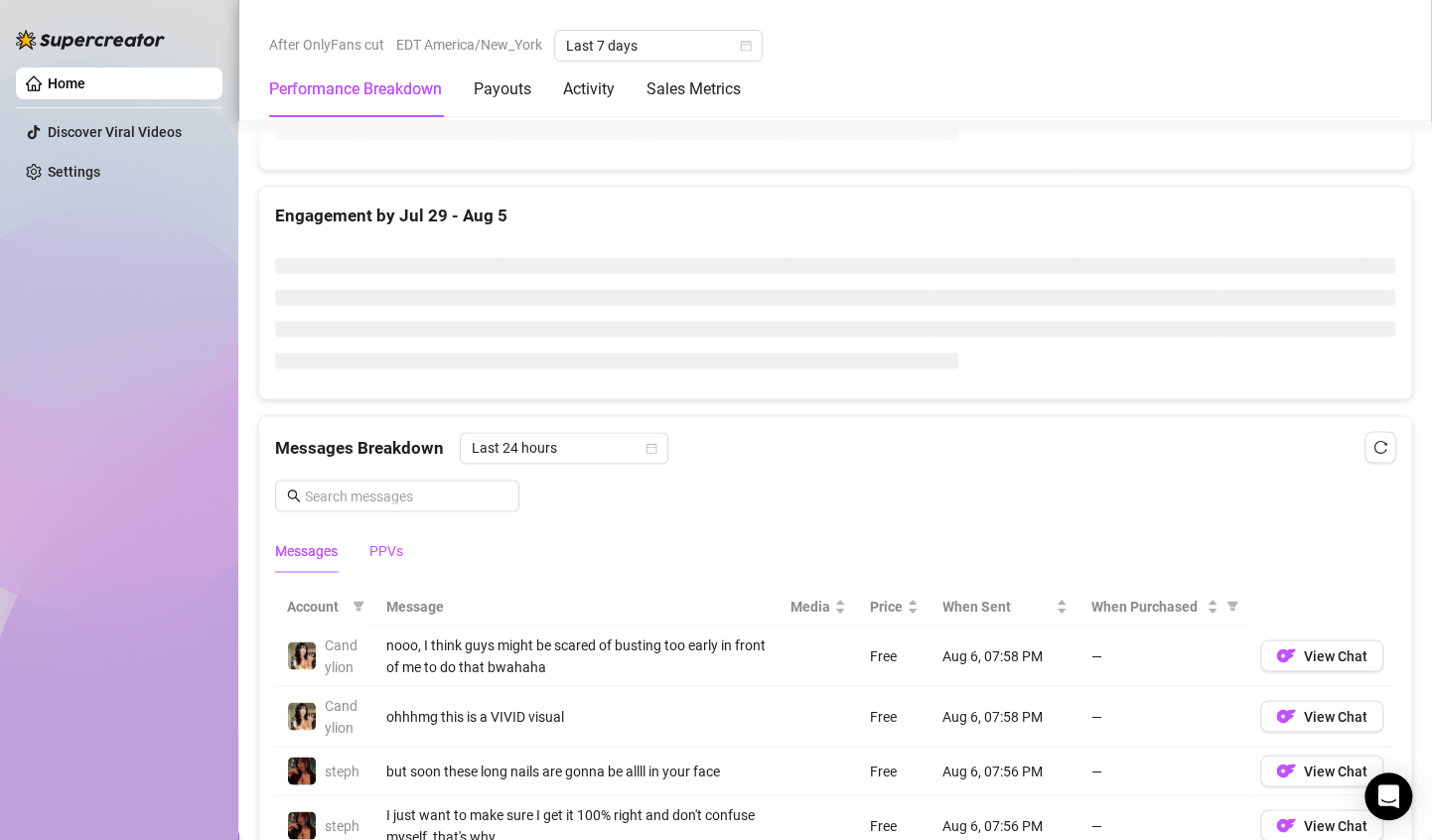 click on "PPVs" at bounding box center [386, 550] 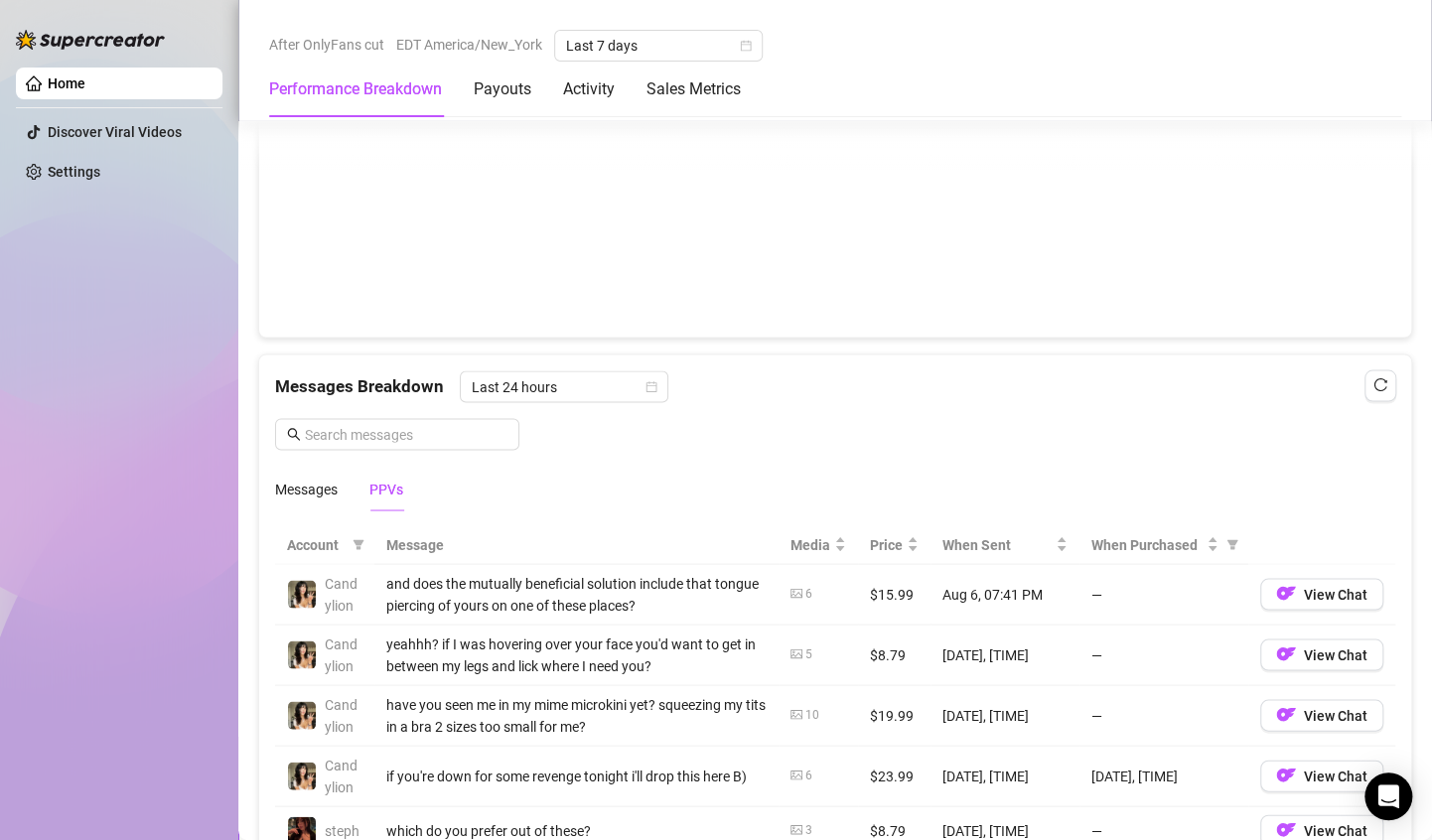 scroll, scrollTop: 1688, scrollLeft: 0, axis: vertical 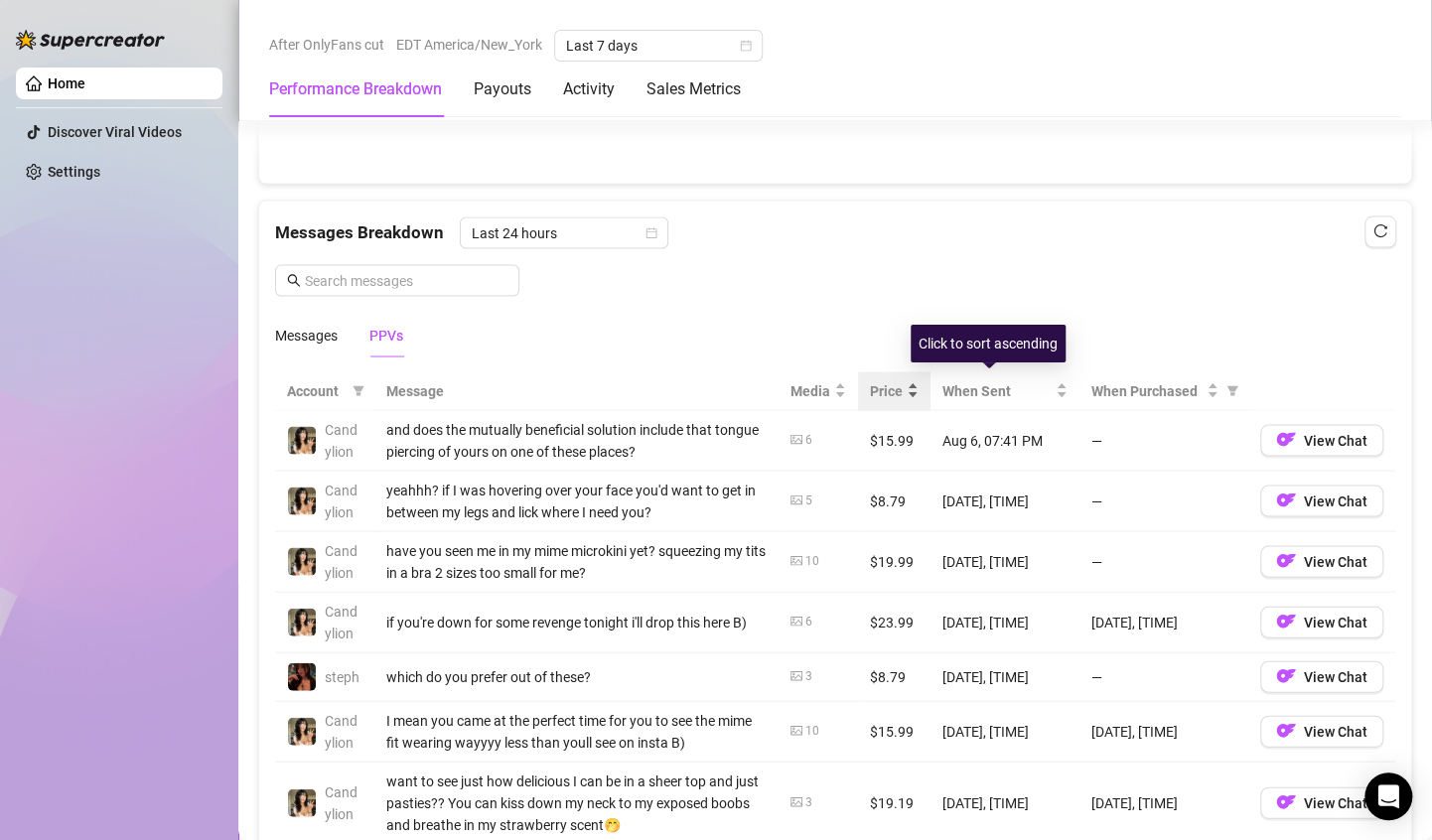 click on "Price" at bounding box center (894, 390) 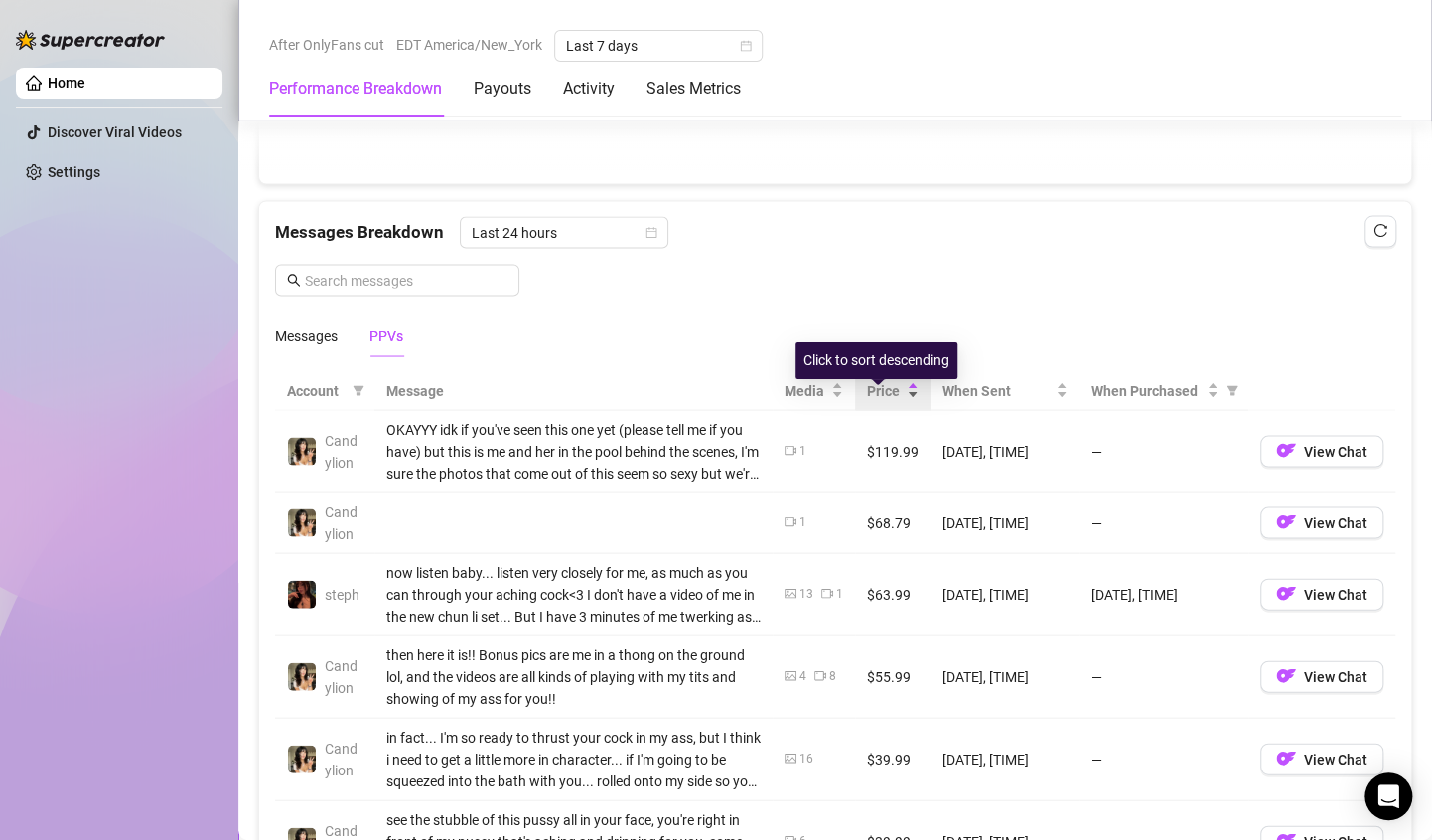 click on "Price" at bounding box center (893, 390) 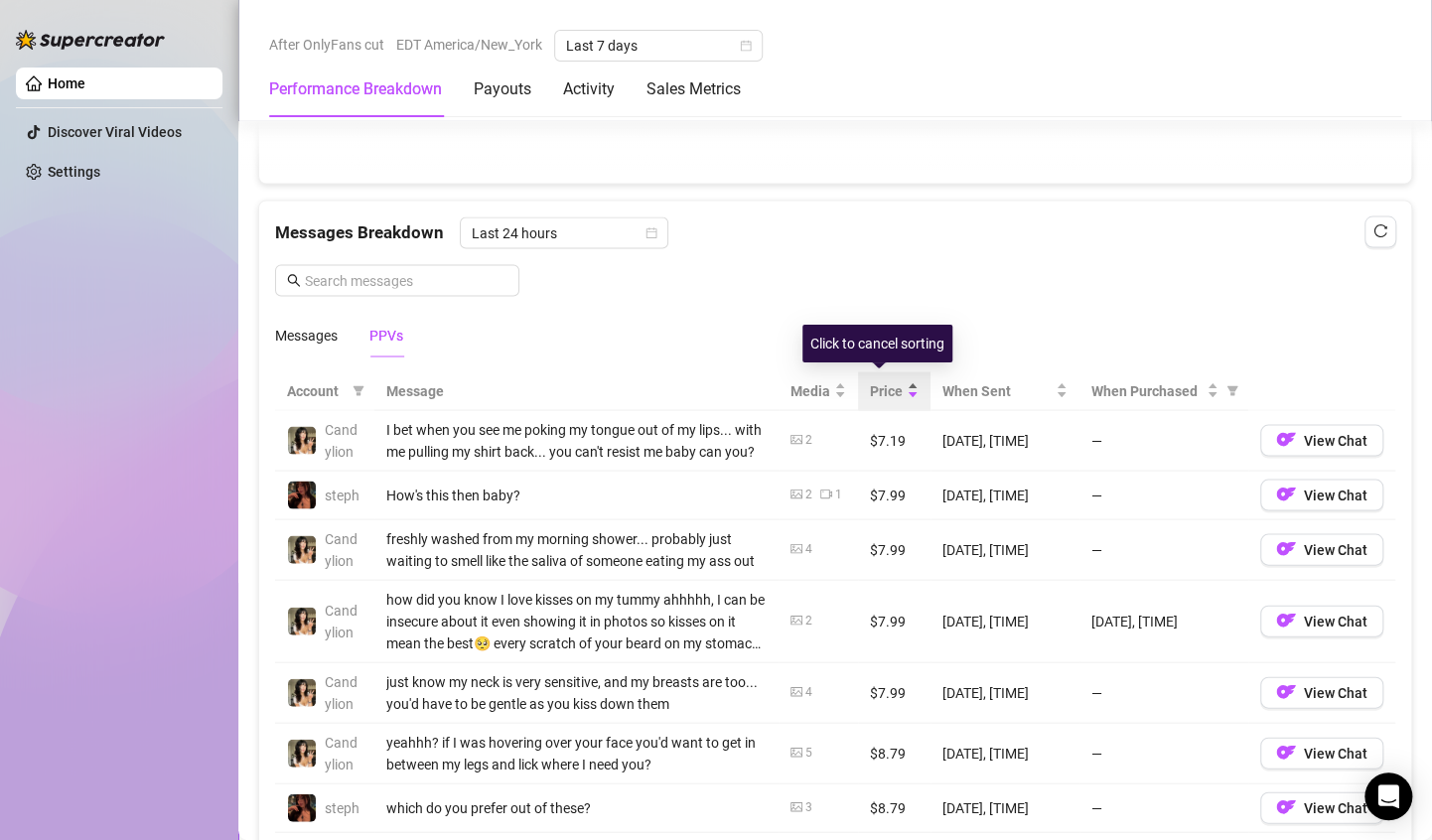 click on "Price" at bounding box center [894, 390] 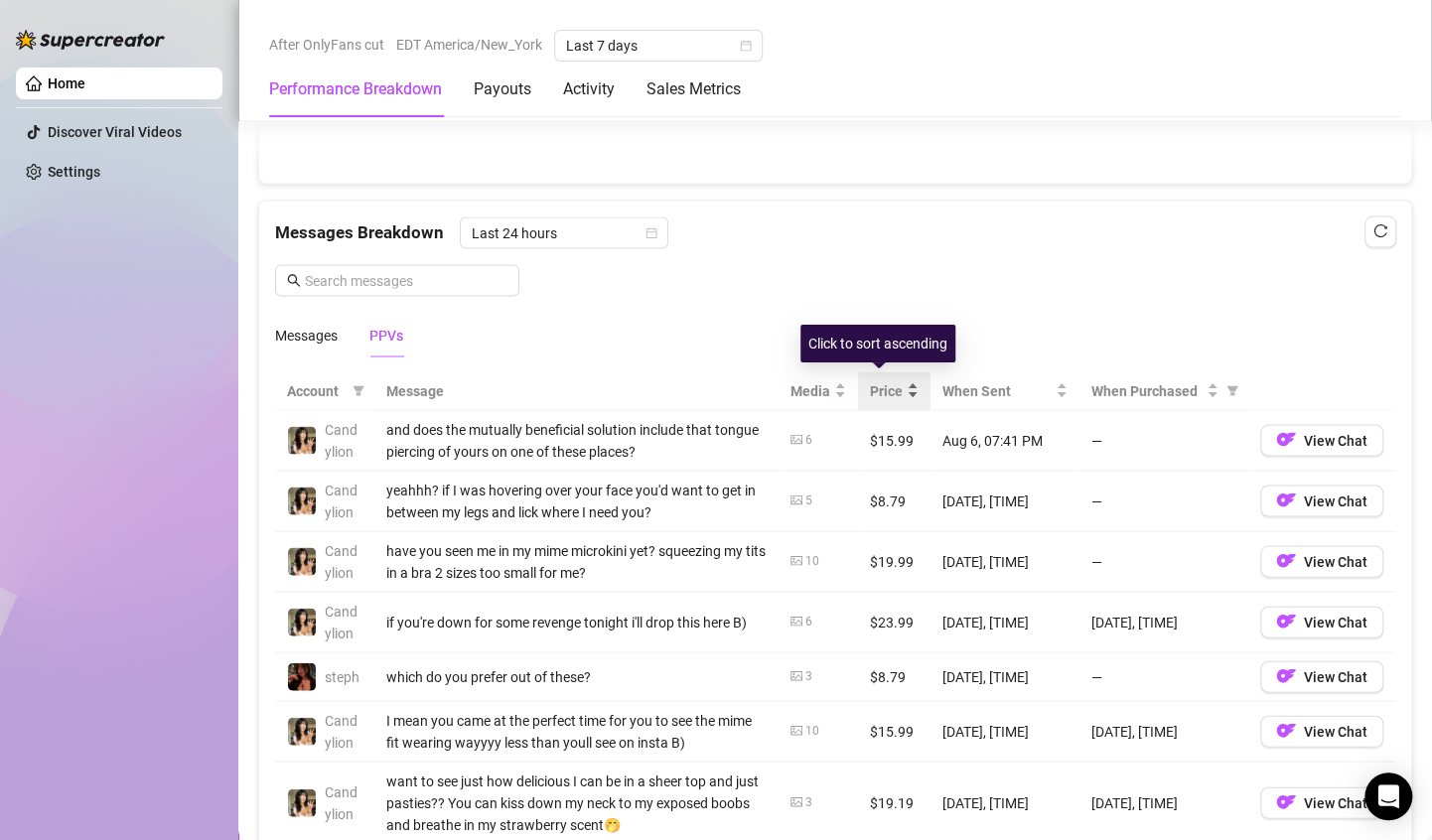 click on "Price" at bounding box center [894, 390] 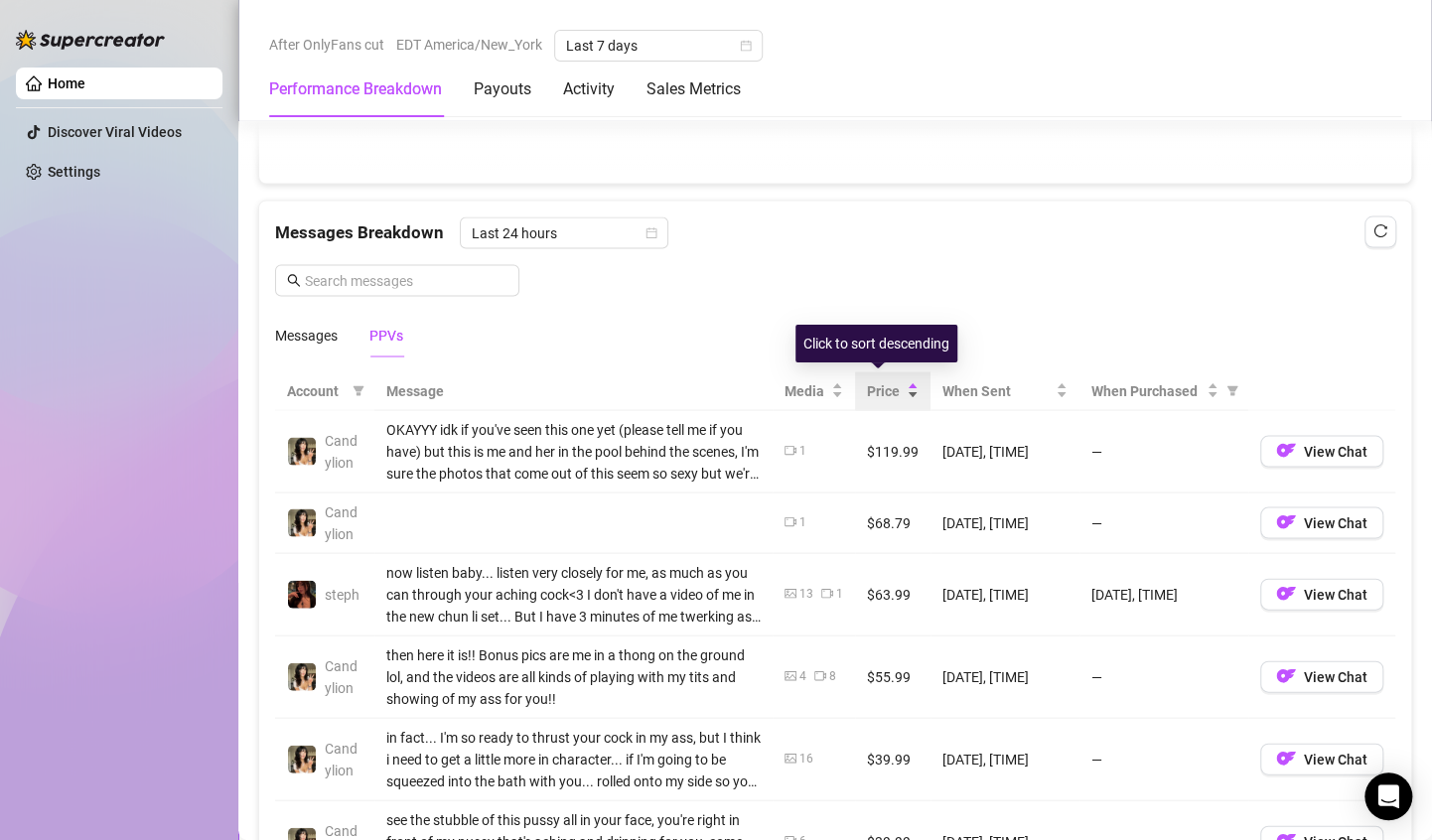 click on "Price" at bounding box center (893, 390) 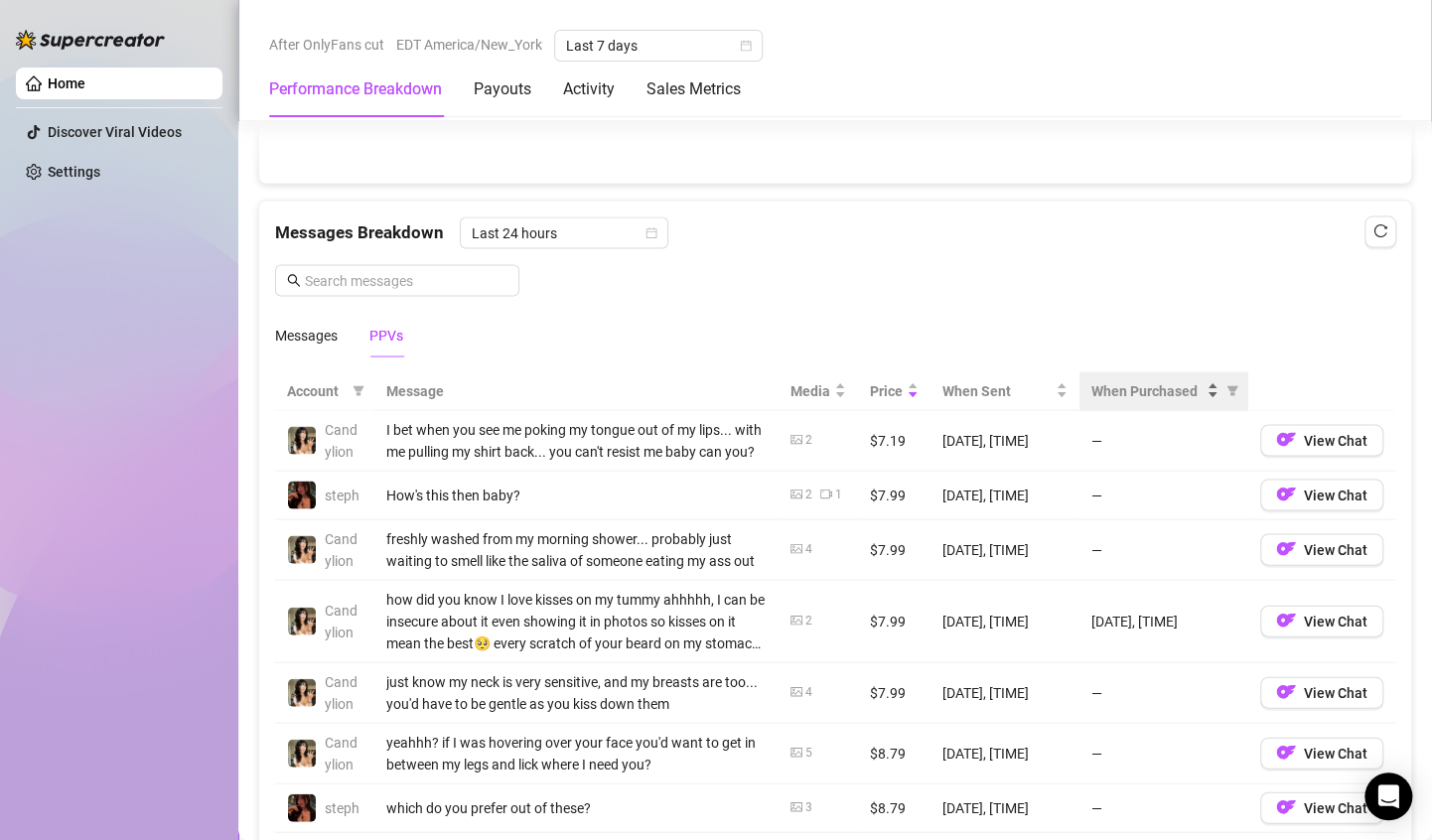 click on "When Purchased" at bounding box center [1147, 390] 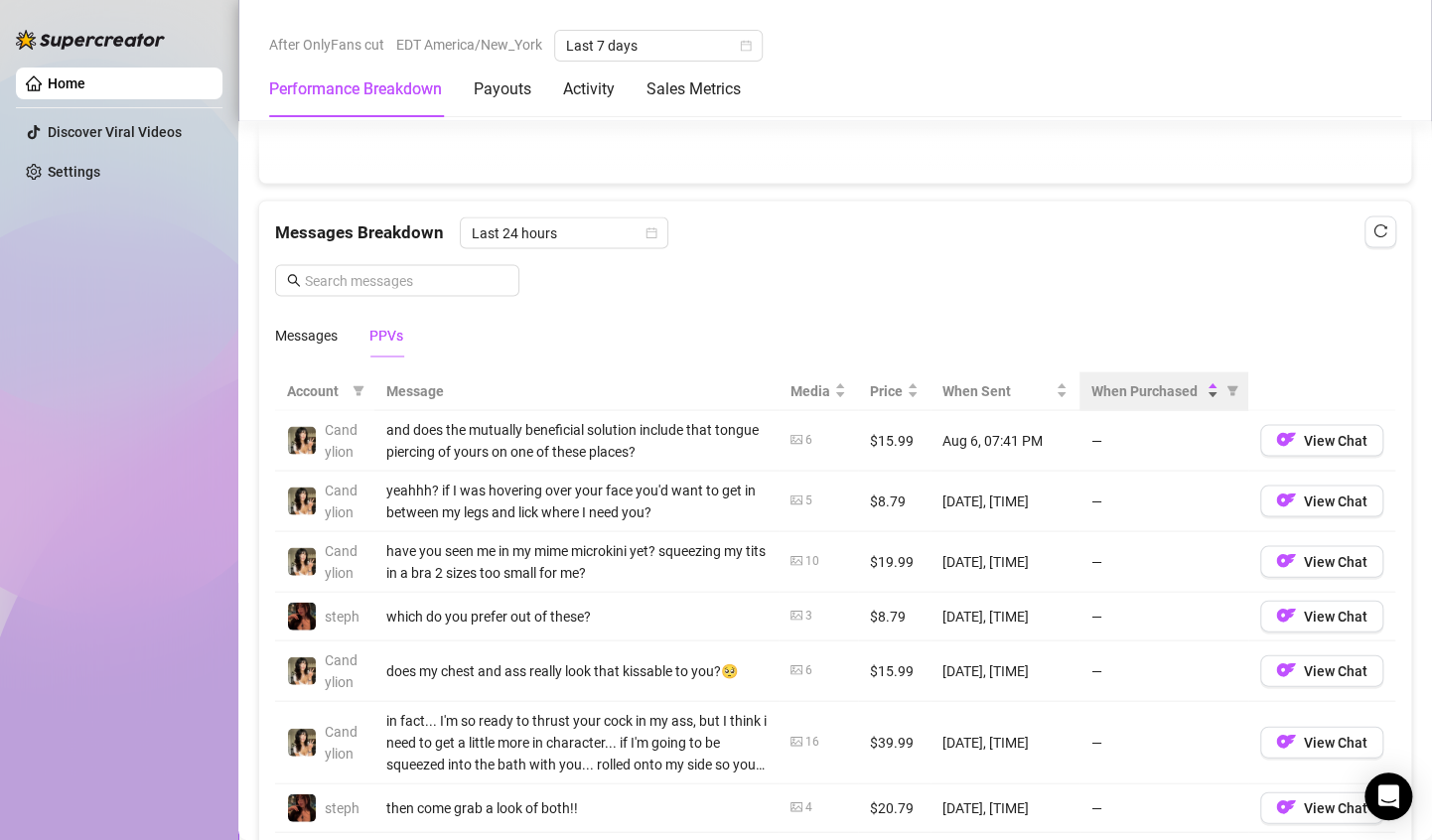 click on "When Purchased" at bounding box center [1147, 390] 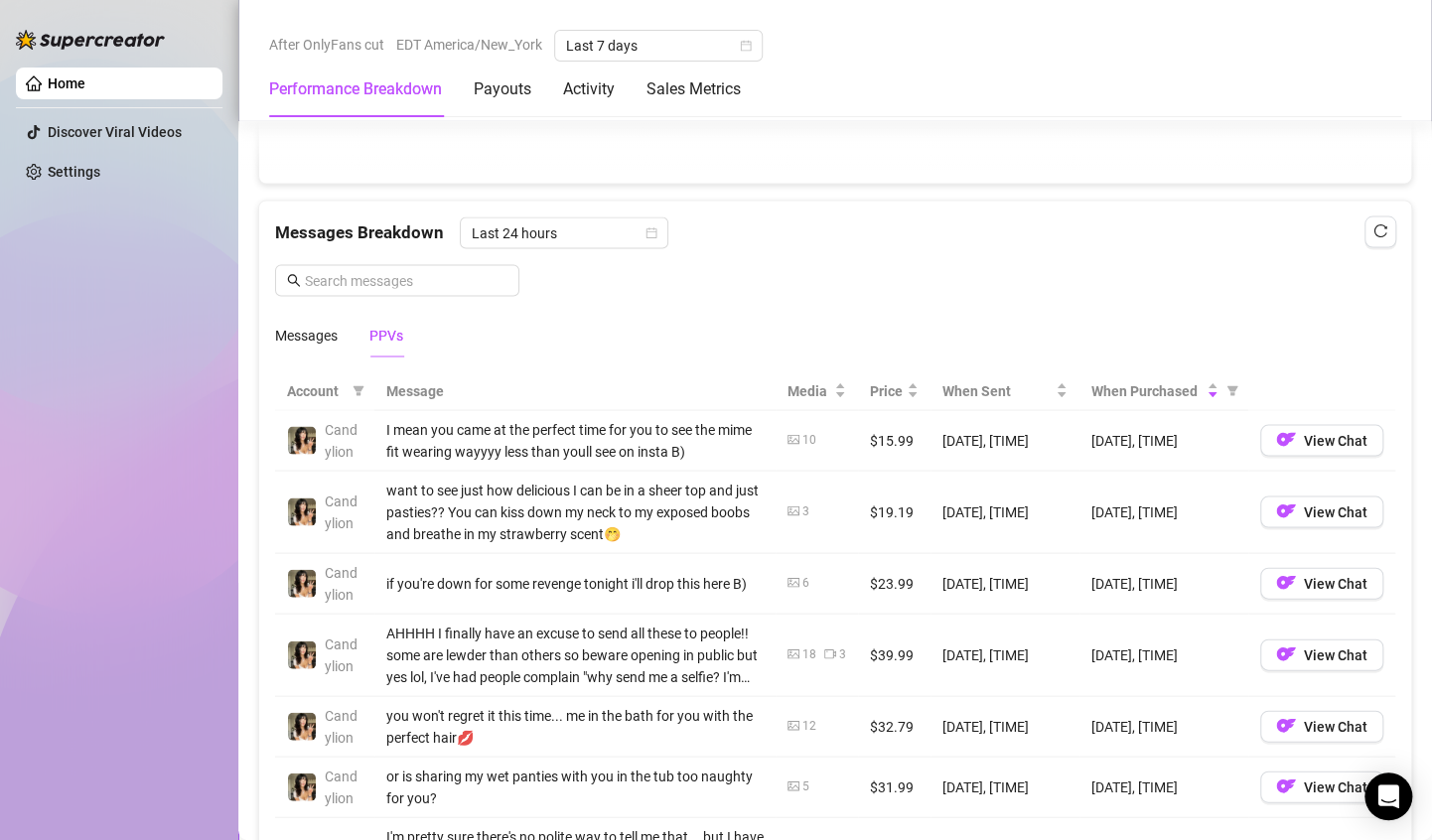 click on "I mean you came at the perfect time for you to see the mime fit wearing wayyyy less than youll see on insta B)" at bounding box center [575, 440] 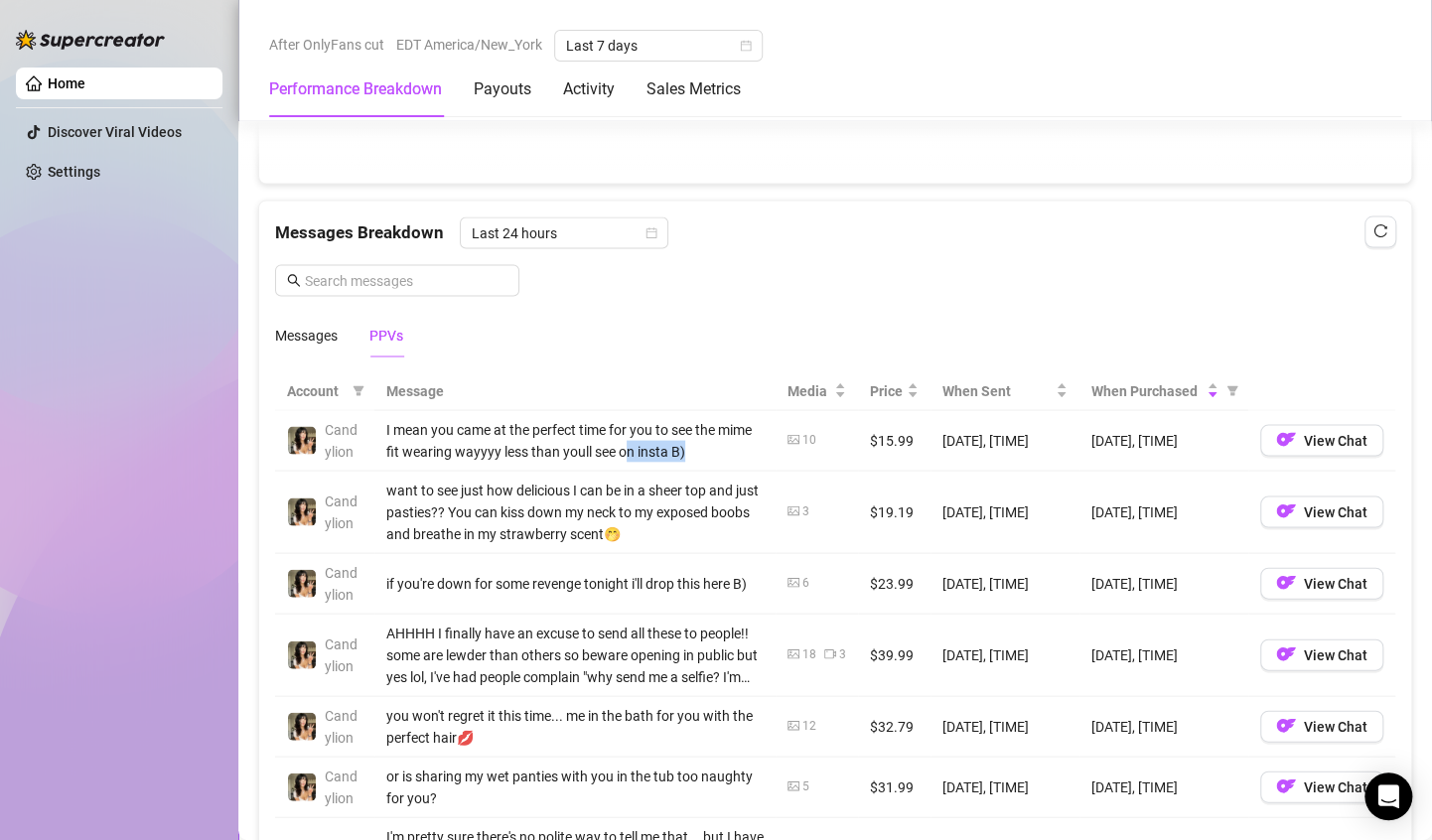 drag, startPoint x: 664, startPoint y: 436, endPoint x: 722, endPoint y: 436, distance: 58 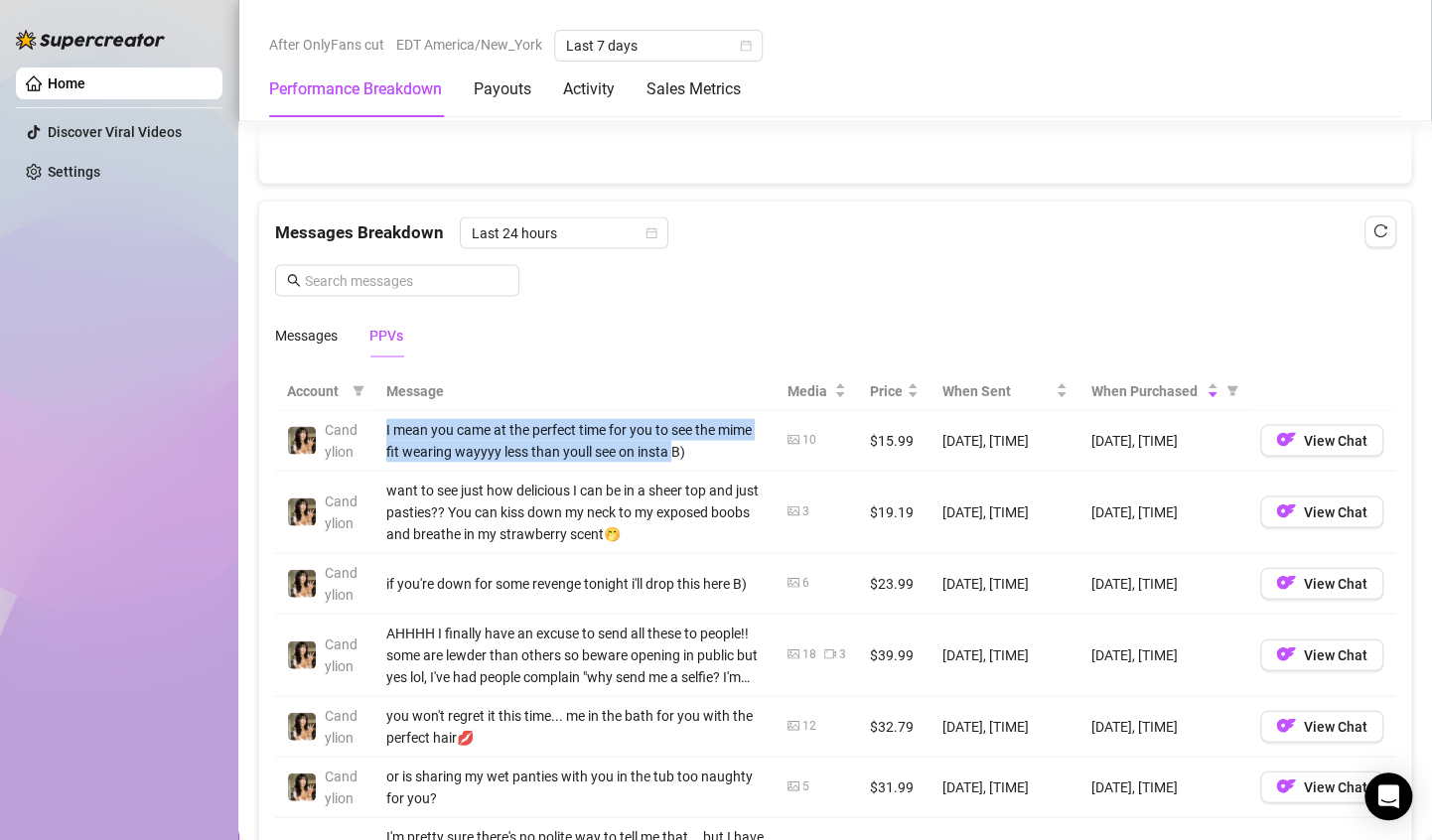 drag, startPoint x: 707, startPoint y: 442, endPoint x: 375, endPoint y: 418, distance: 332.86634 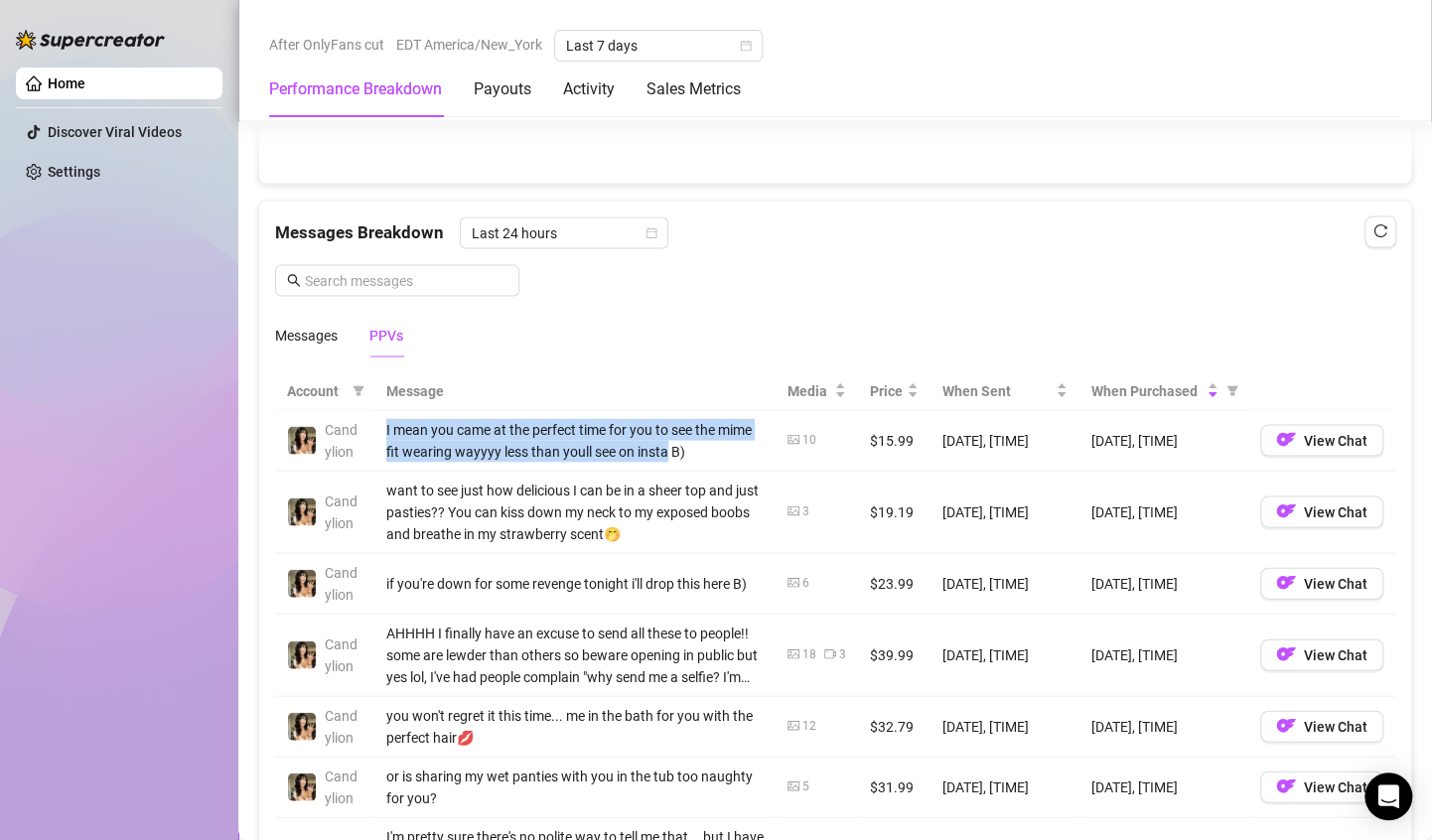 drag, startPoint x: 375, startPoint y: 418, endPoint x: 692, endPoint y: 455, distance: 319.152 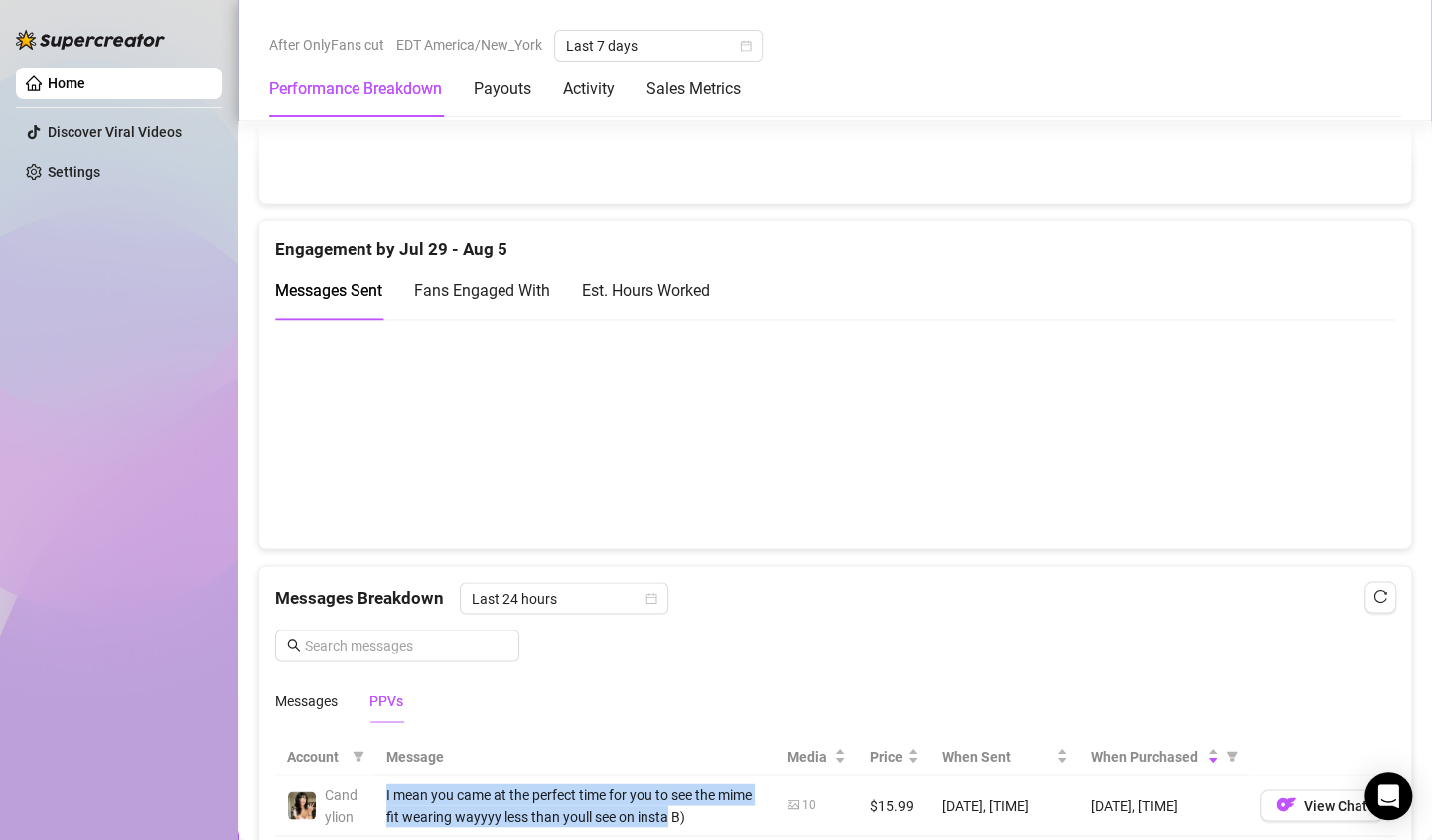 scroll, scrollTop: 794, scrollLeft: 0, axis: vertical 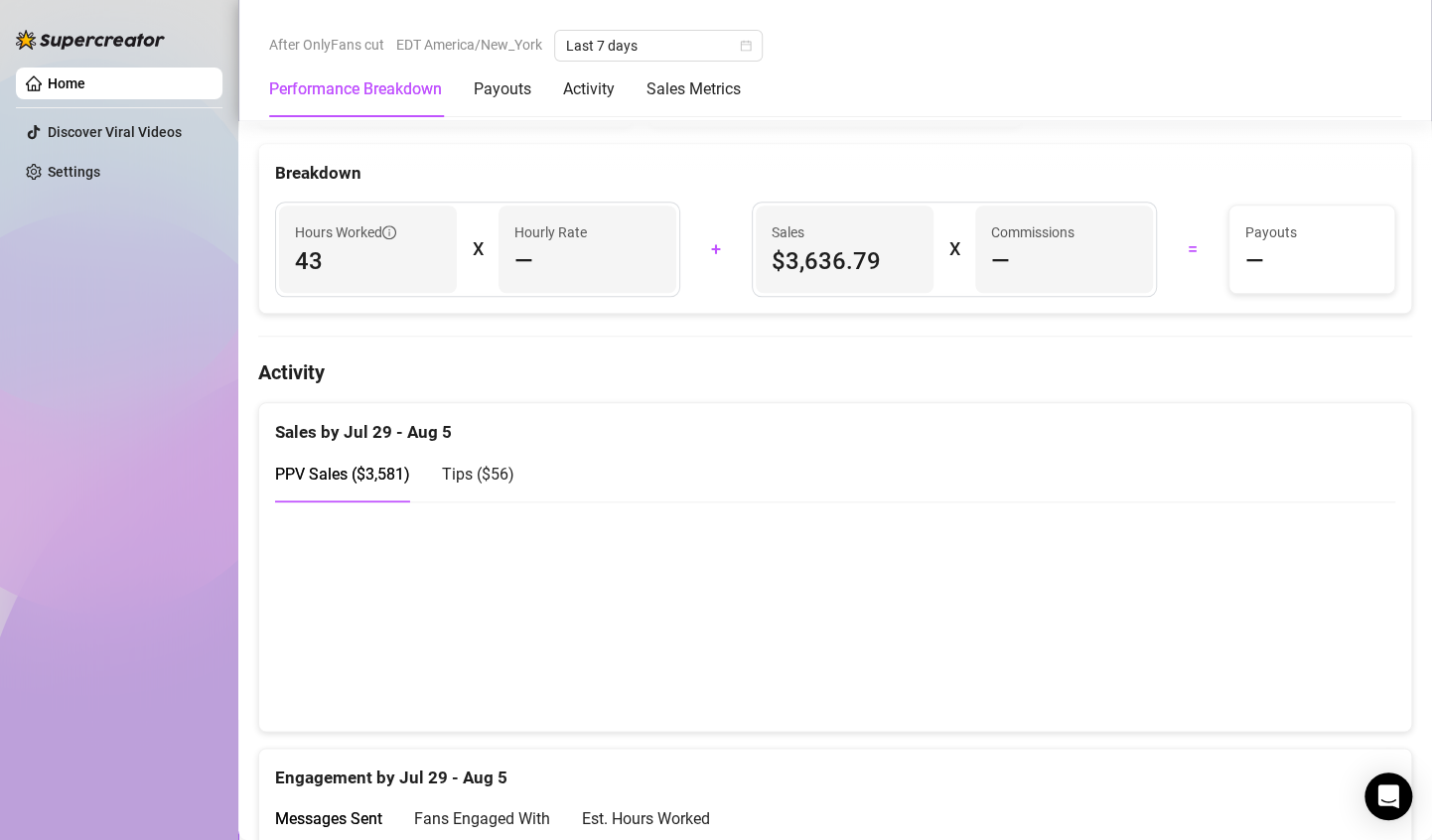 drag, startPoint x: 1242, startPoint y: 584, endPoint x: 1283, endPoint y: 580, distance: 41.19466 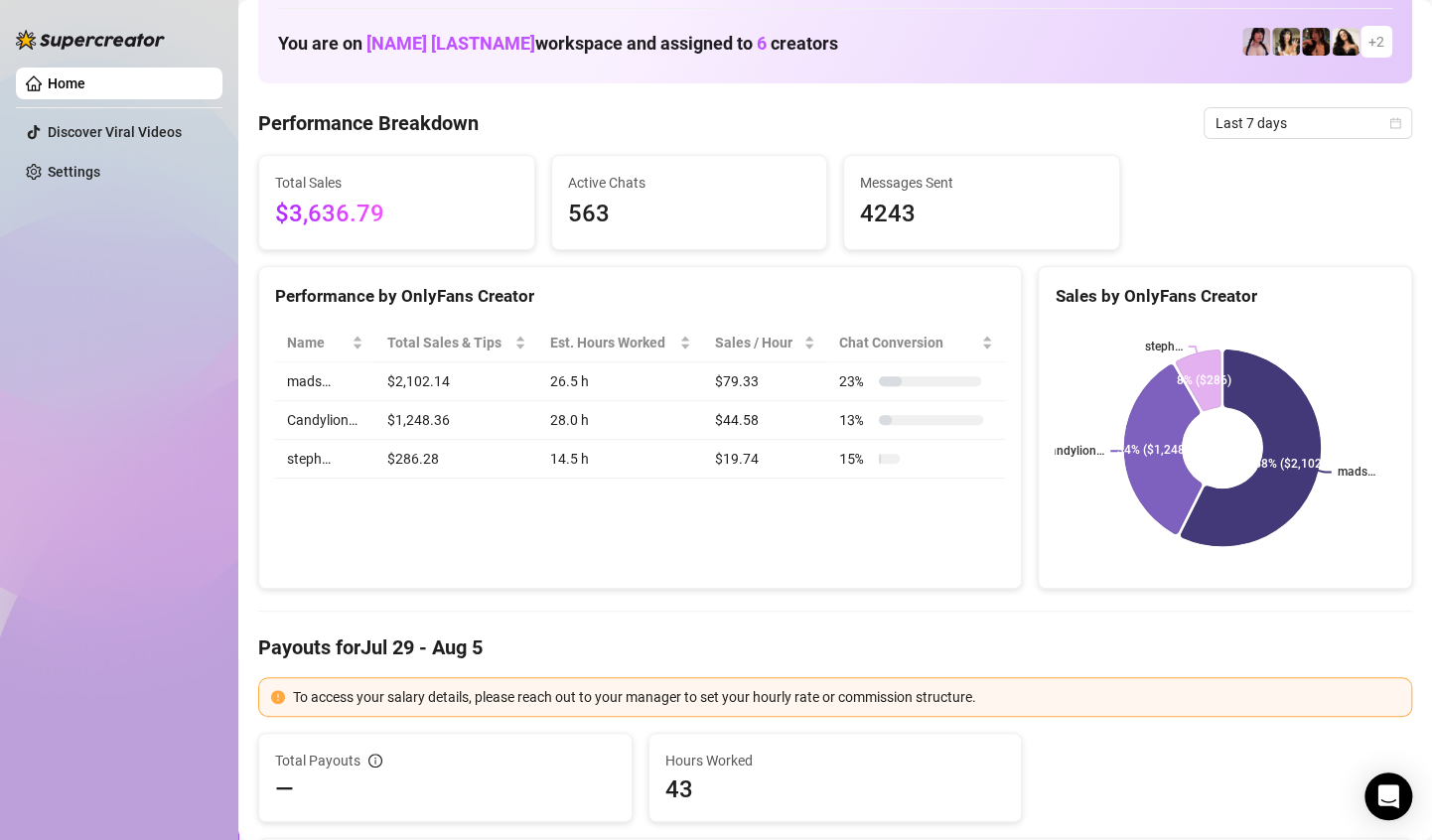 scroll, scrollTop: 894, scrollLeft: 0, axis: vertical 